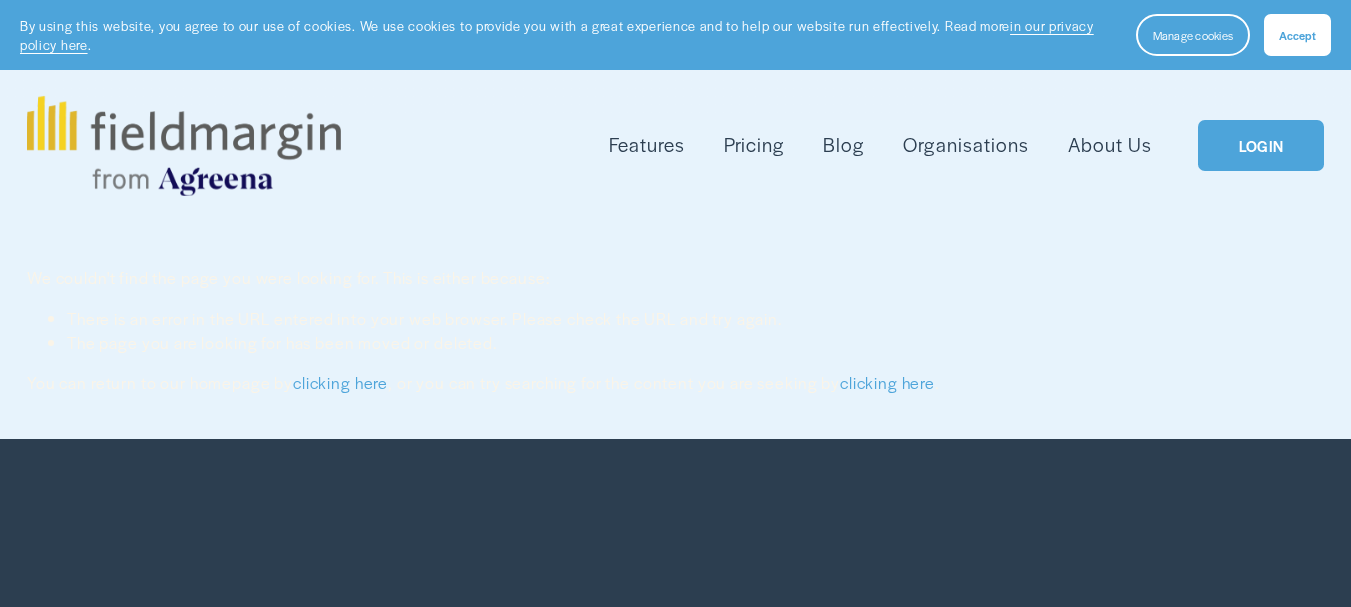 scroll, scrollTop: 0, scrollLeft: 0, axis: both 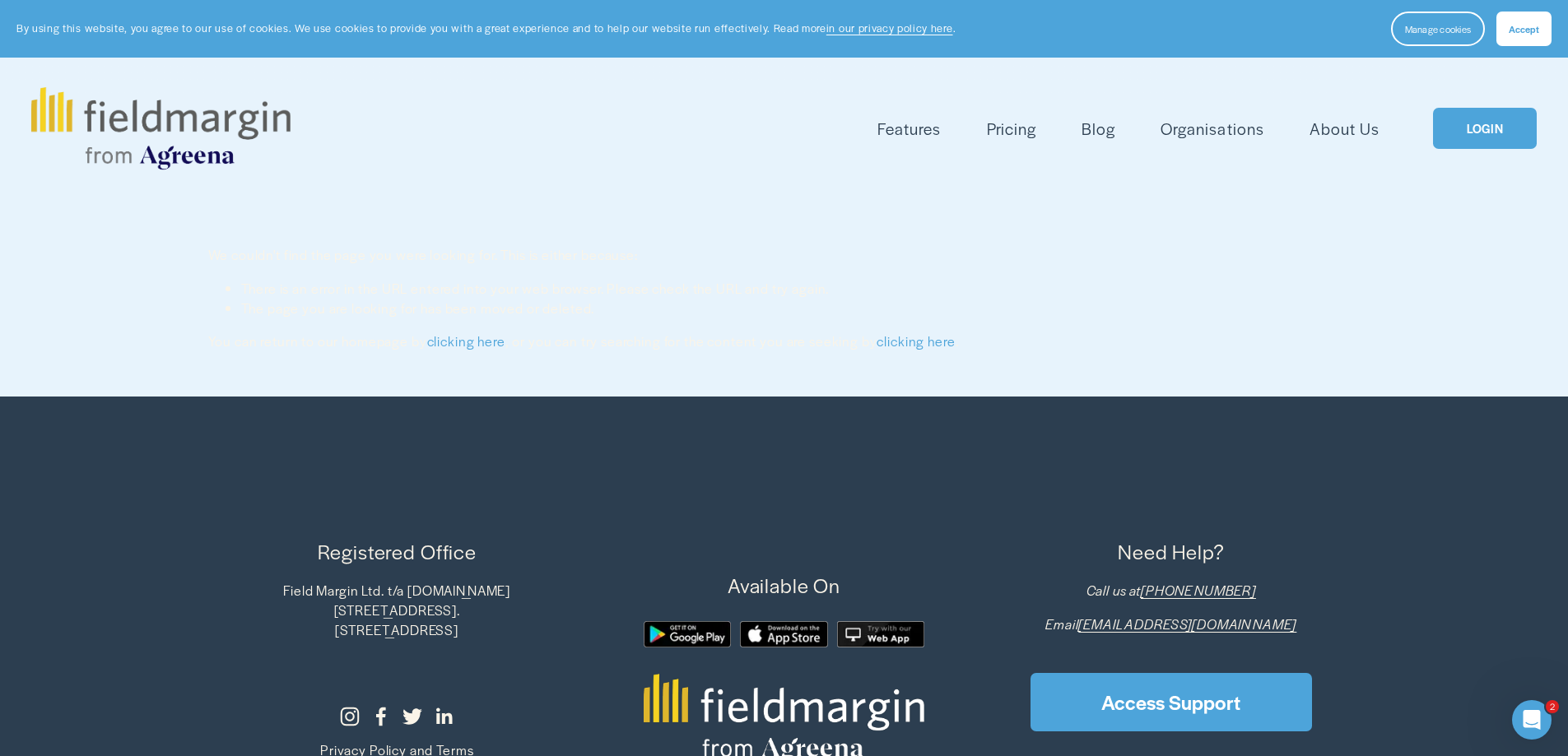 click on "Features
Mapping
Plan Work" at bounding box center [784, 128] 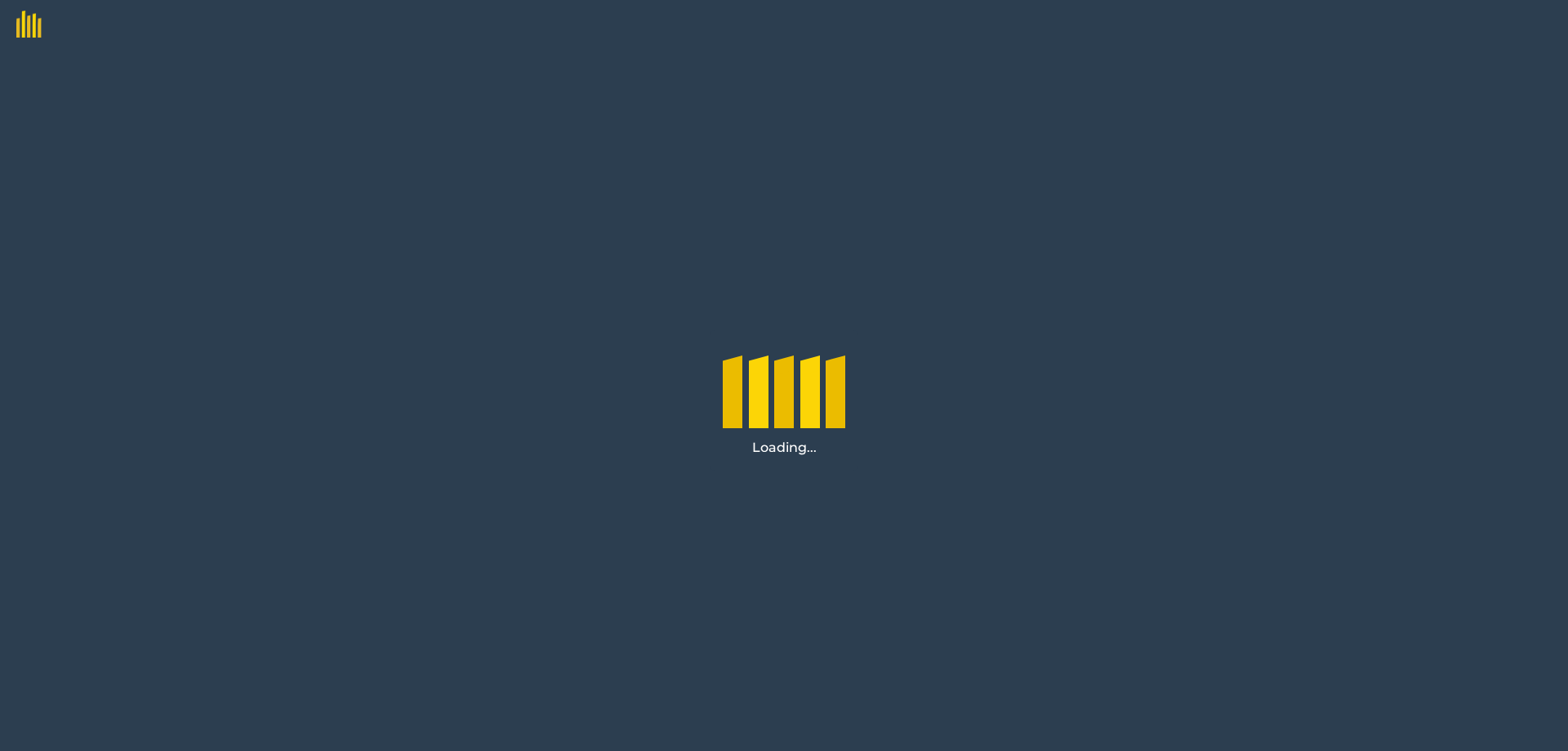 scroll, scrollTop: 0, scrollLeft: 0, axis: both 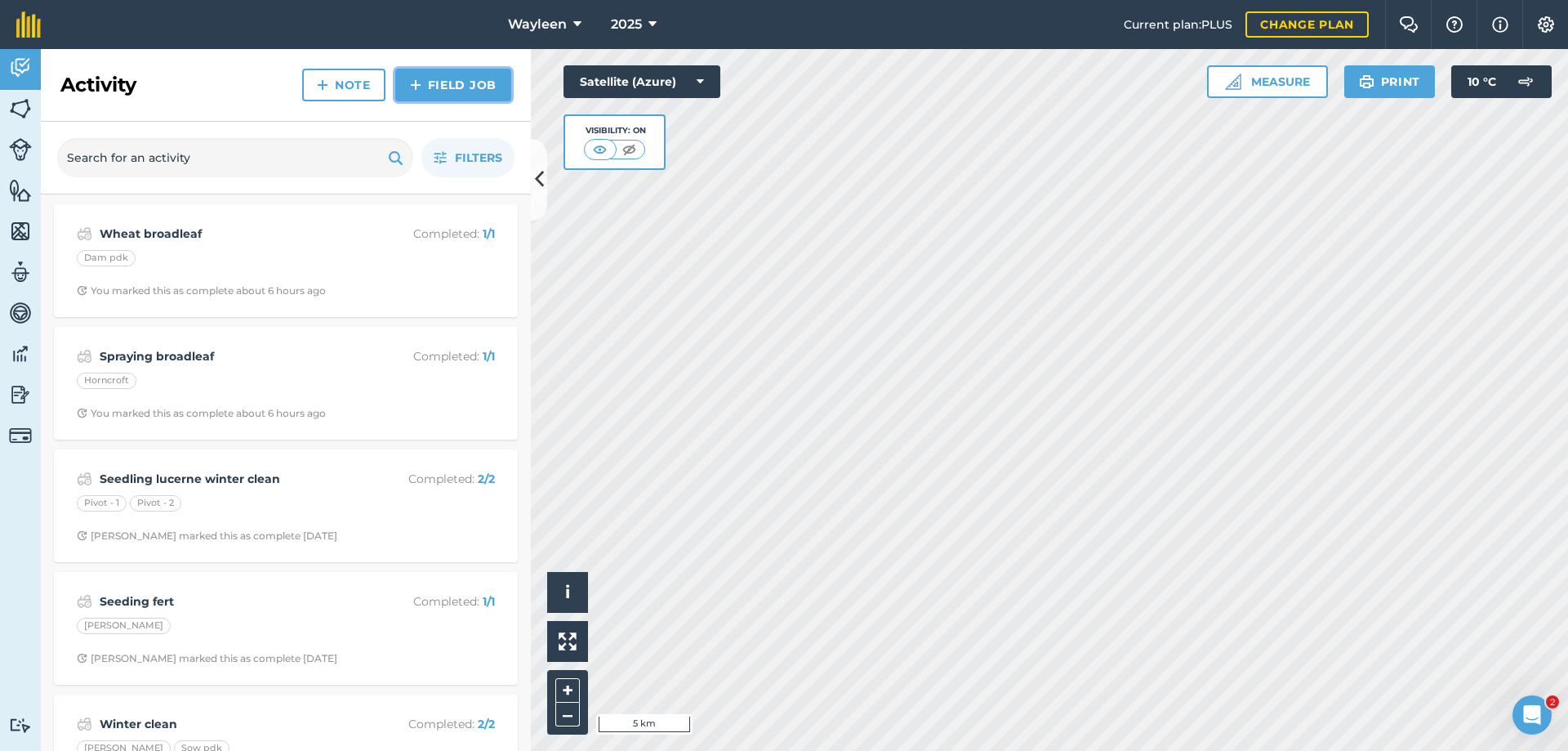 click on "Field Job" at bounding box center [453, 85] 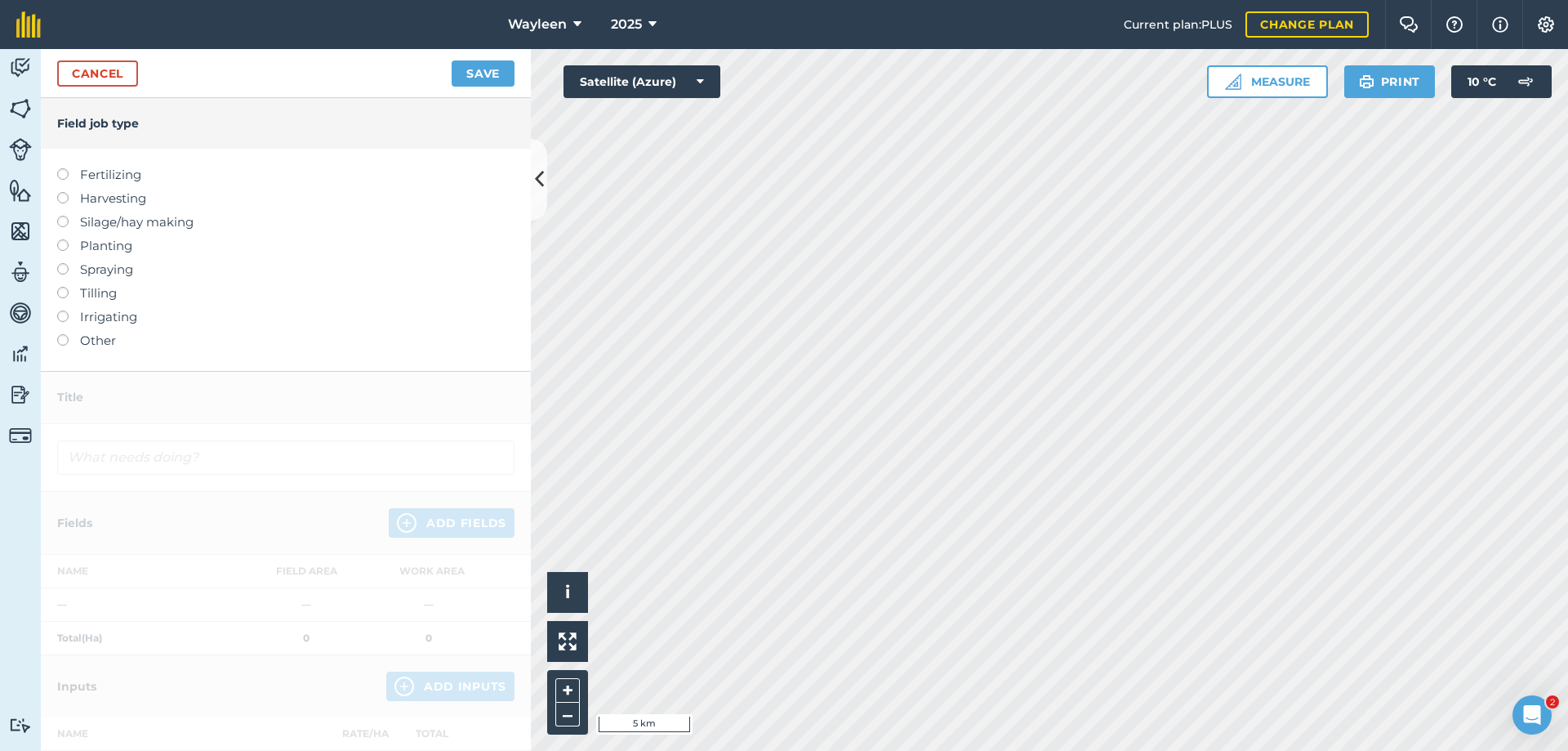 click on "Spraying" at bounding box center (286, 270) 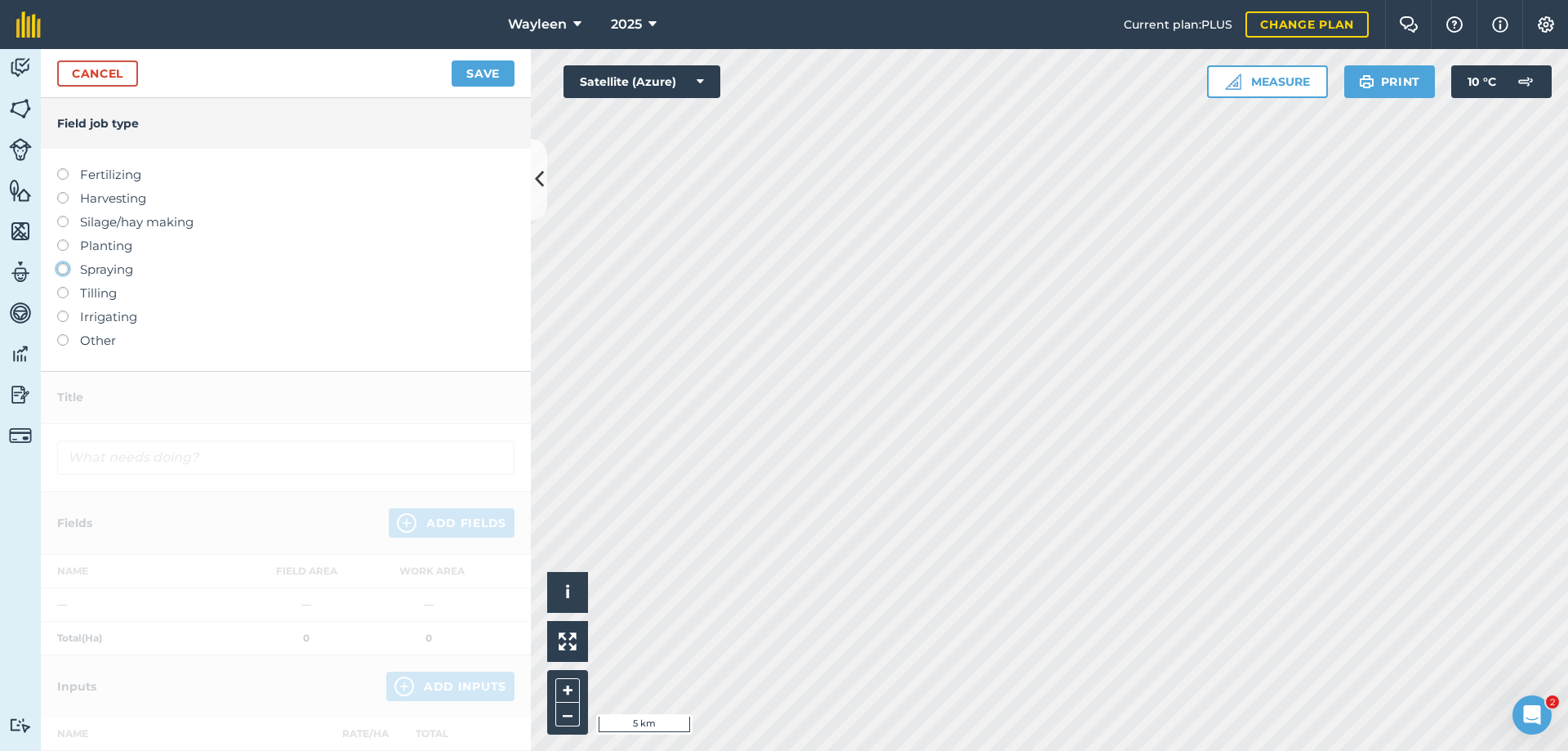 click on "Spraying" at bounding box center [-8120, 268] 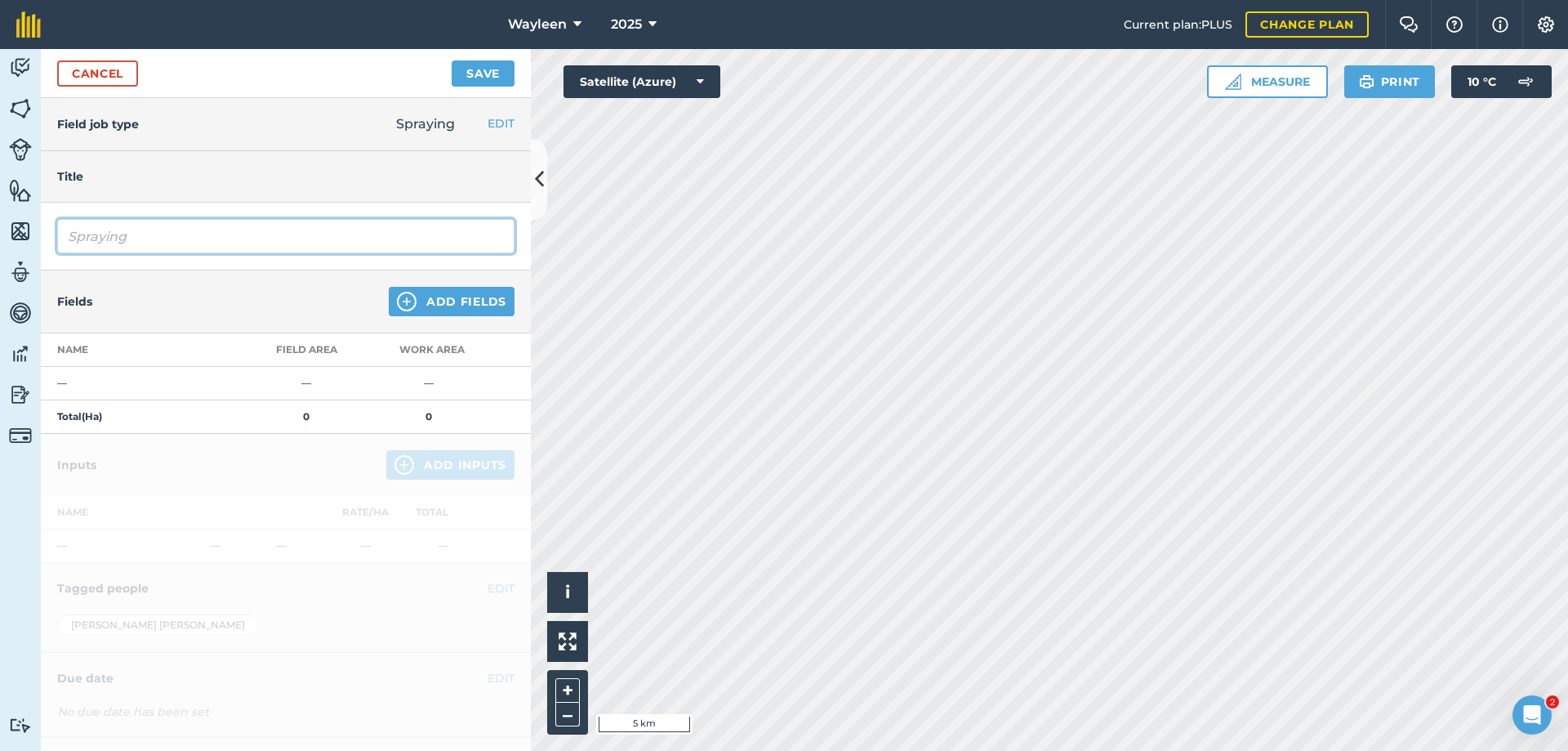 click on "Spraying" at bounding box center [286, 236] 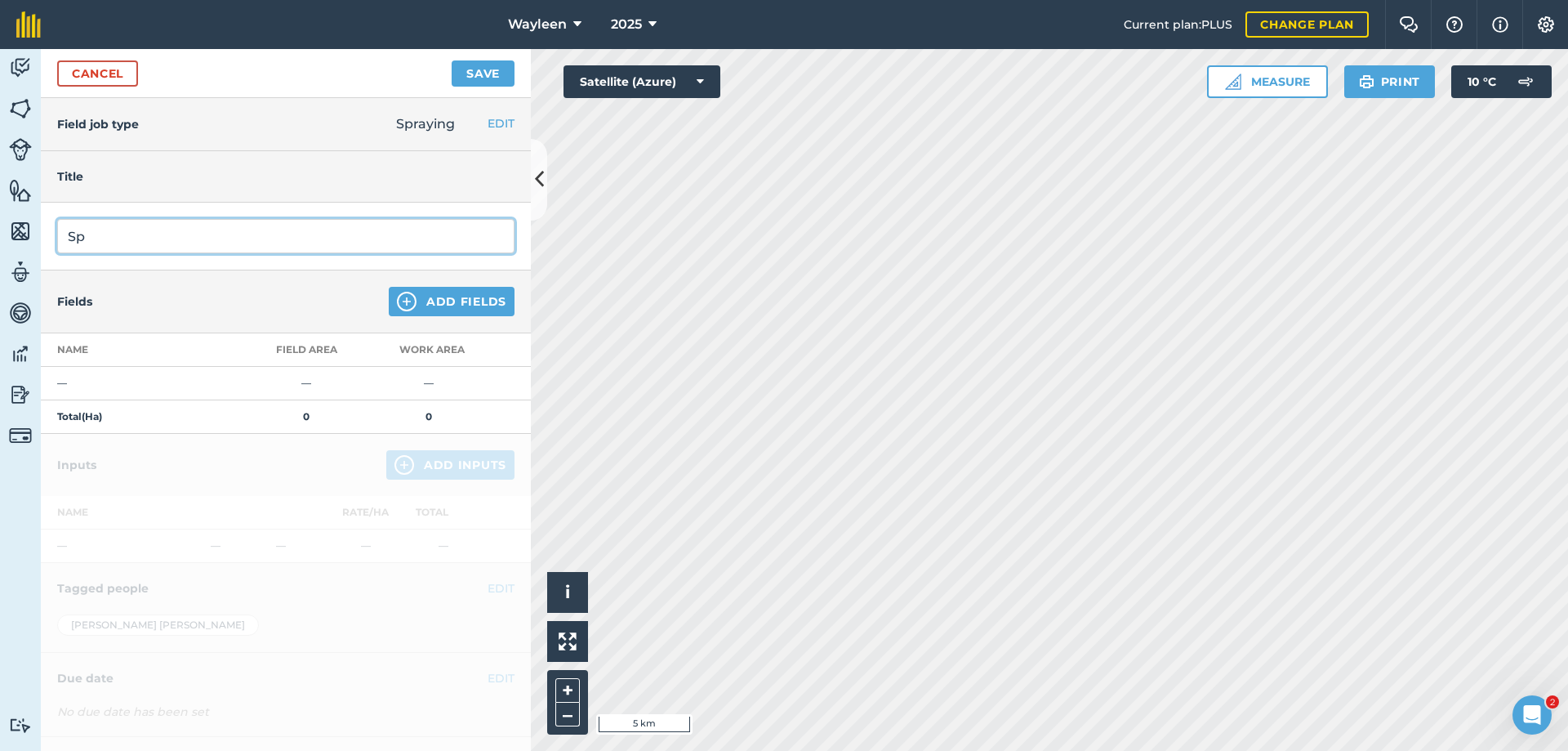 type on "S" 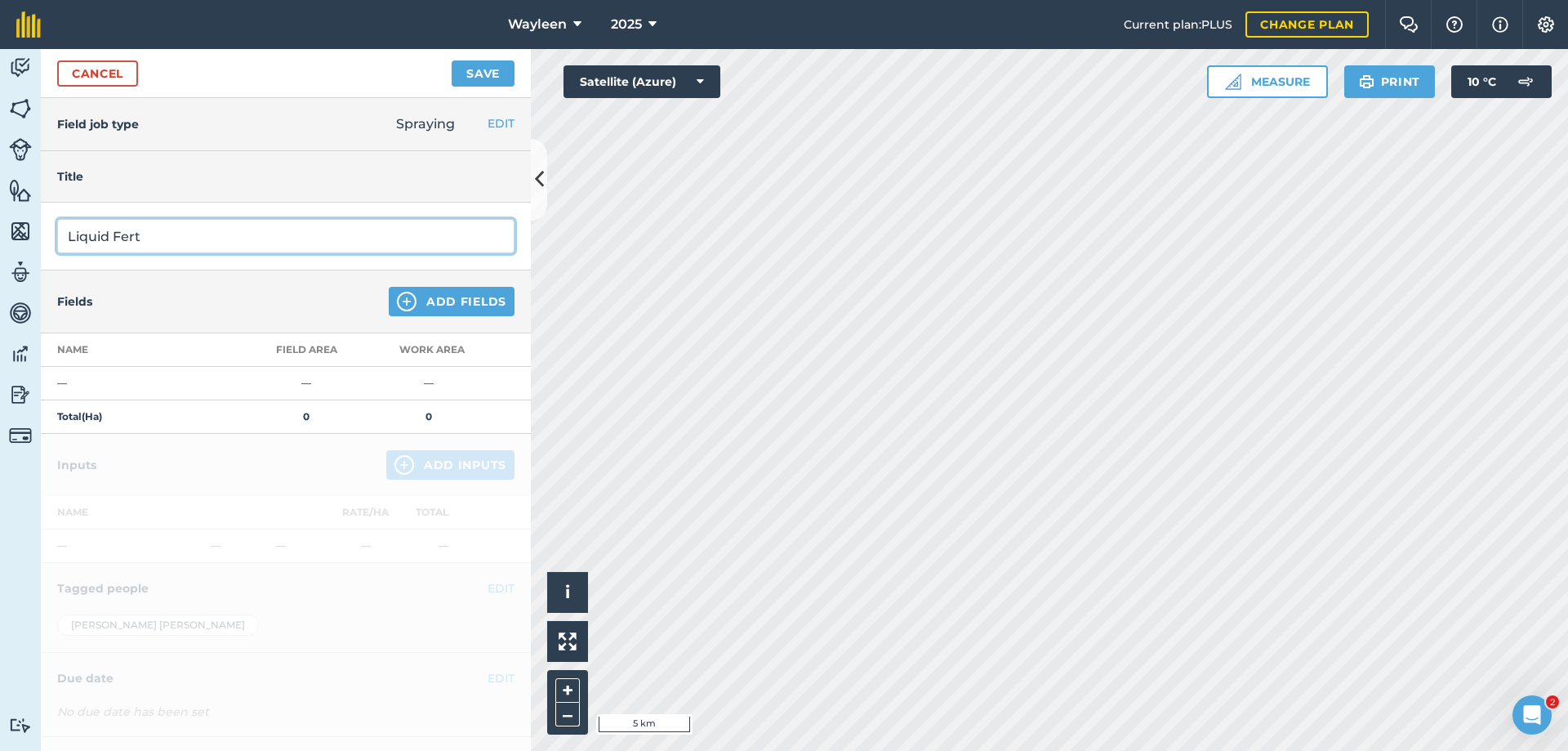 type on "Liquid Fert" 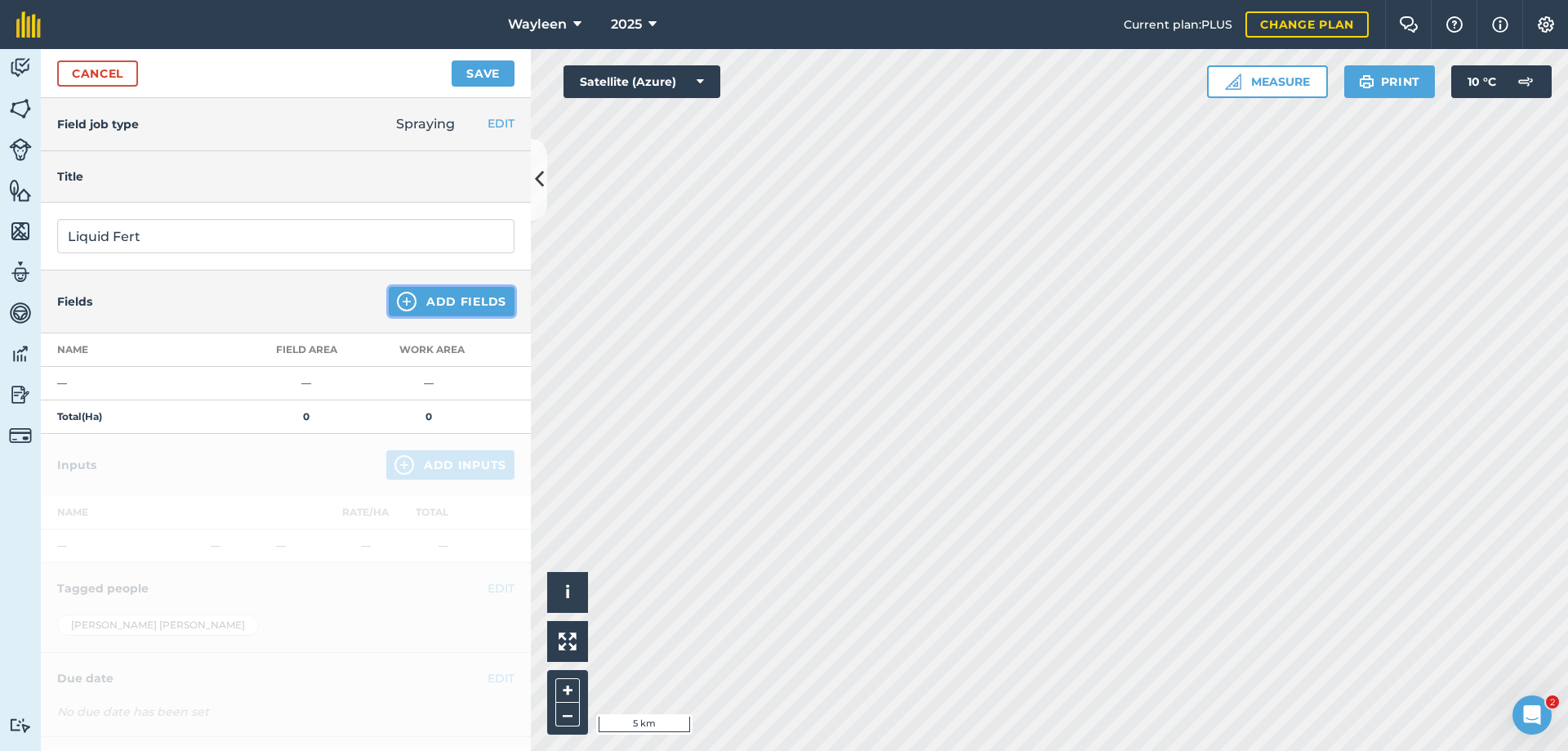click on "Add Fields" at bounding box center (452, 302) 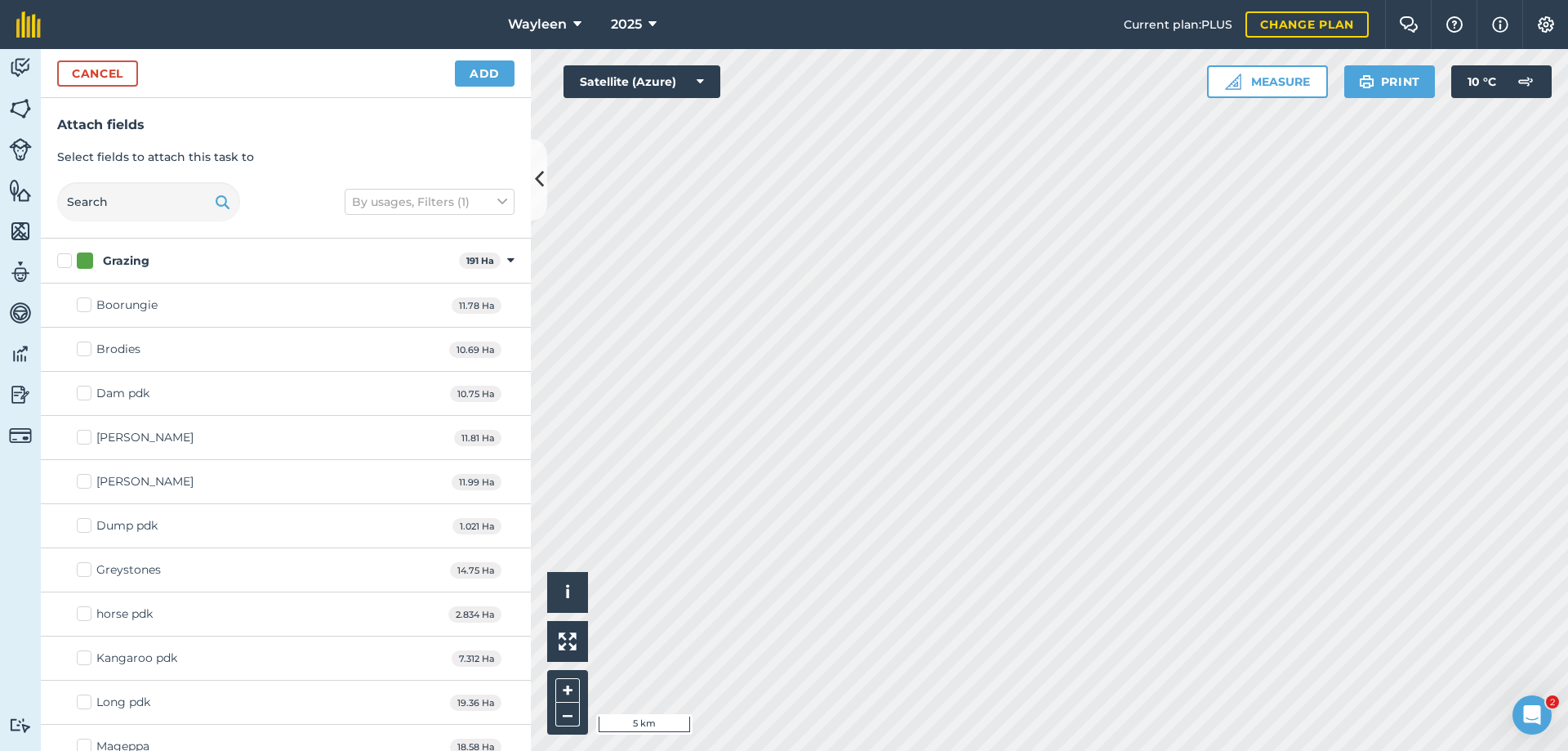 type 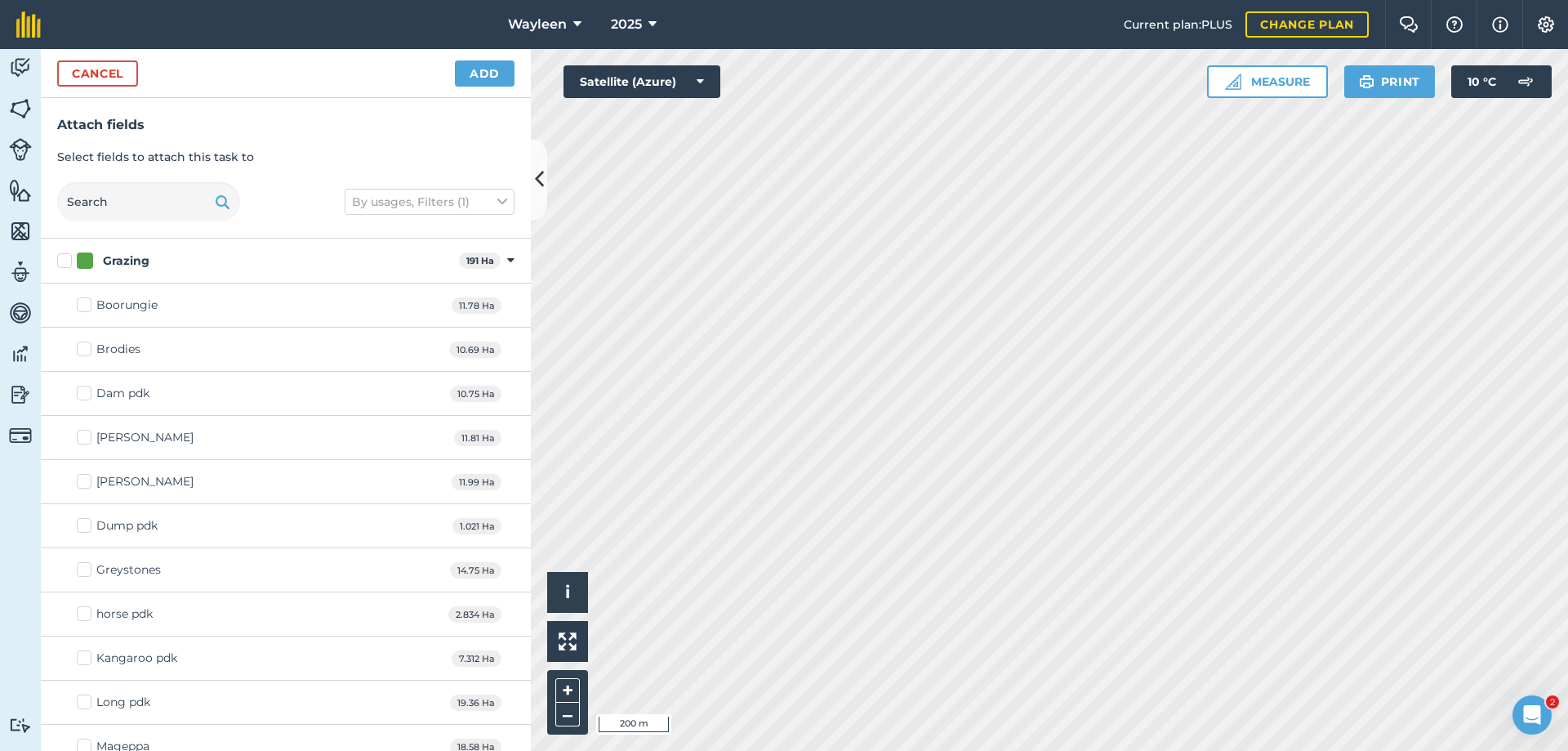 checkbox on "true" 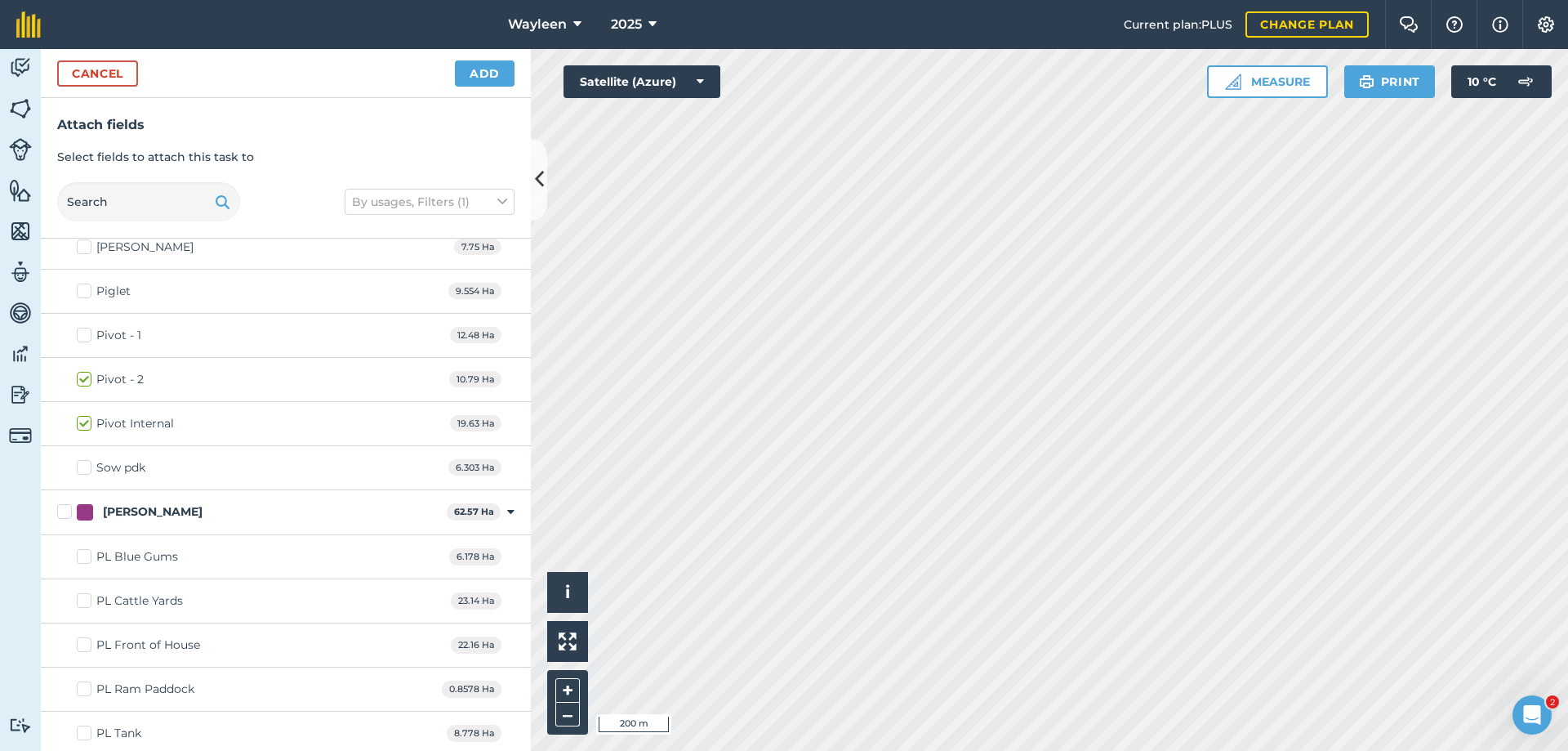 scroll, scrollTop: 1389, scrollLeft: 0, axis: vertical 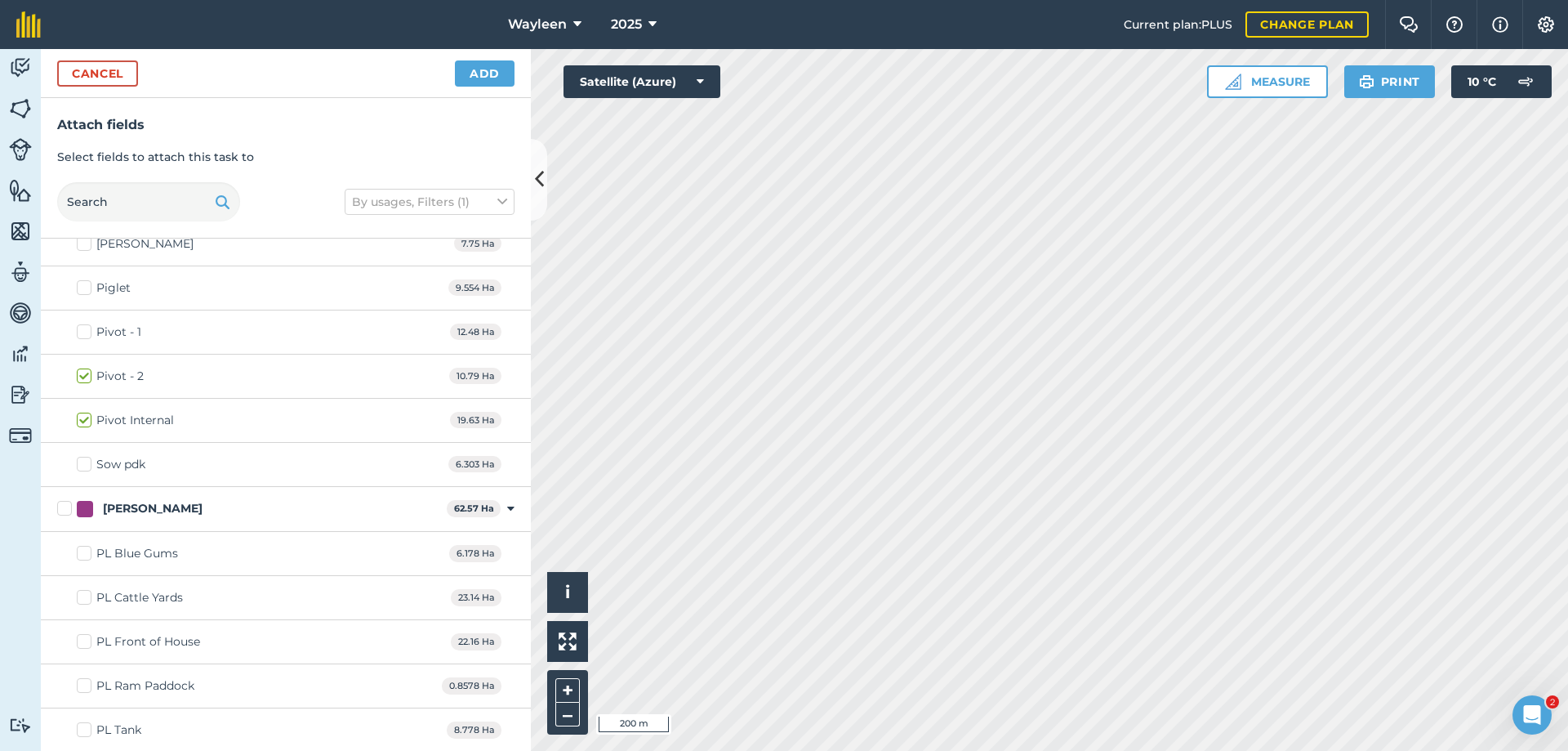 click on "Pivot Internal" at bounding box center (125, 420) 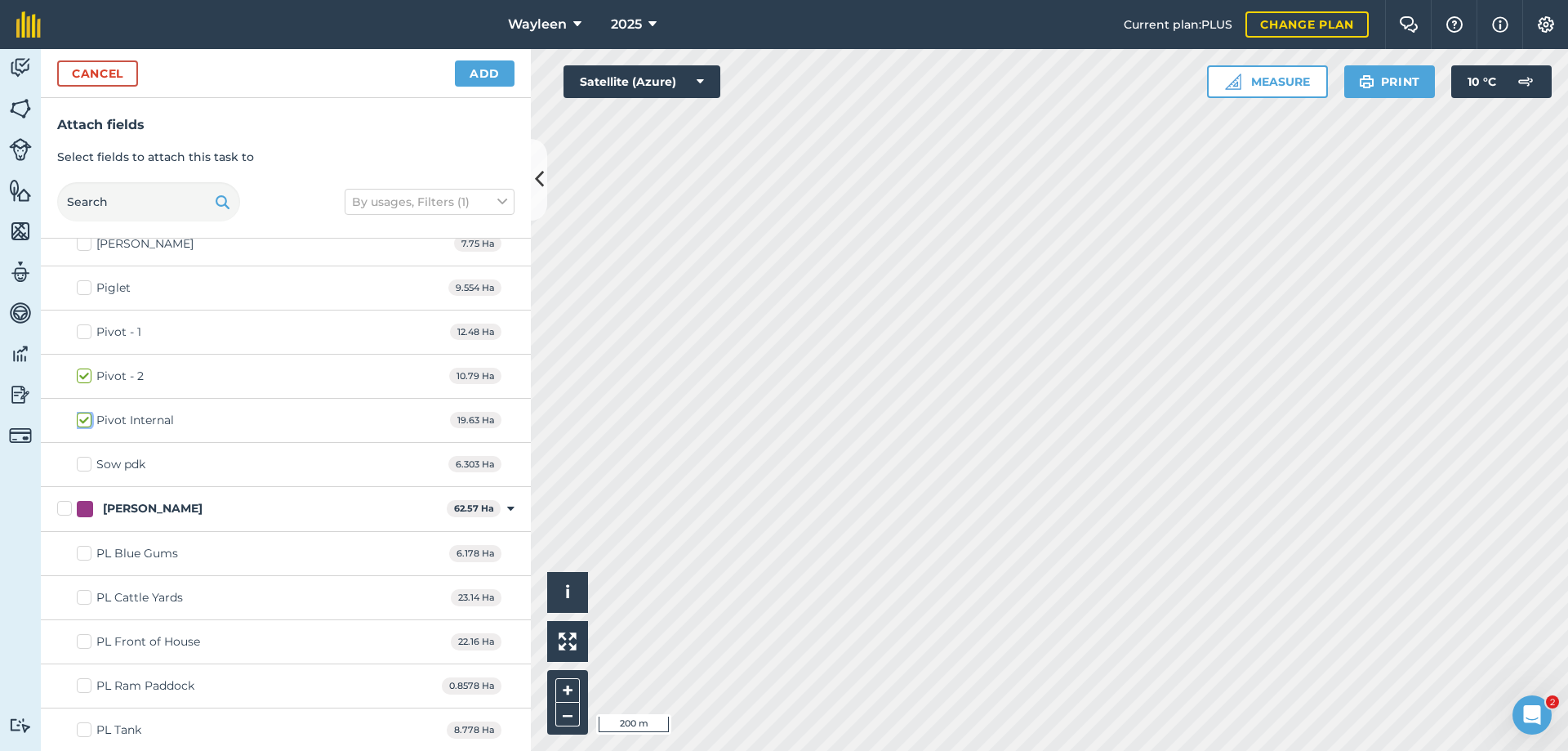 click on "Pivot Internal" at bounding box center (82, 417) 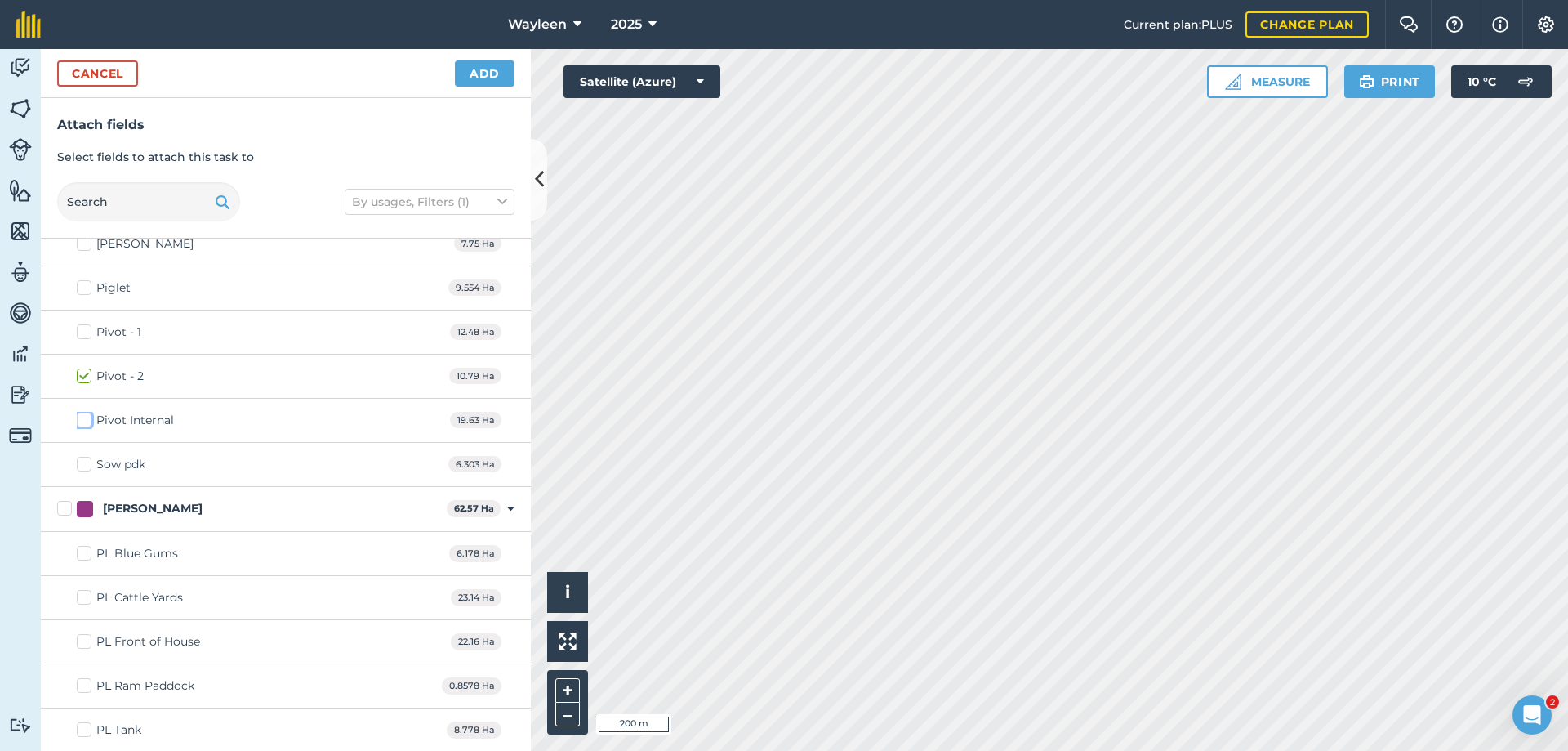 checkbox on "false" 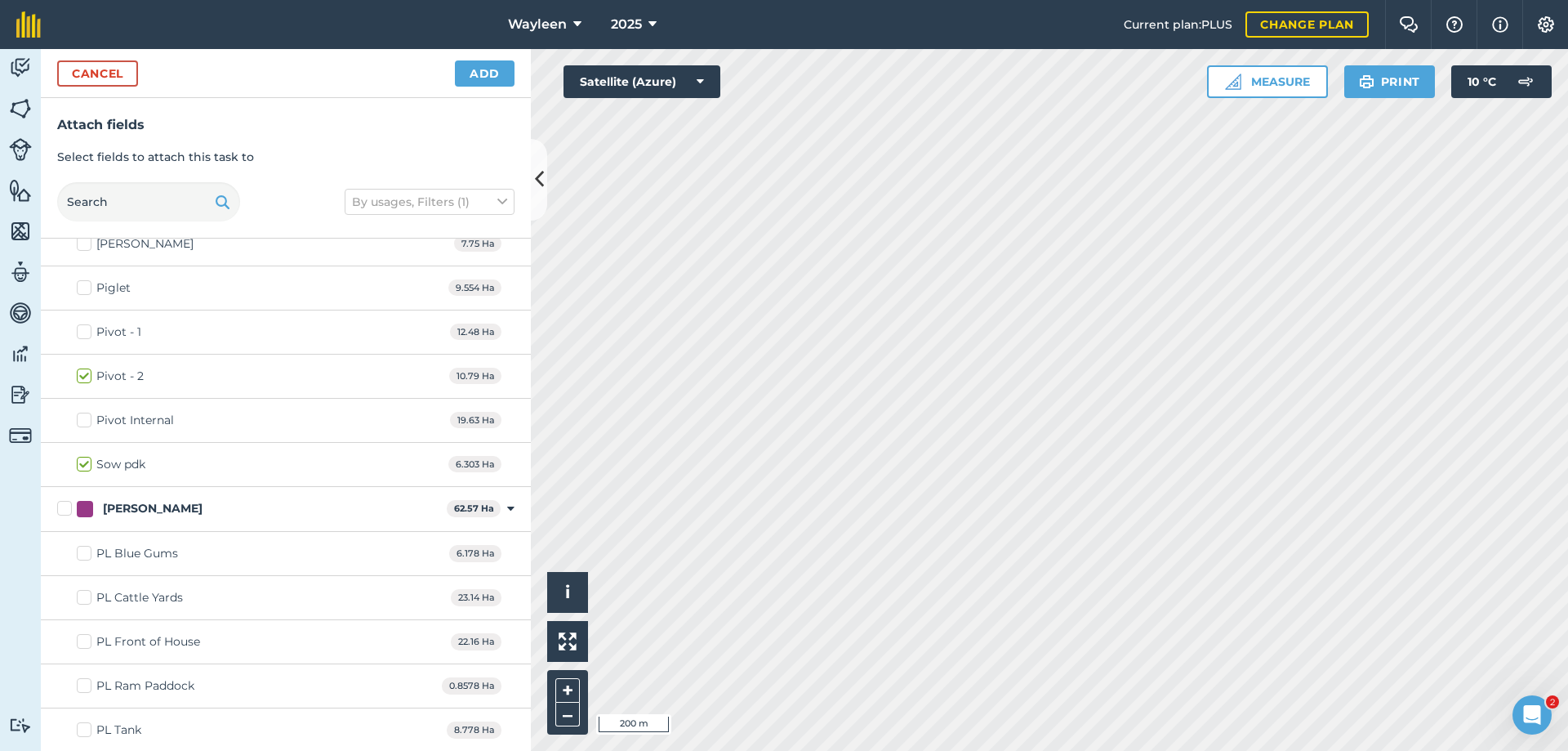 checkbox on "true" 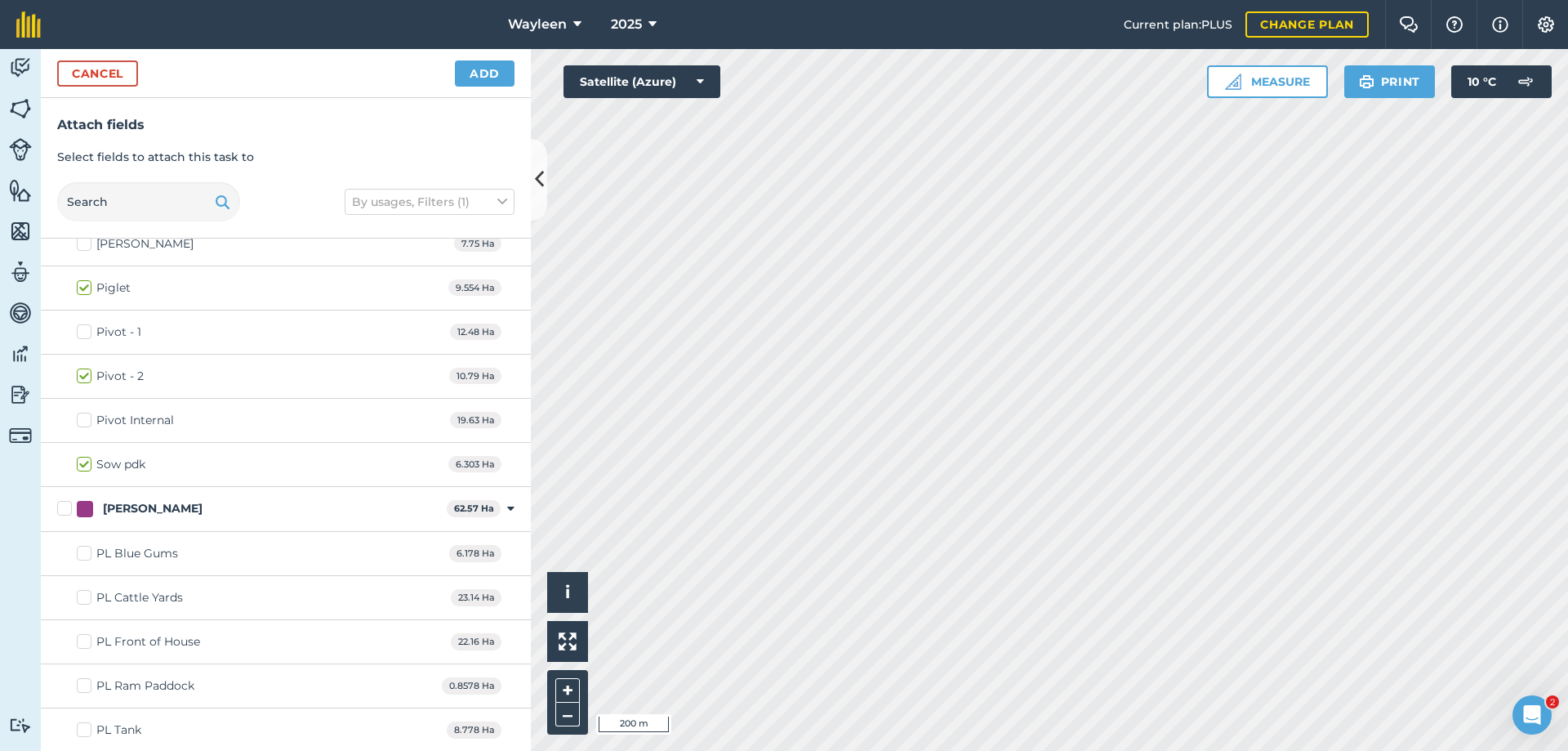 checkbox on "true" 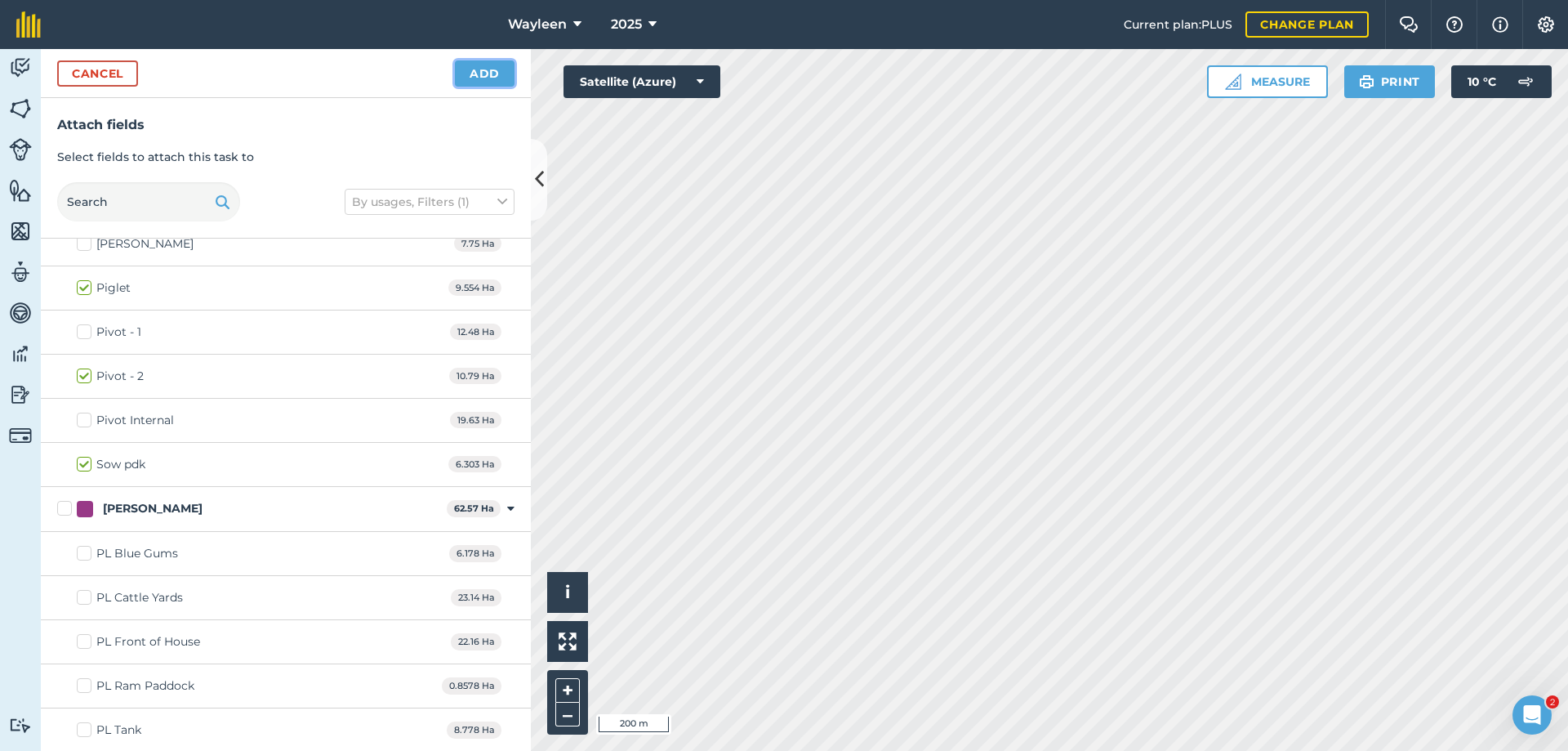 click on "Add" at bounding box center (484, 74) 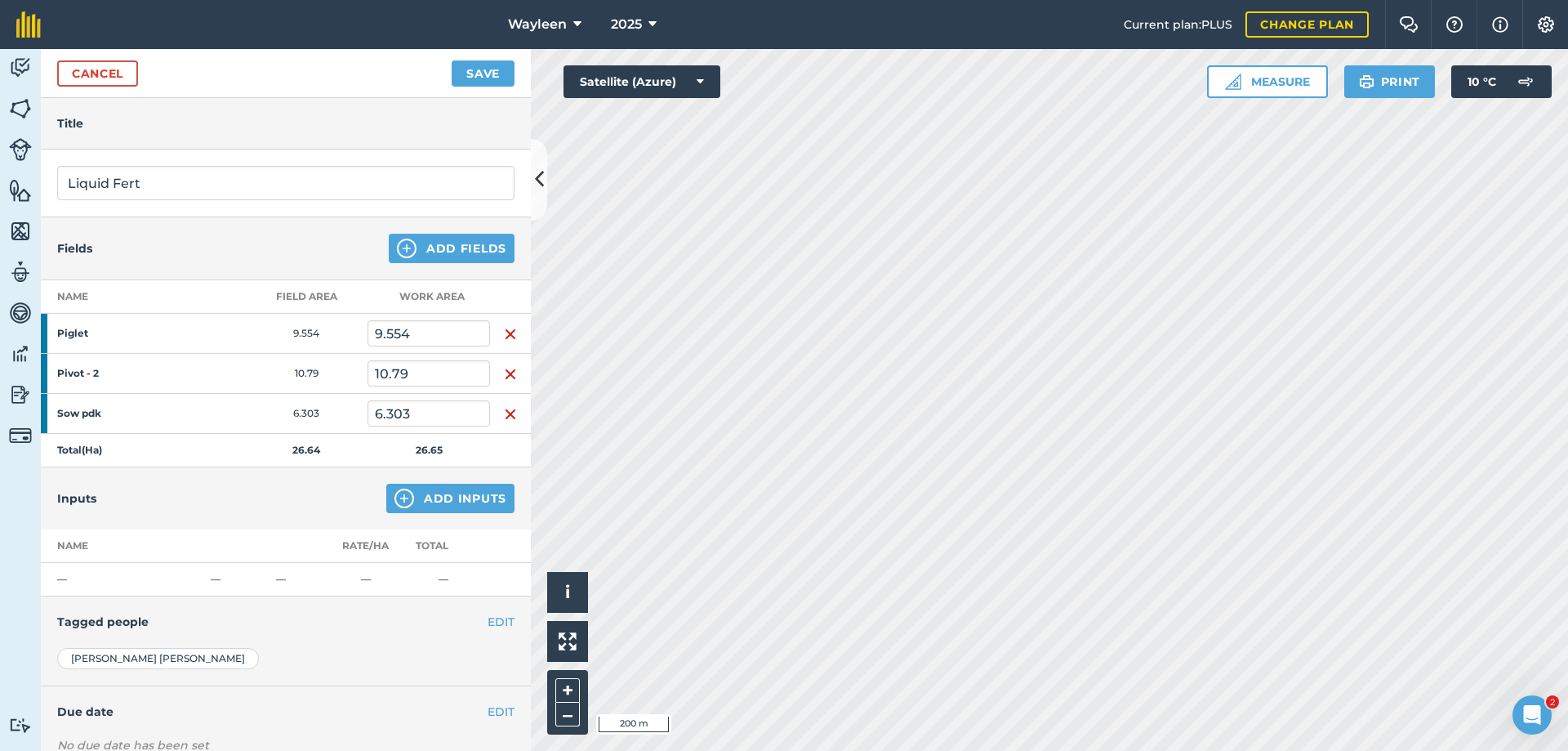scroll, scrollTop: 82, scrollLeft: 0, axis: vertical 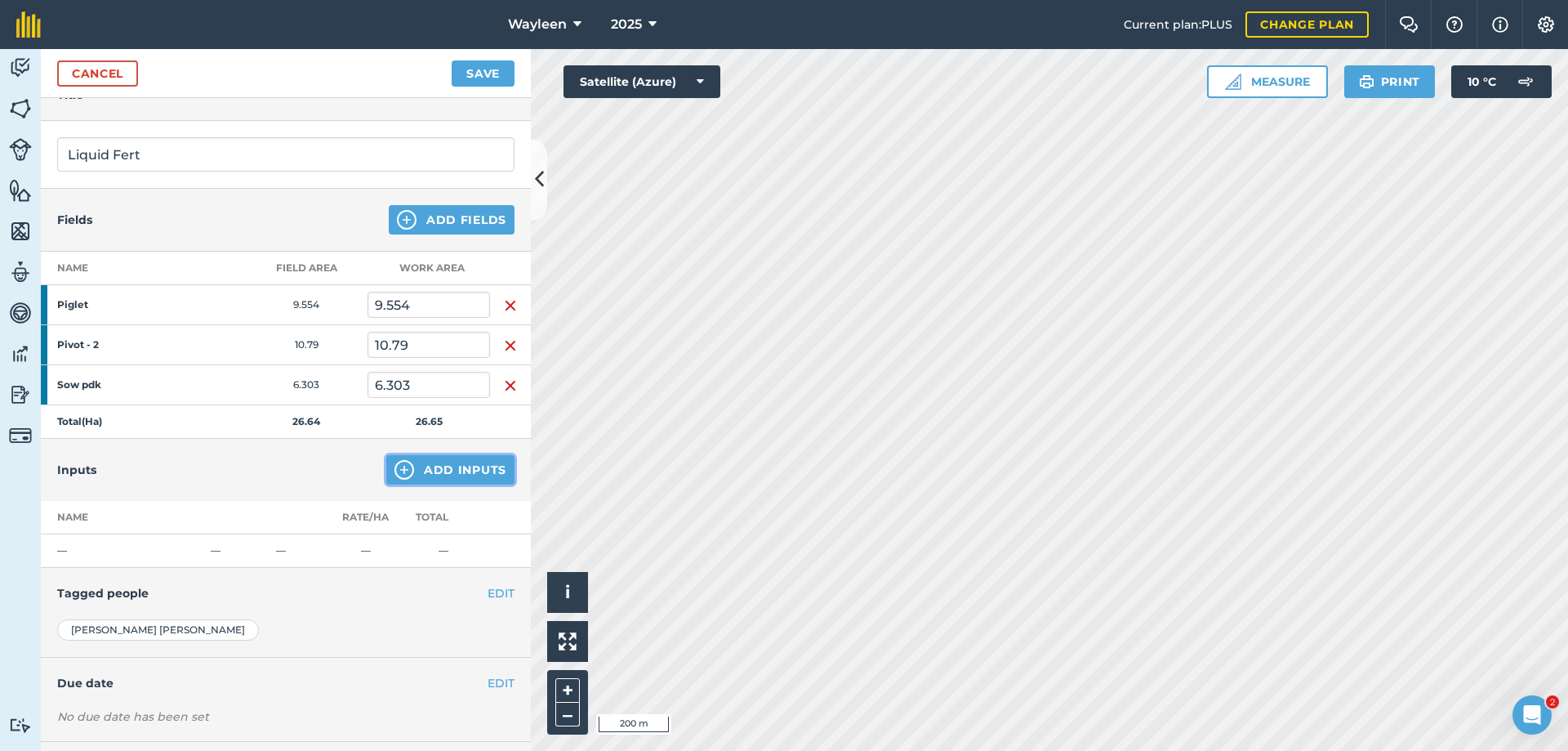 click on "Add Inputs" at bounding box center [450, 470] 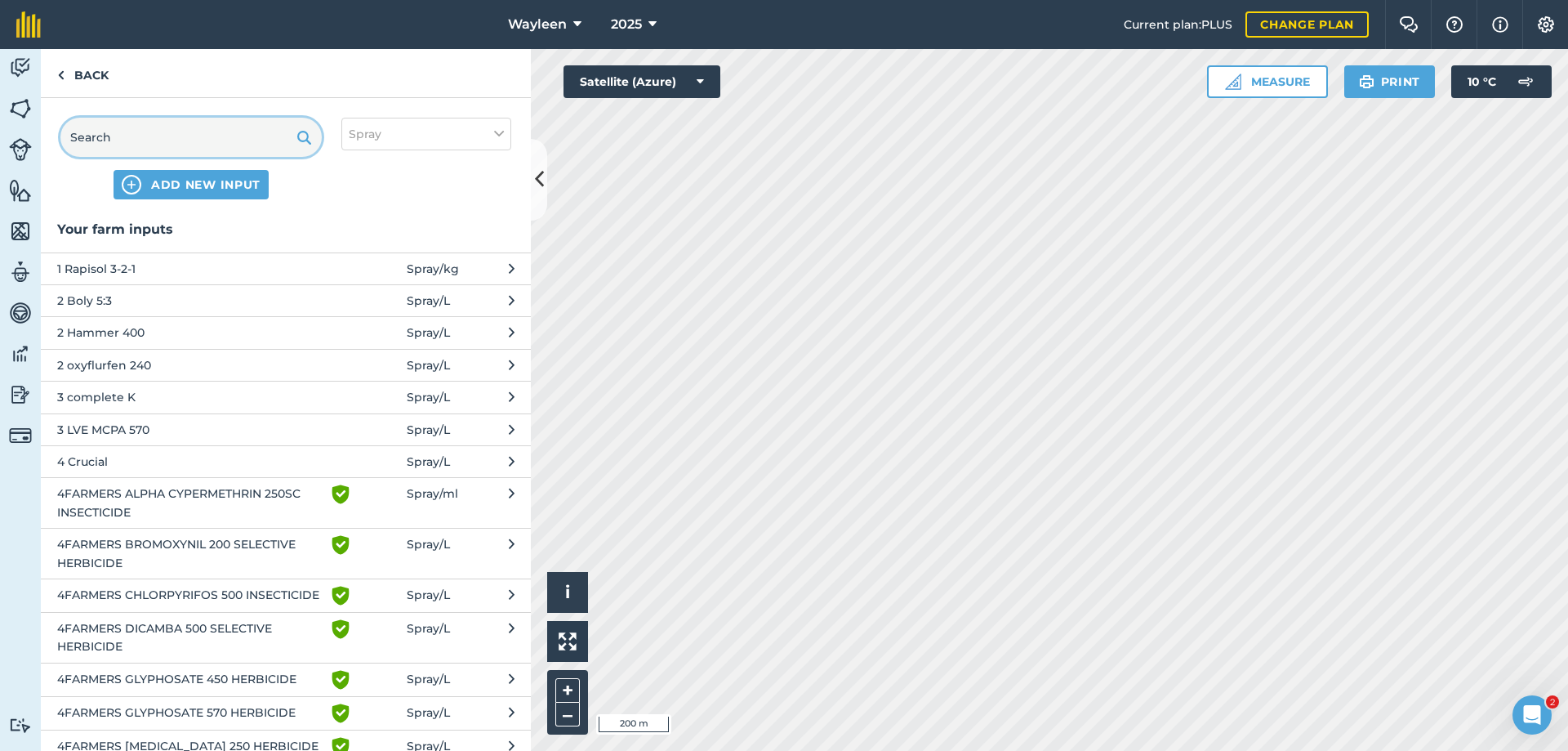 click at bounding box center (191, 137) 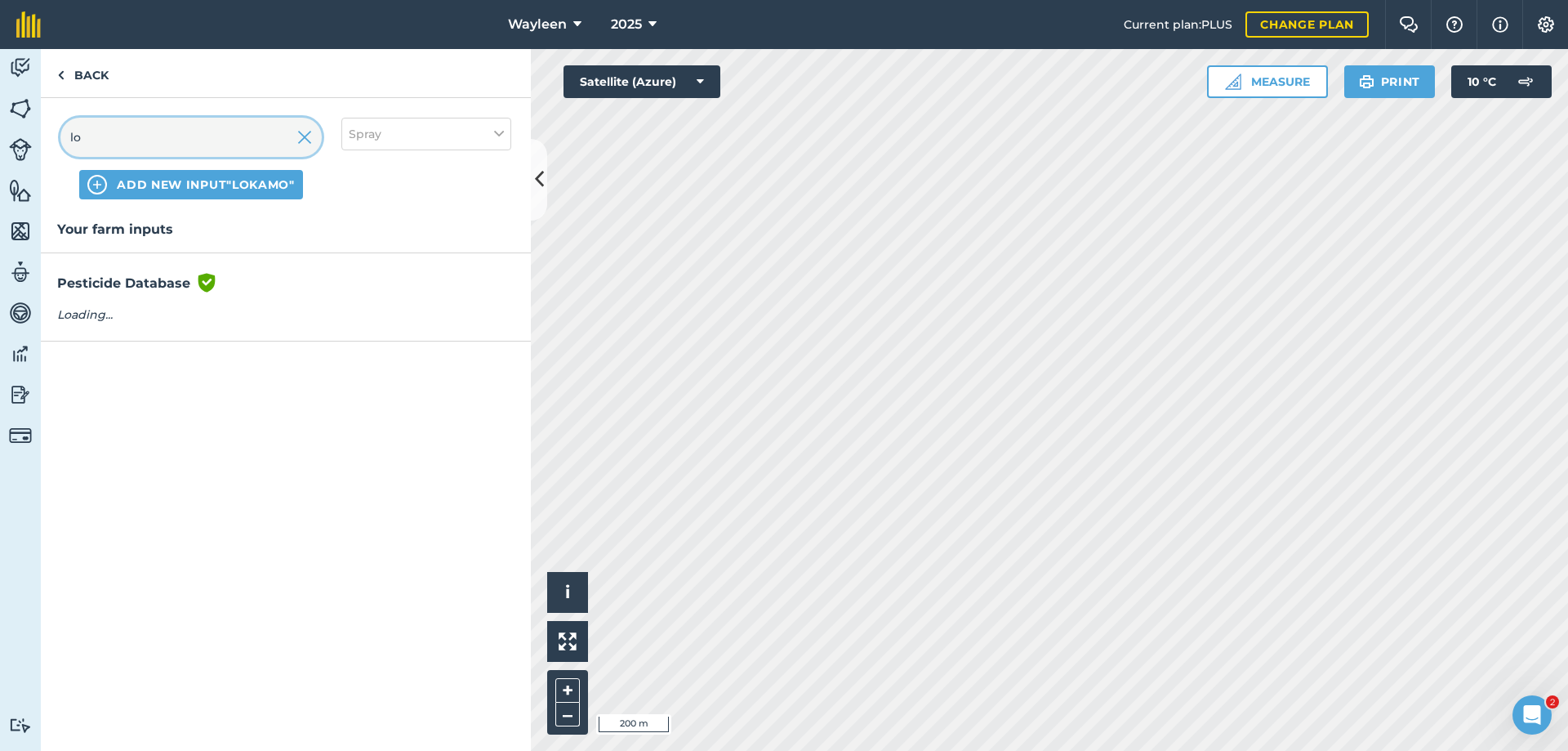 type on "l" 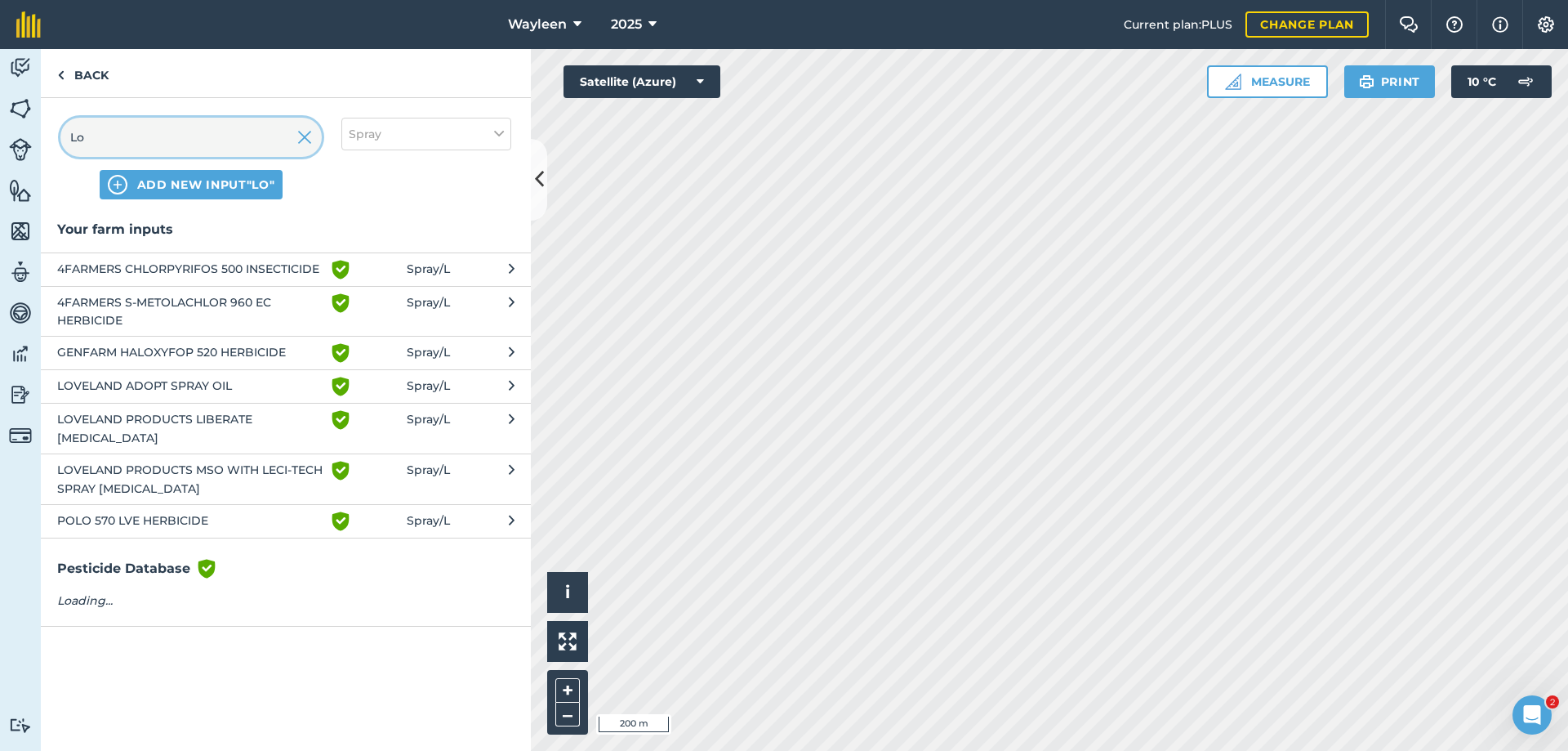 type on "L" 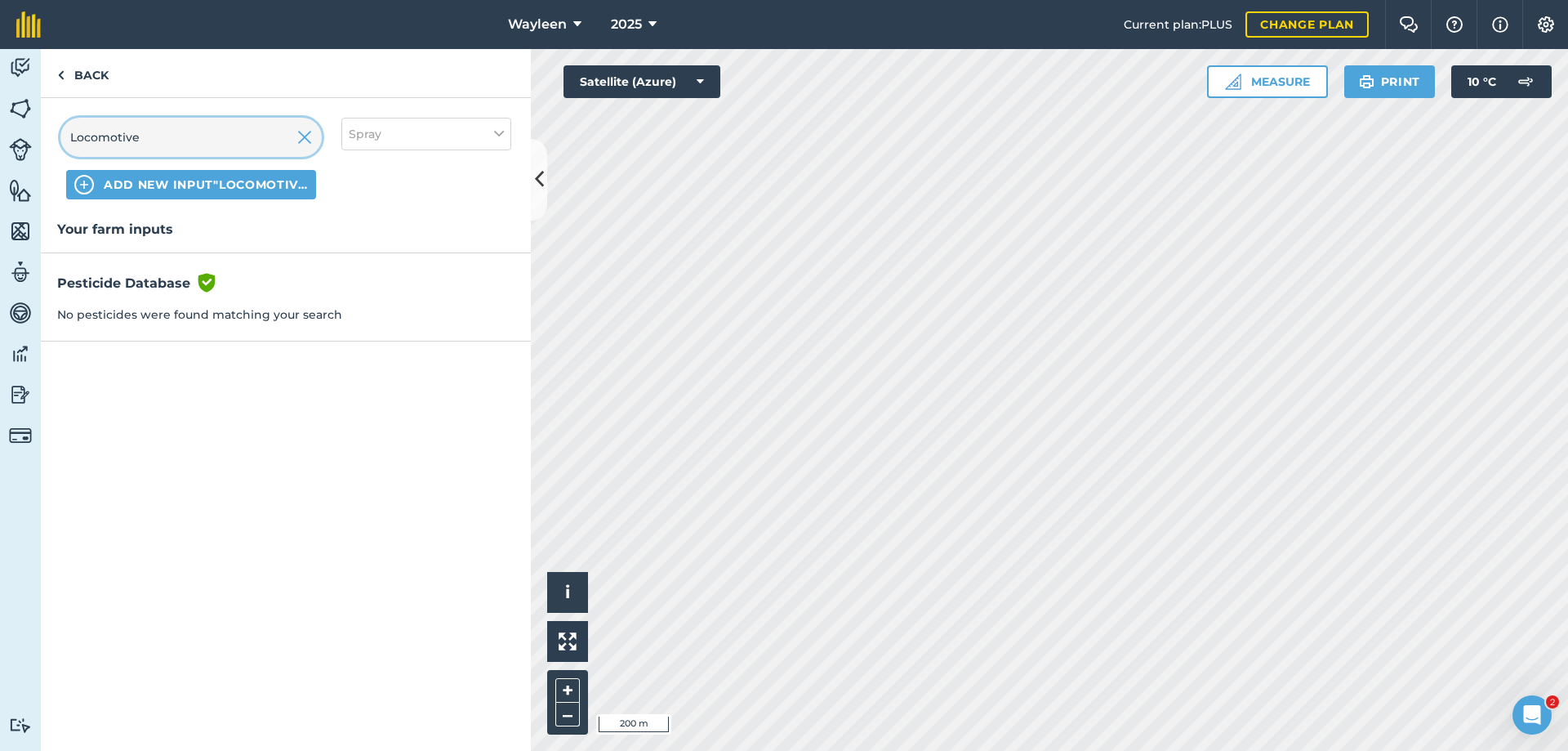 click on "Locomotive" at bounding box center [191, 137] 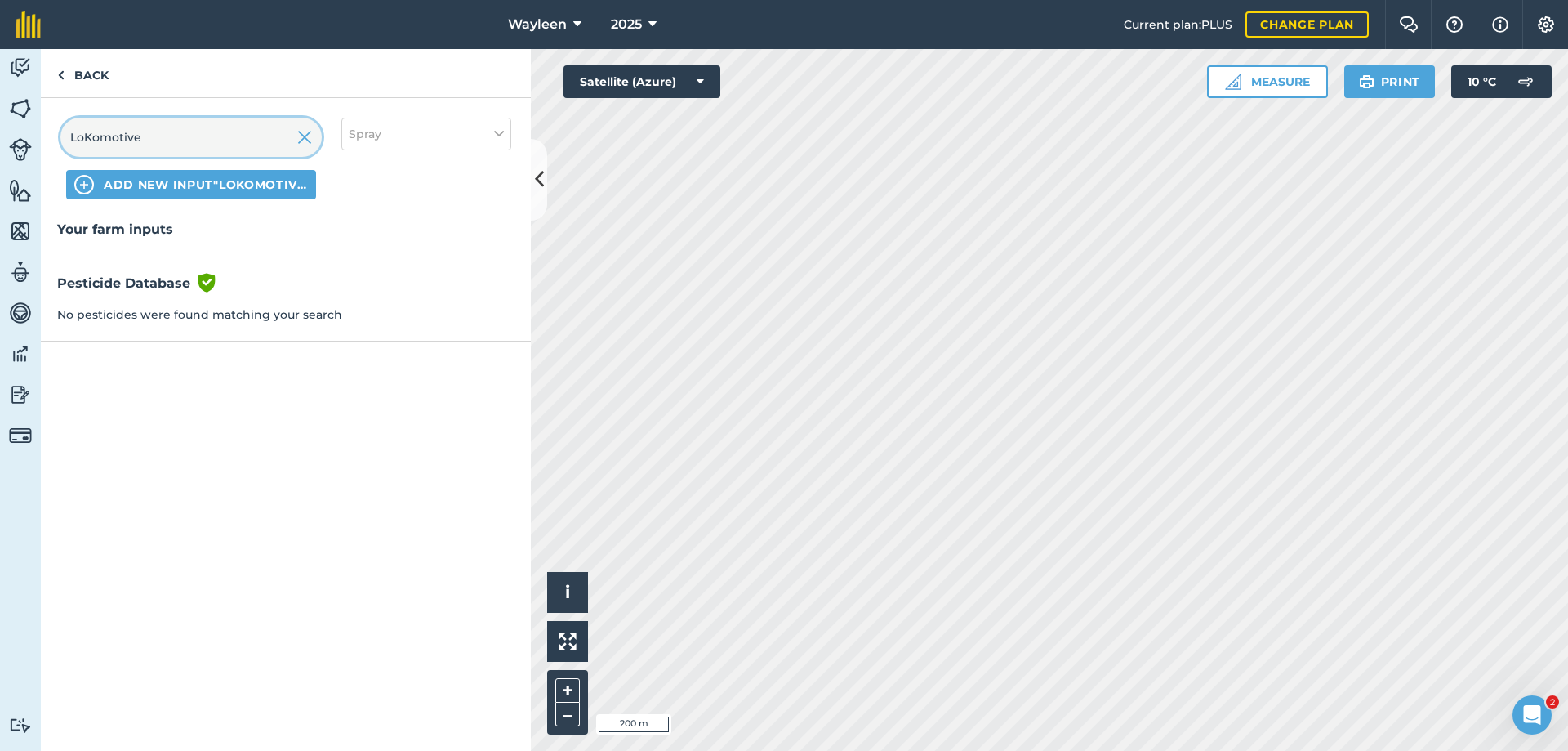click on "LoKomotive" at bounding box center [191, 137] 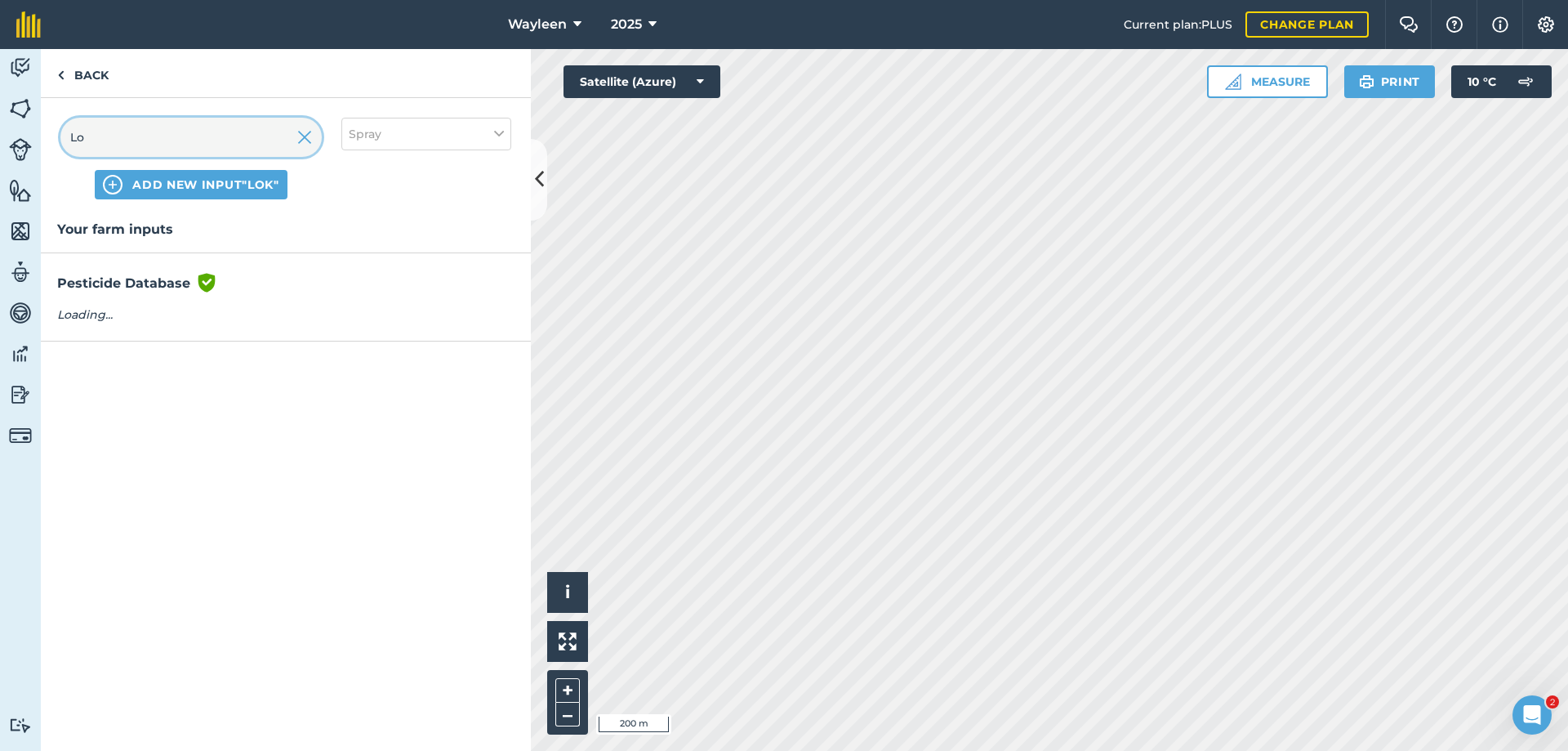type on "L" 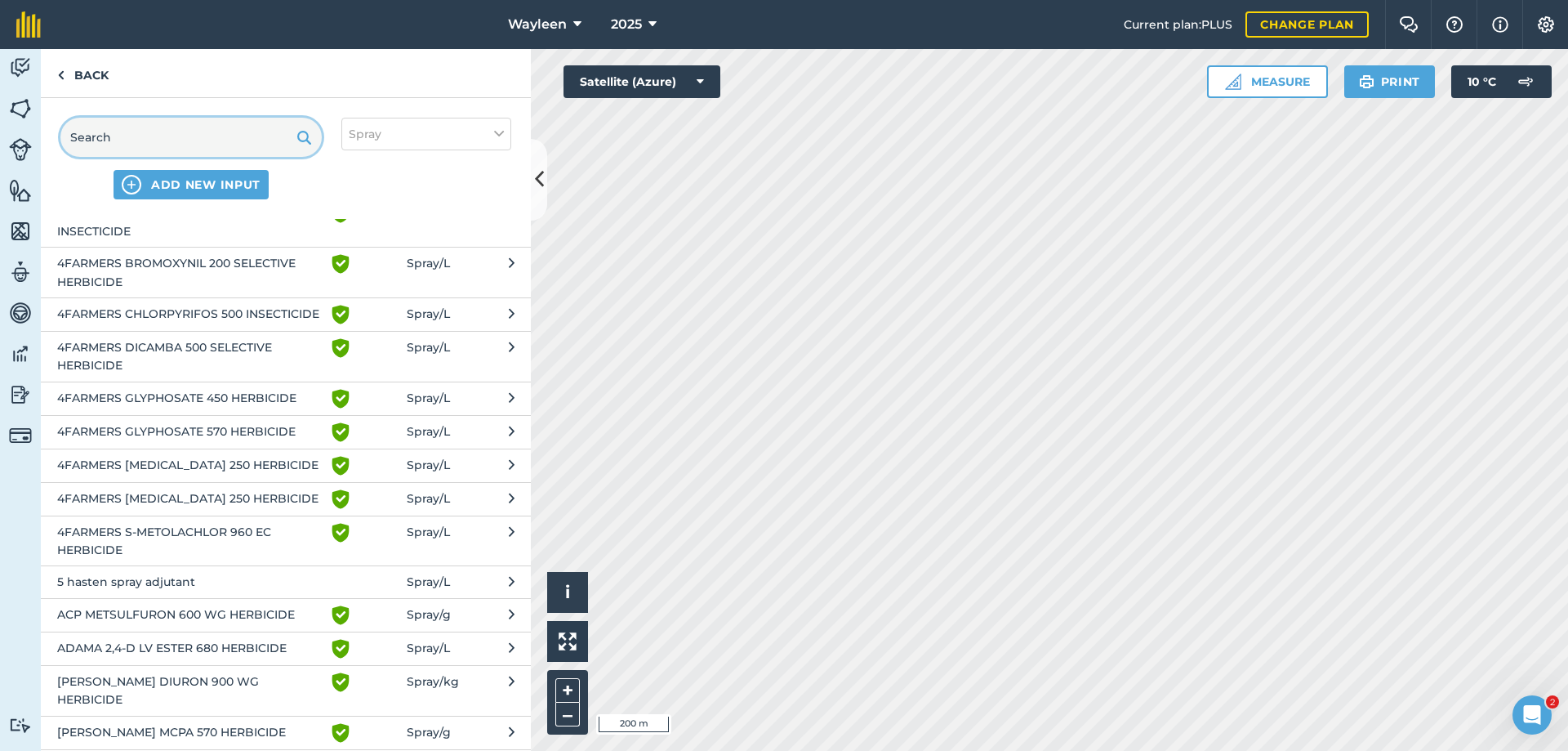scroll, scrollTop: 0, scrollLeft: 0, axis: both 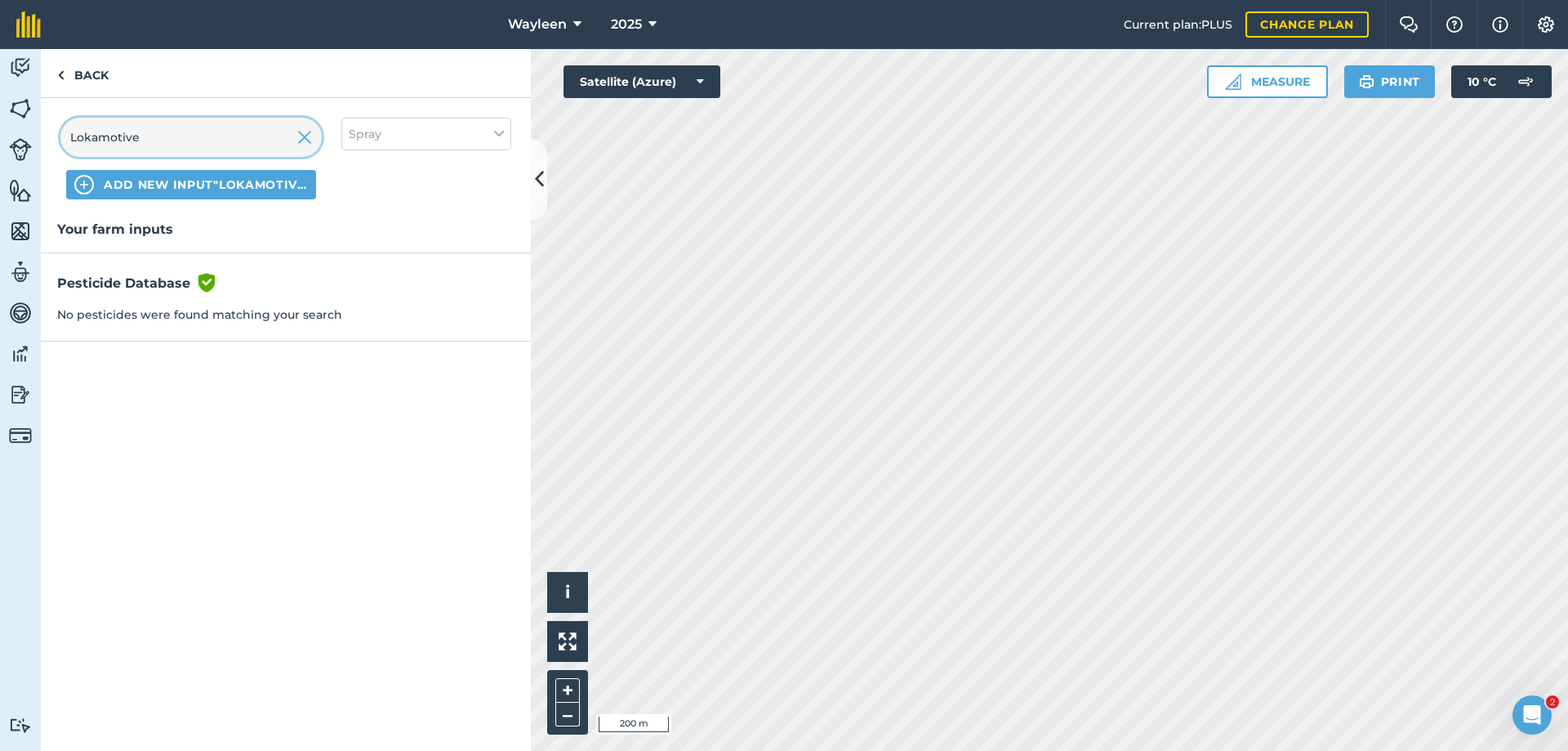 type on "Lokamotive" 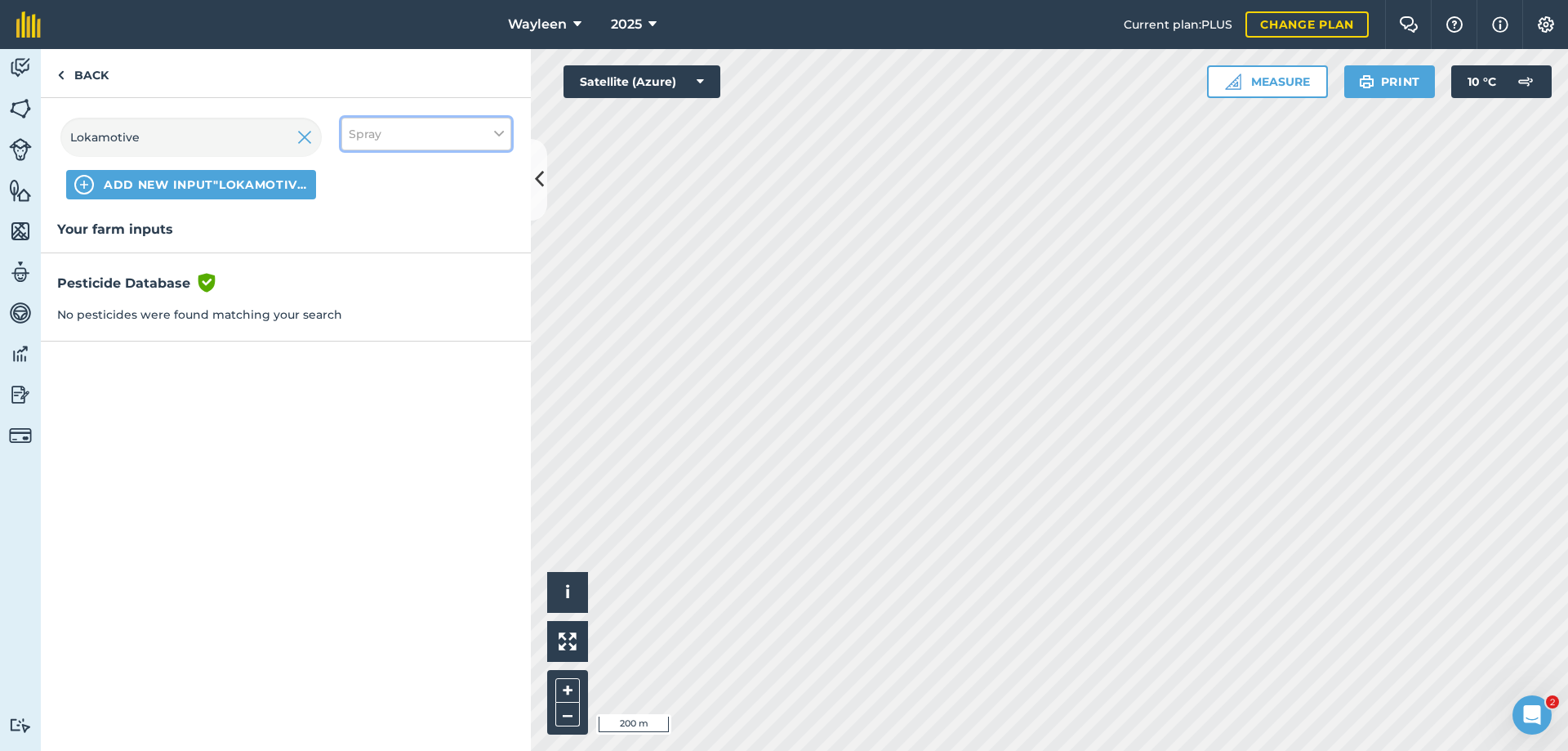 click on "Spray" at bounding box center (426, 134) 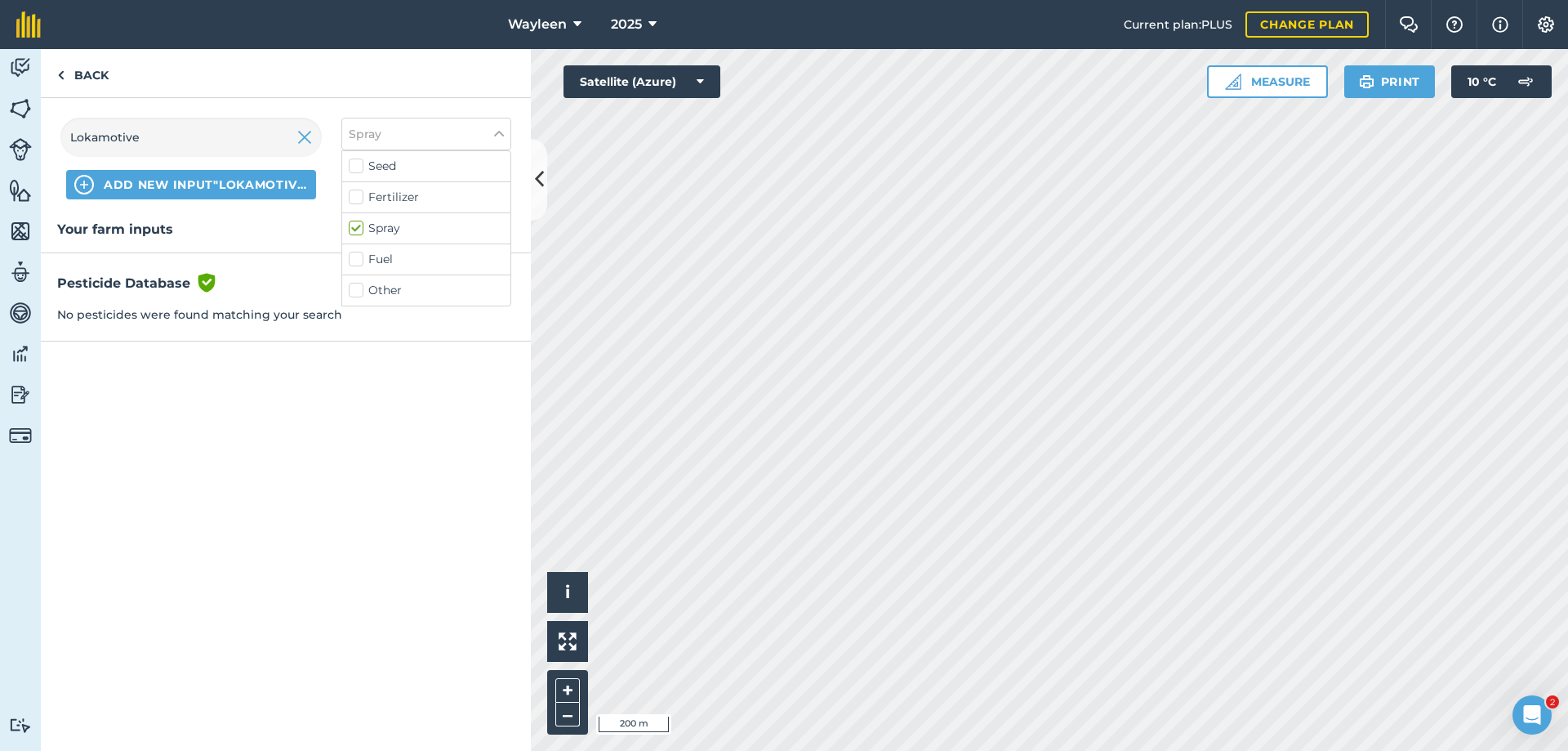 click on "Fertilizer" at bounding box center [426, 197] 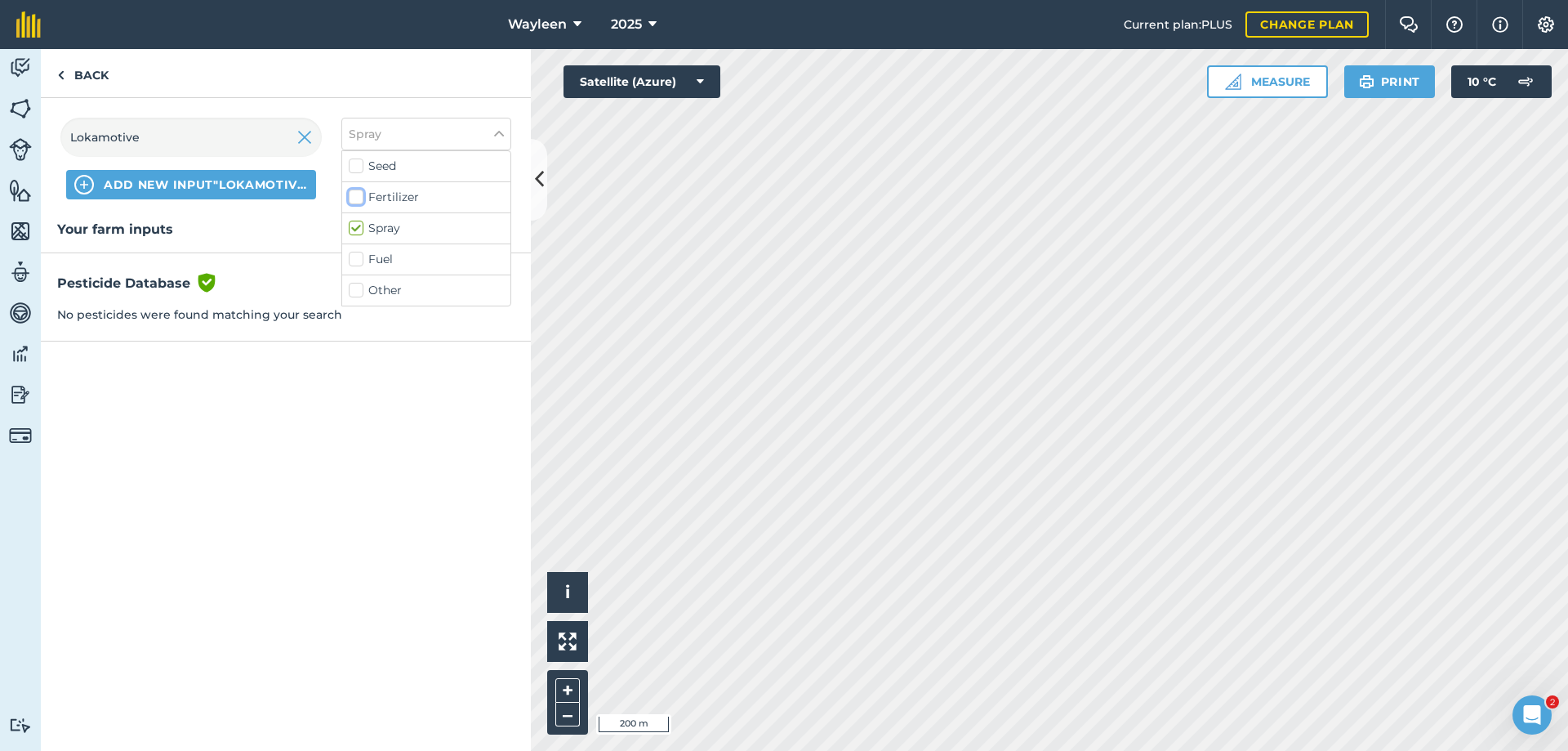 click on "Fertilizer" at bounding box center (354, 194) 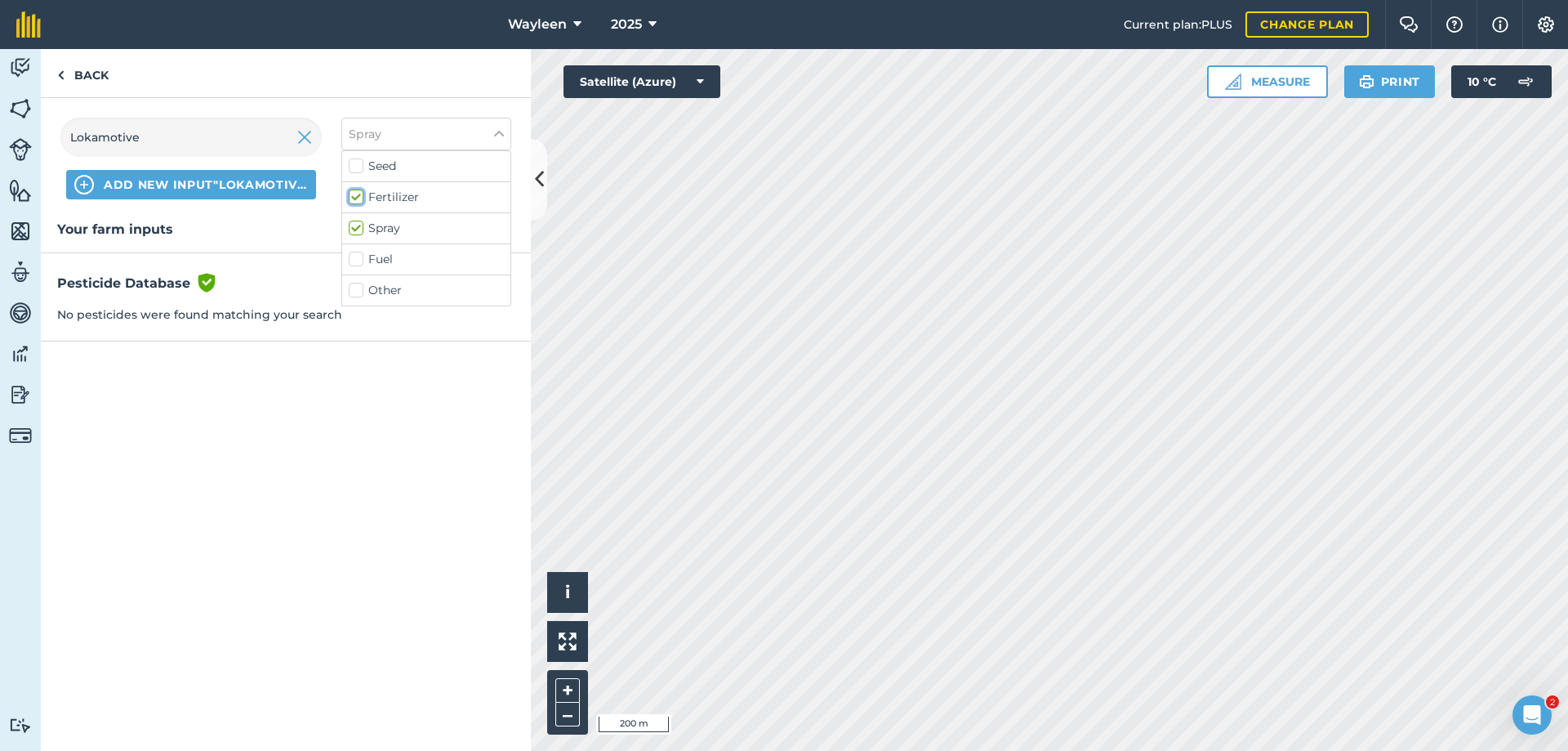 checkbox on "true" 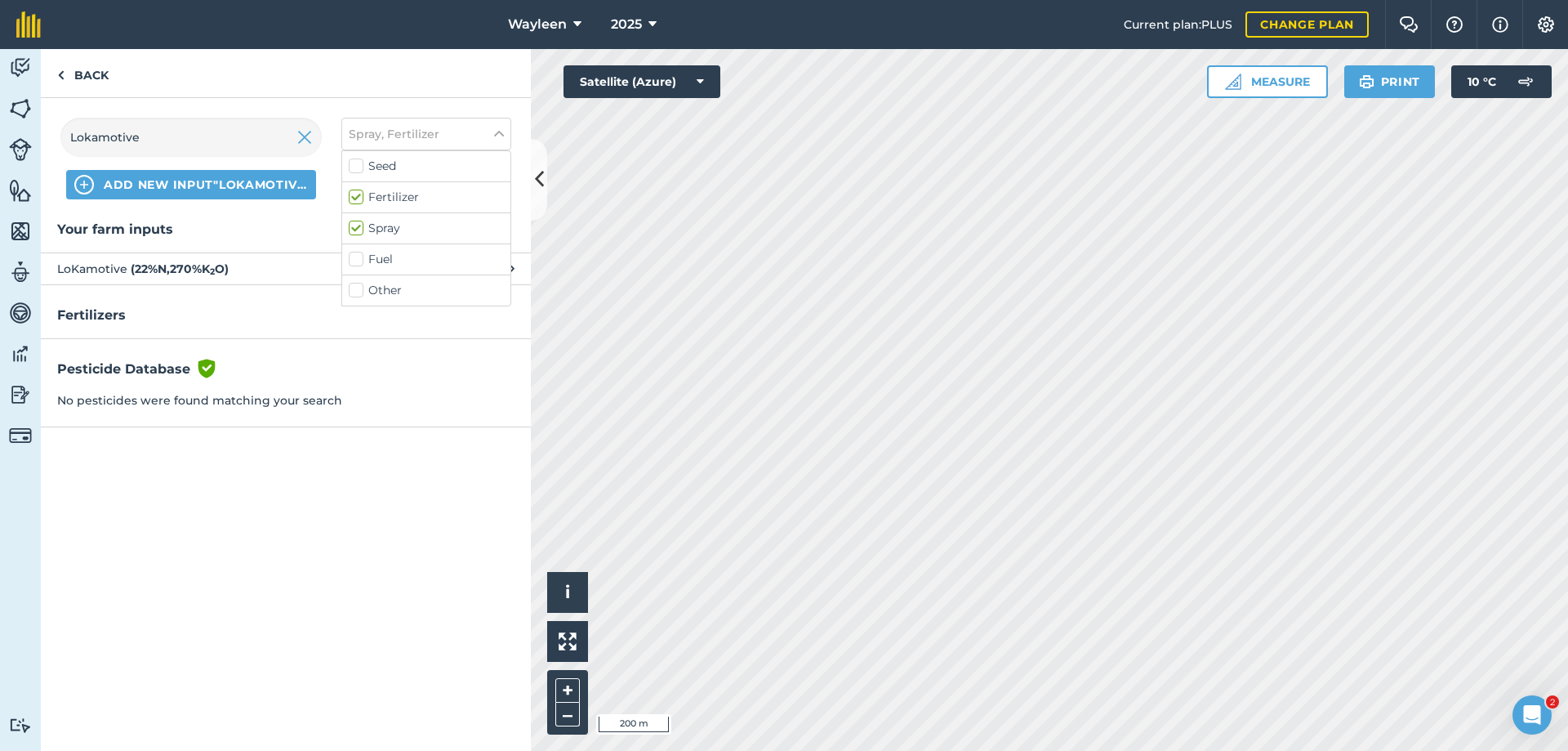 click on "Spray" at bounding box center [426, 228] 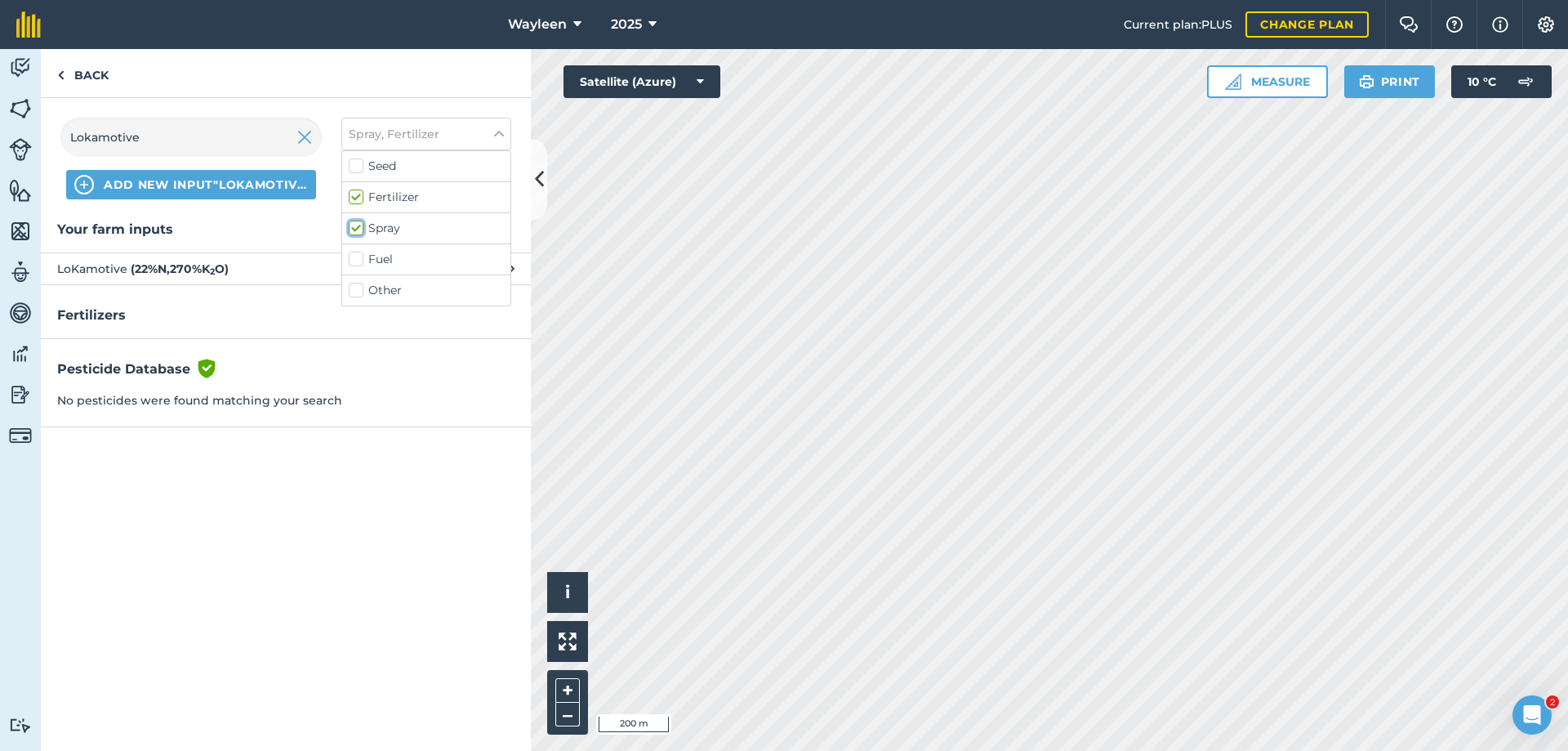 click on "Spray" at bounding box center (354, 225) 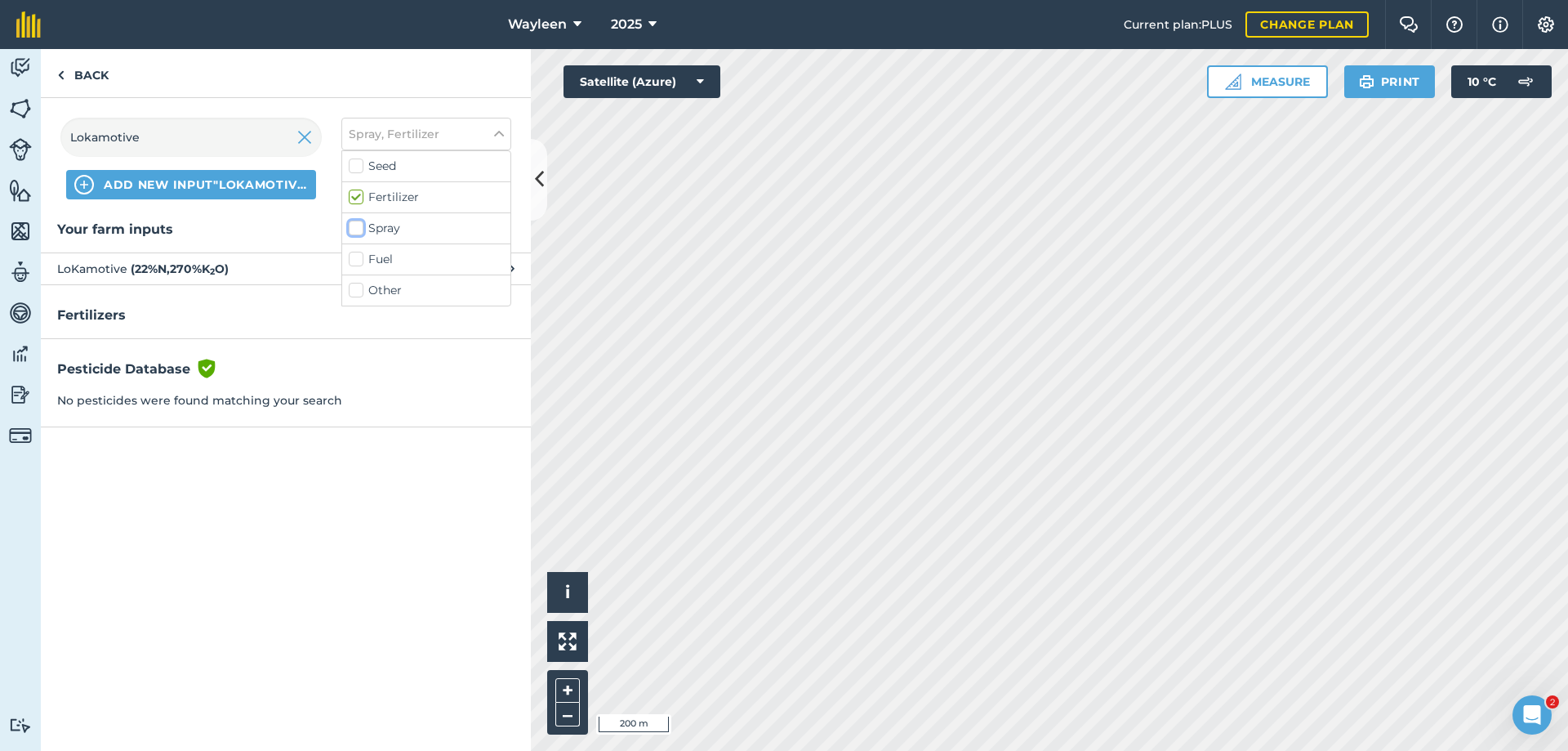 checkbox on "false" 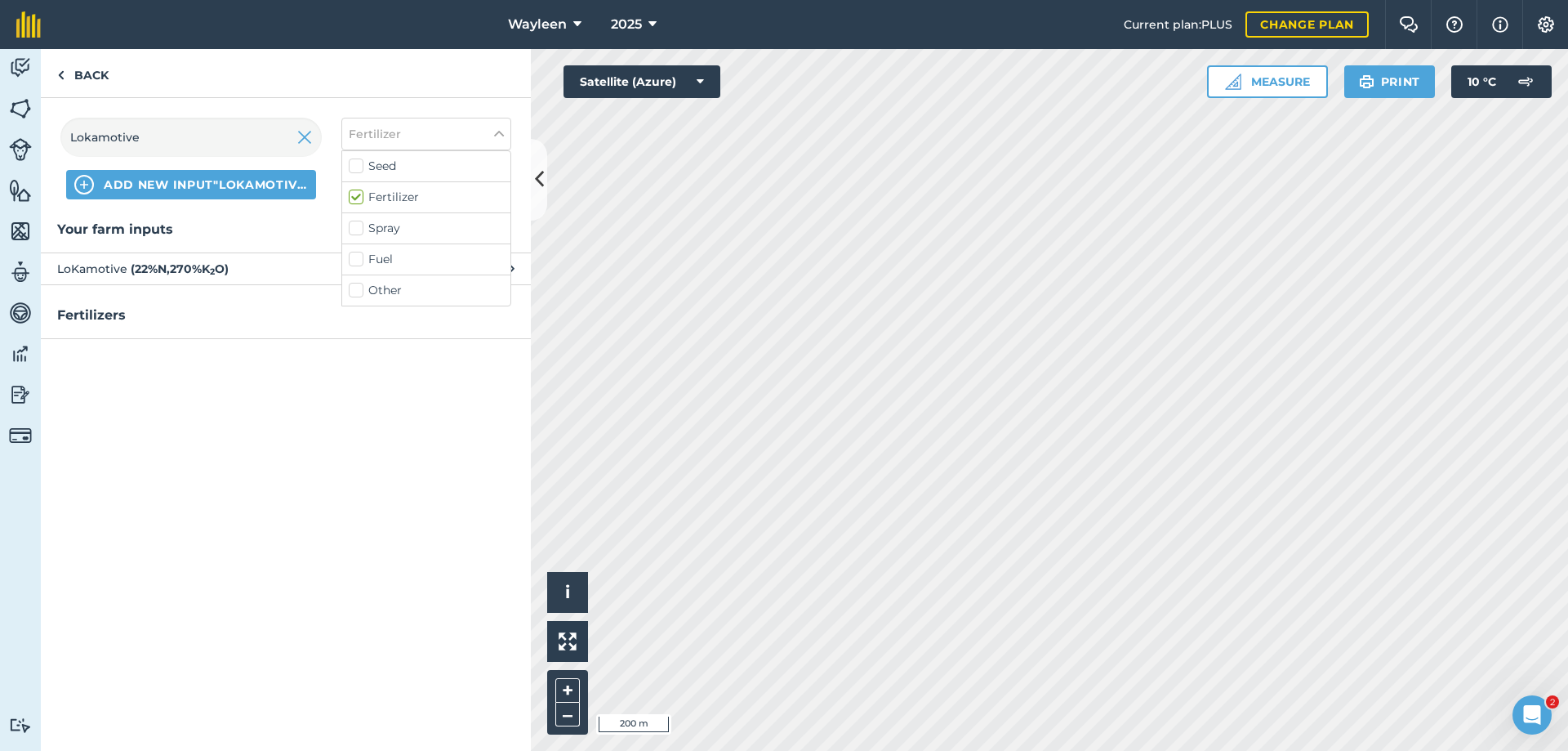 click on "( 22 %  N ,  270 %  K 2 O )" at bounding box center [180, 269] 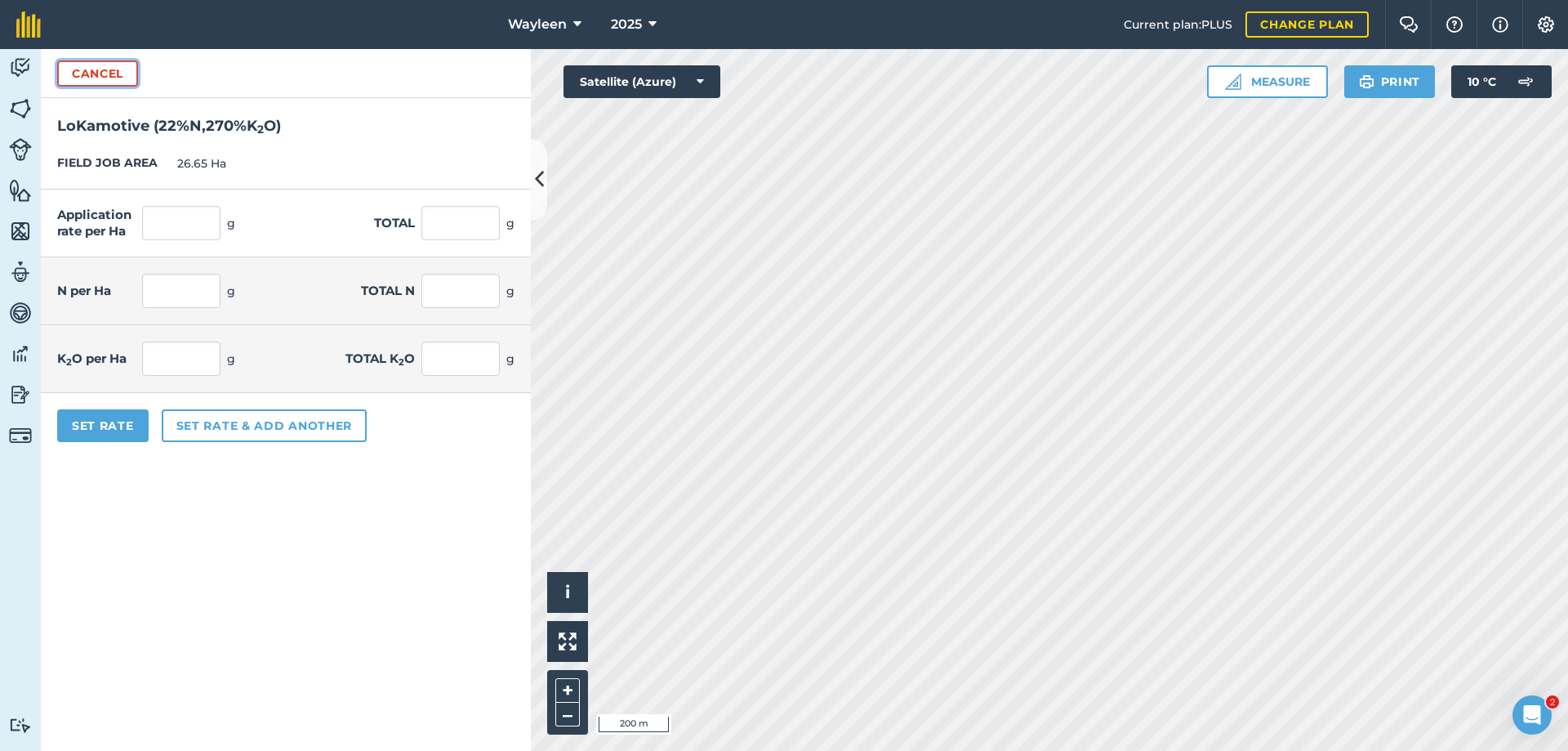 click on "Cancel" at bounding box center (97, 74) 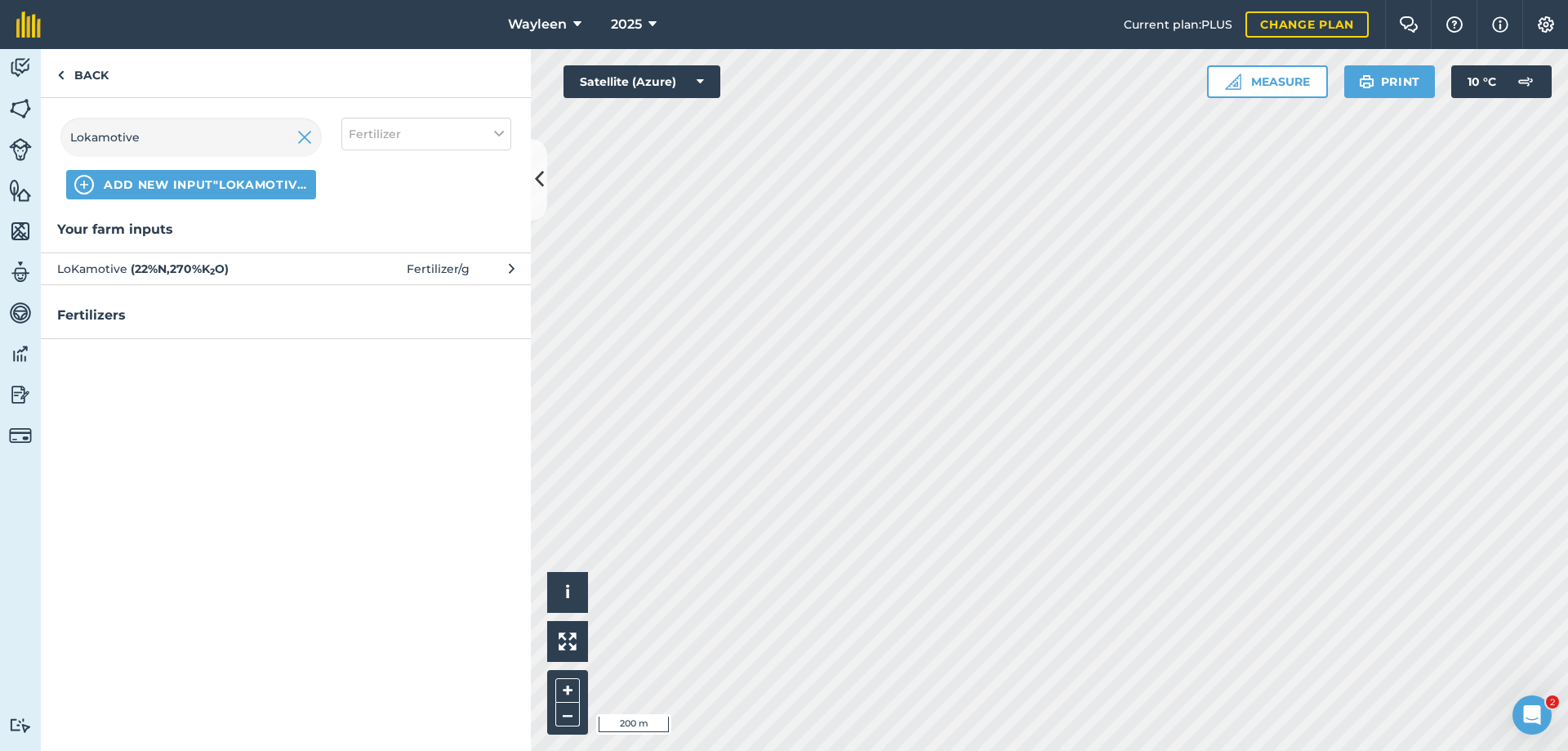 click on "LoKamotive   ( 22 %  N ,  270 %  K 2 O )" at bounding box center [190, 269] 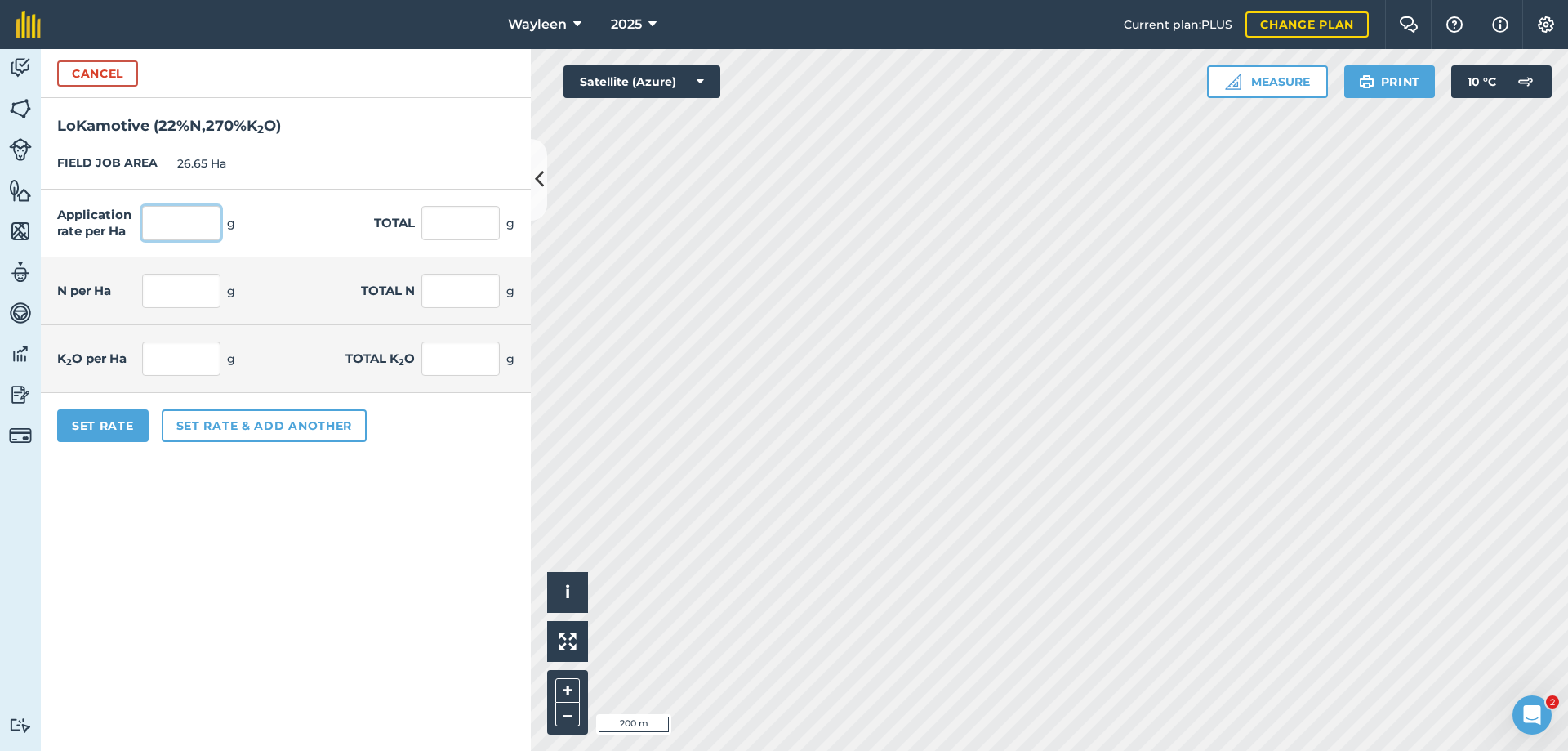 click at bounding box center (181, 223) 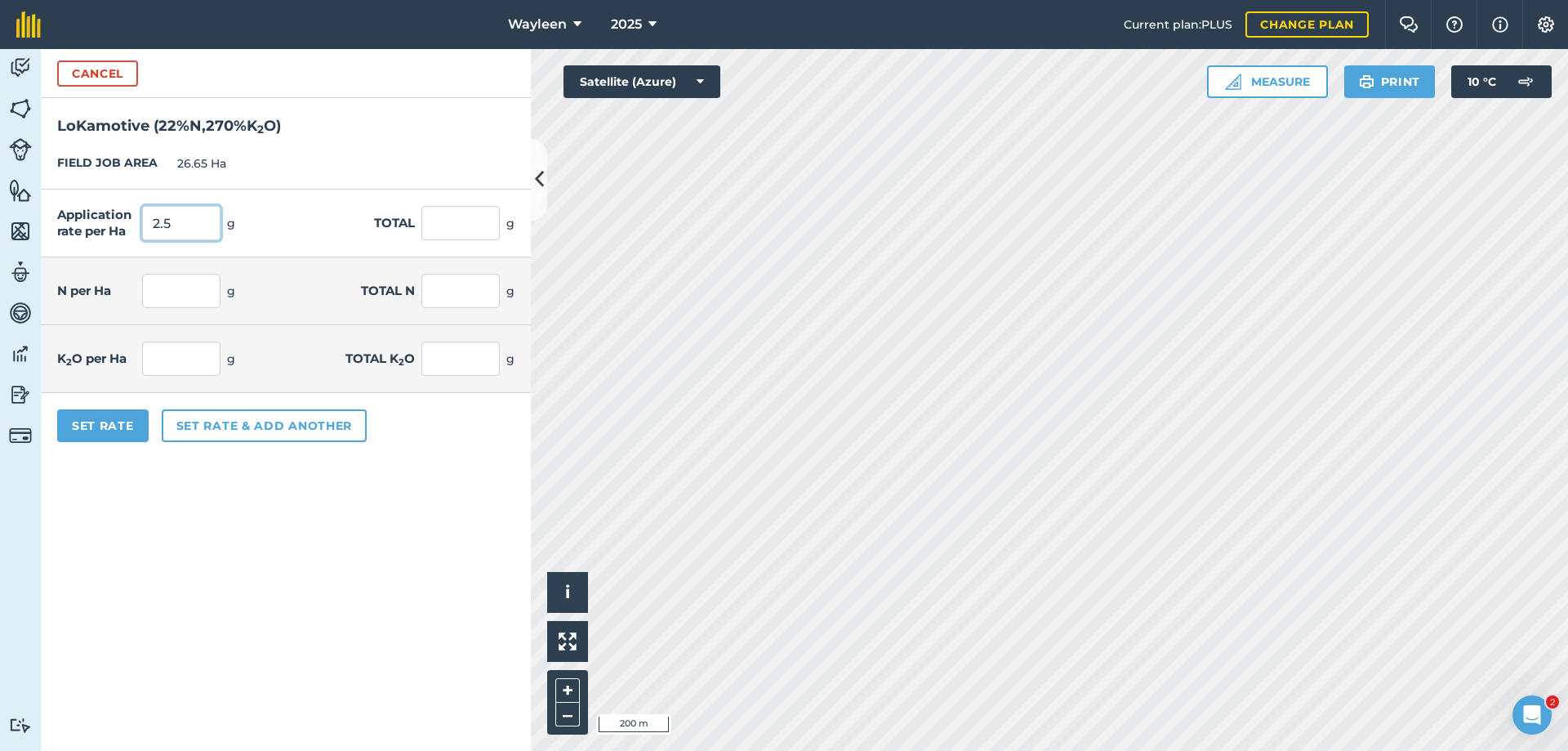 type on "2.5" 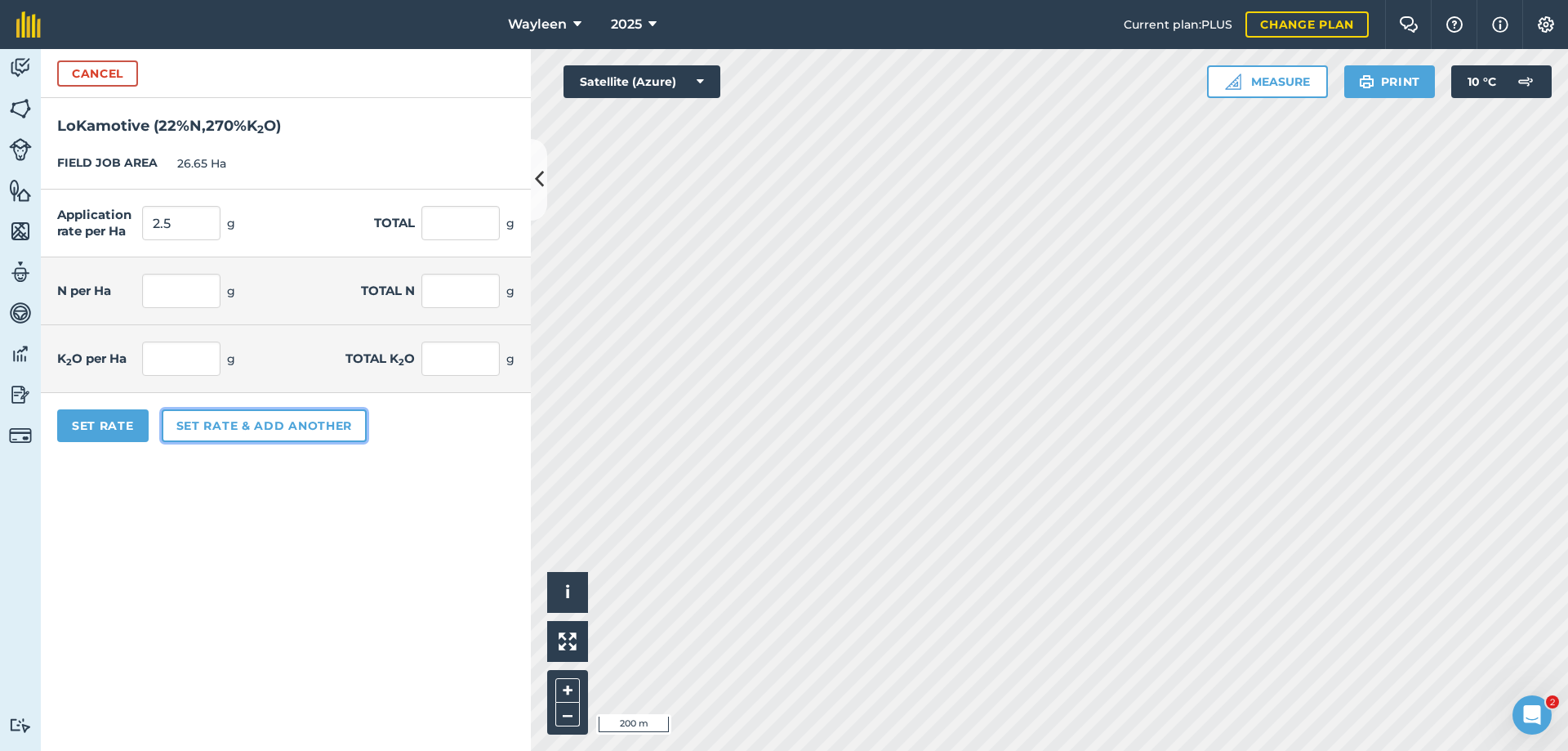 type on "66.625" 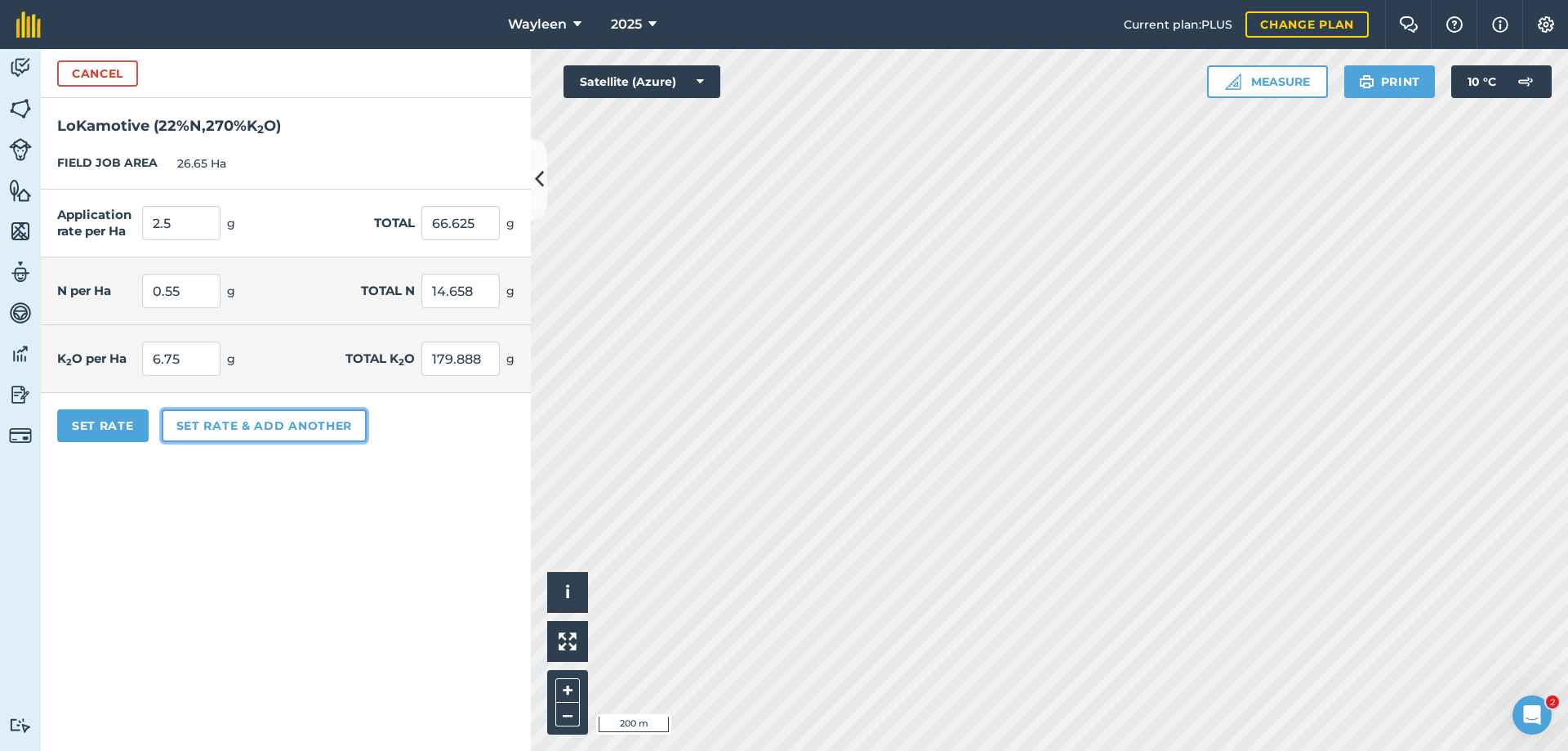click on "Set rate & add another" at bounding box center [264, 426] 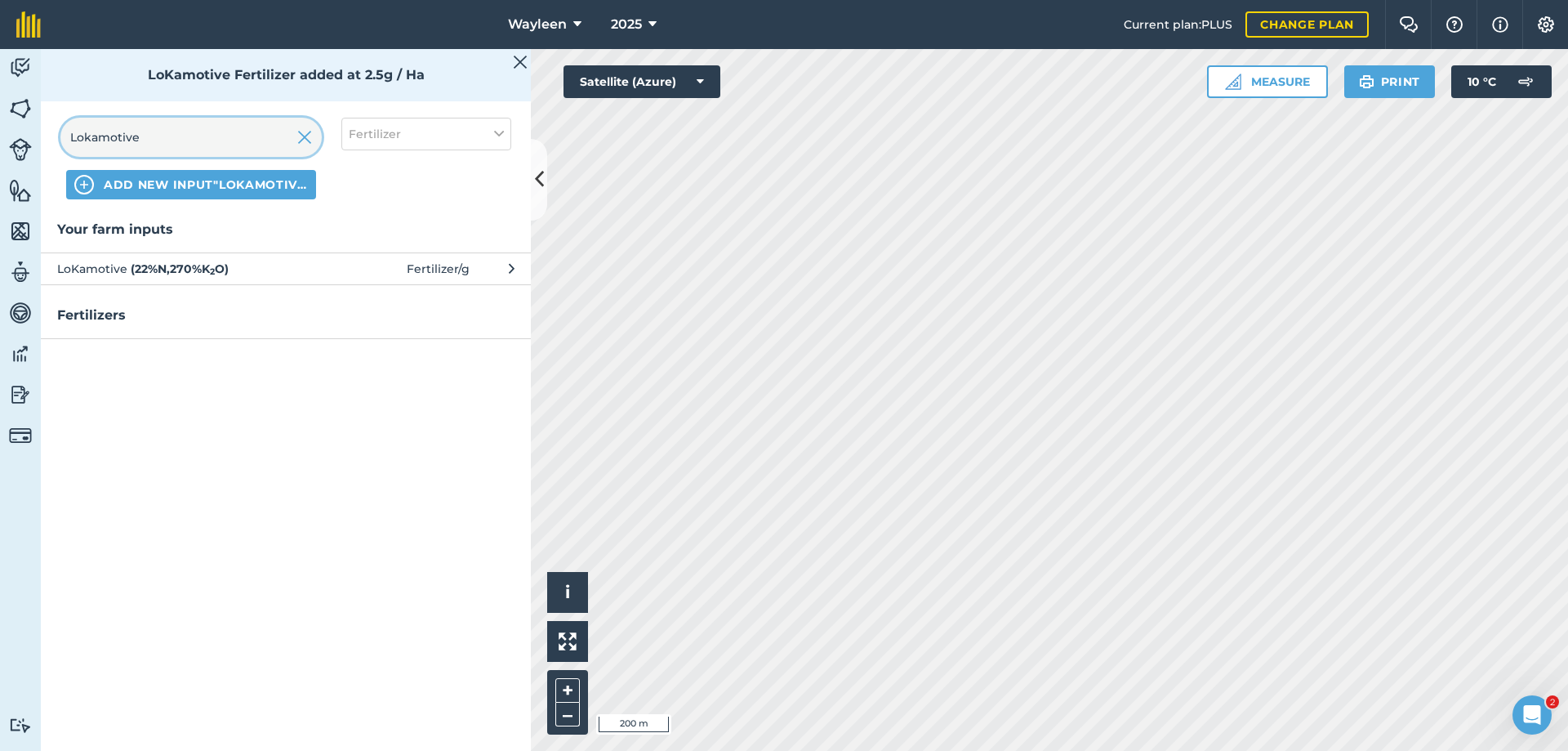 drag, startPoint x: 188, startPoint y: 140, endPoint x: 59, endPoint y: 141, distance: 129.00388 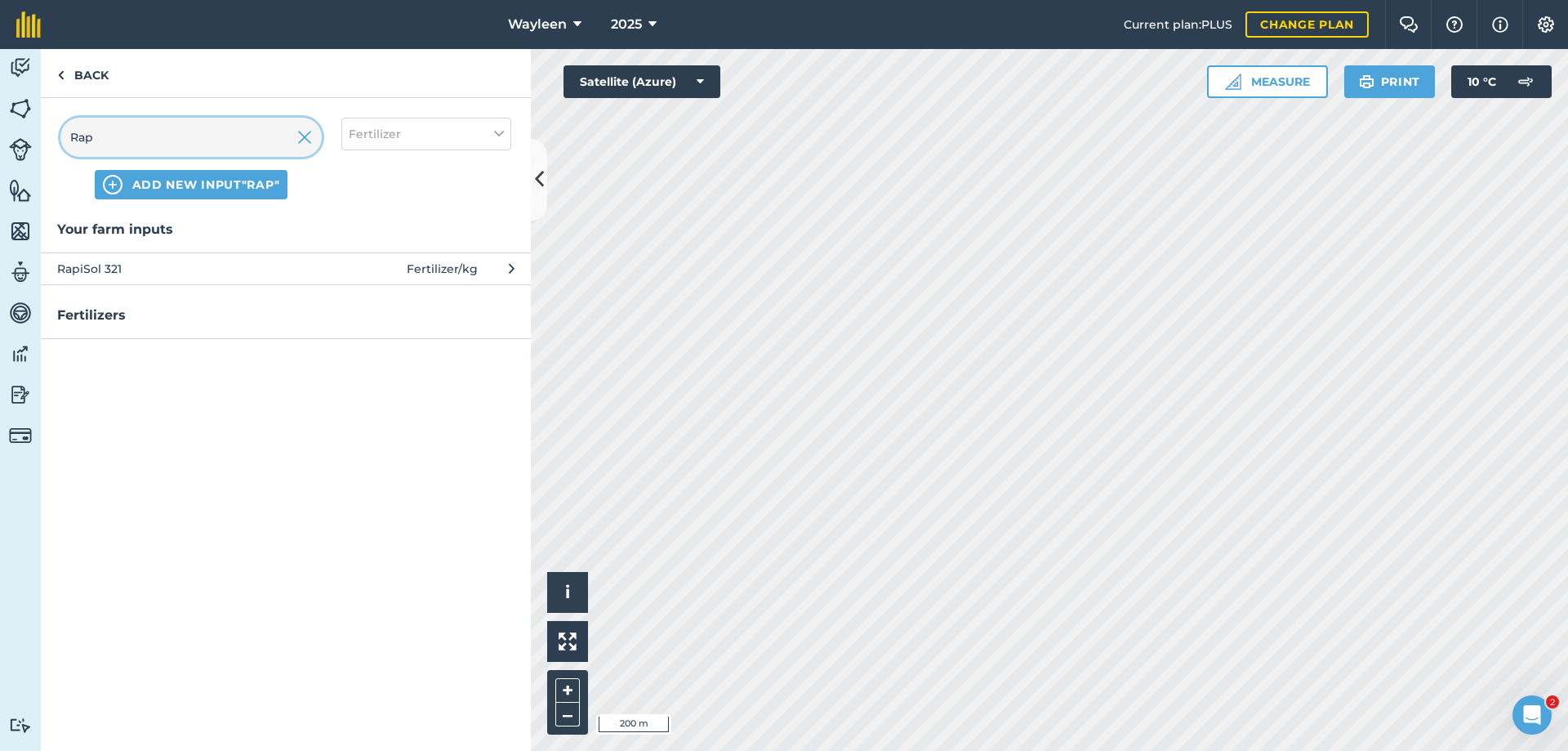 type on "Rap" 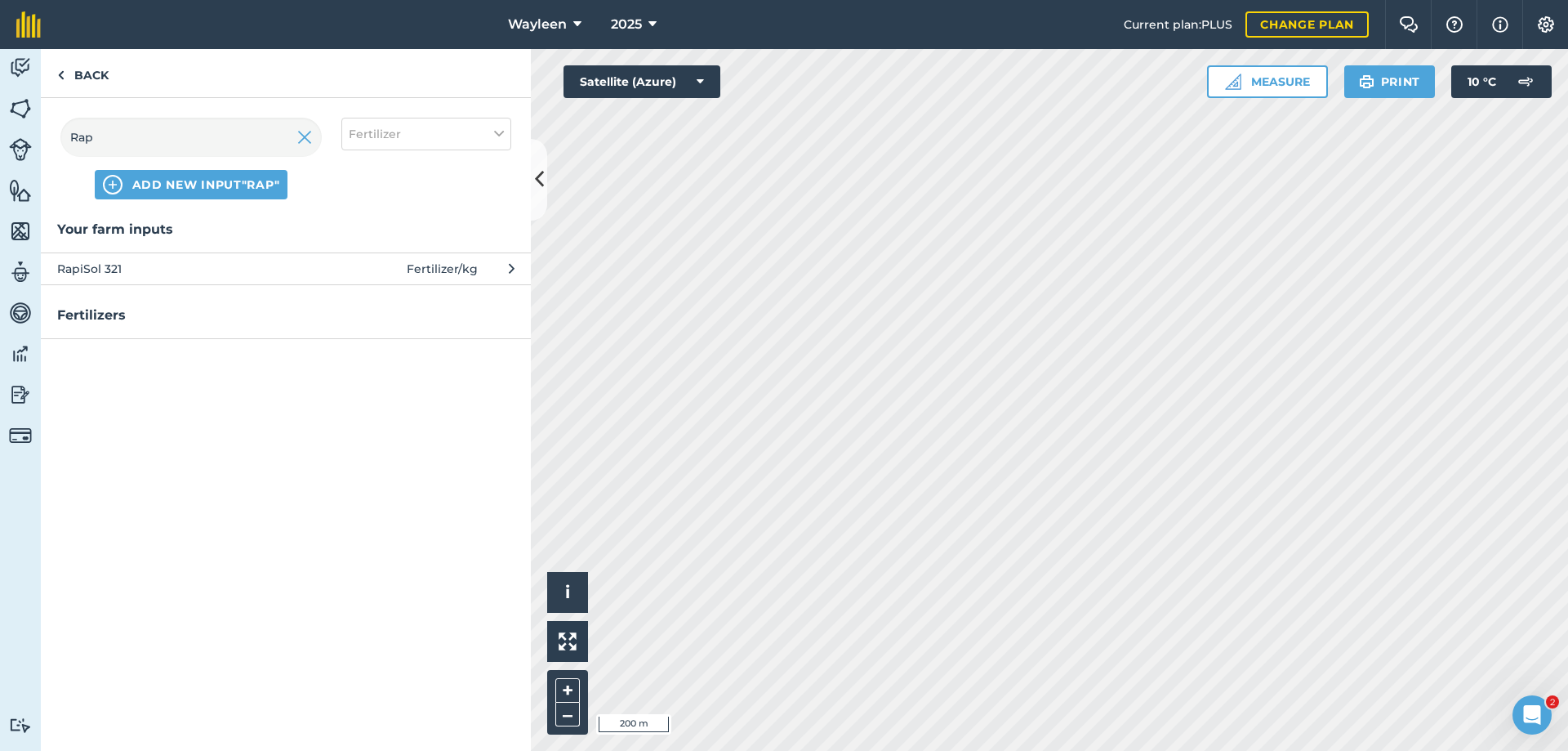 click on "RapiSol 321   Fertilizer /  kg" at bounding box center (286, 268) 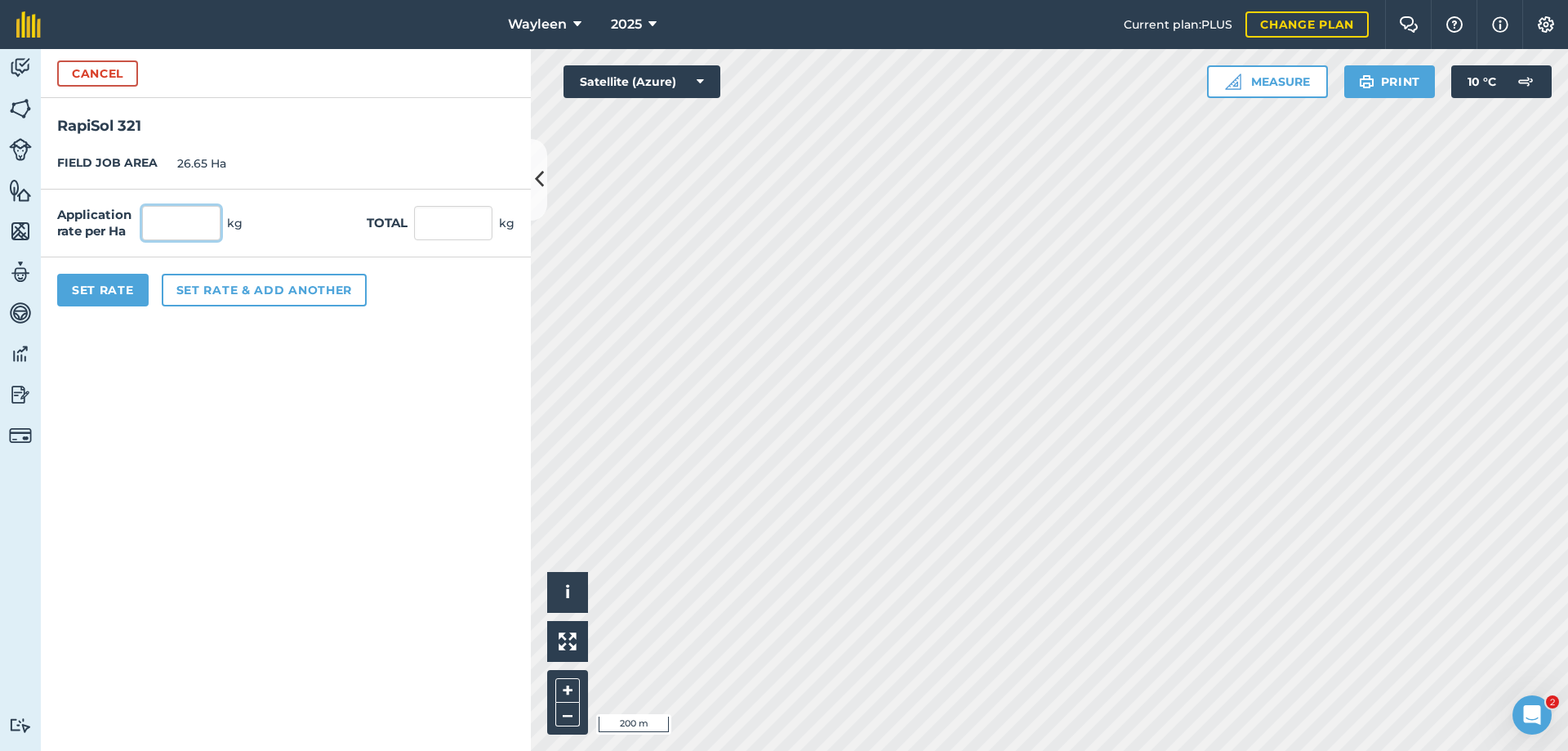 click at bounding box center [181, 223] 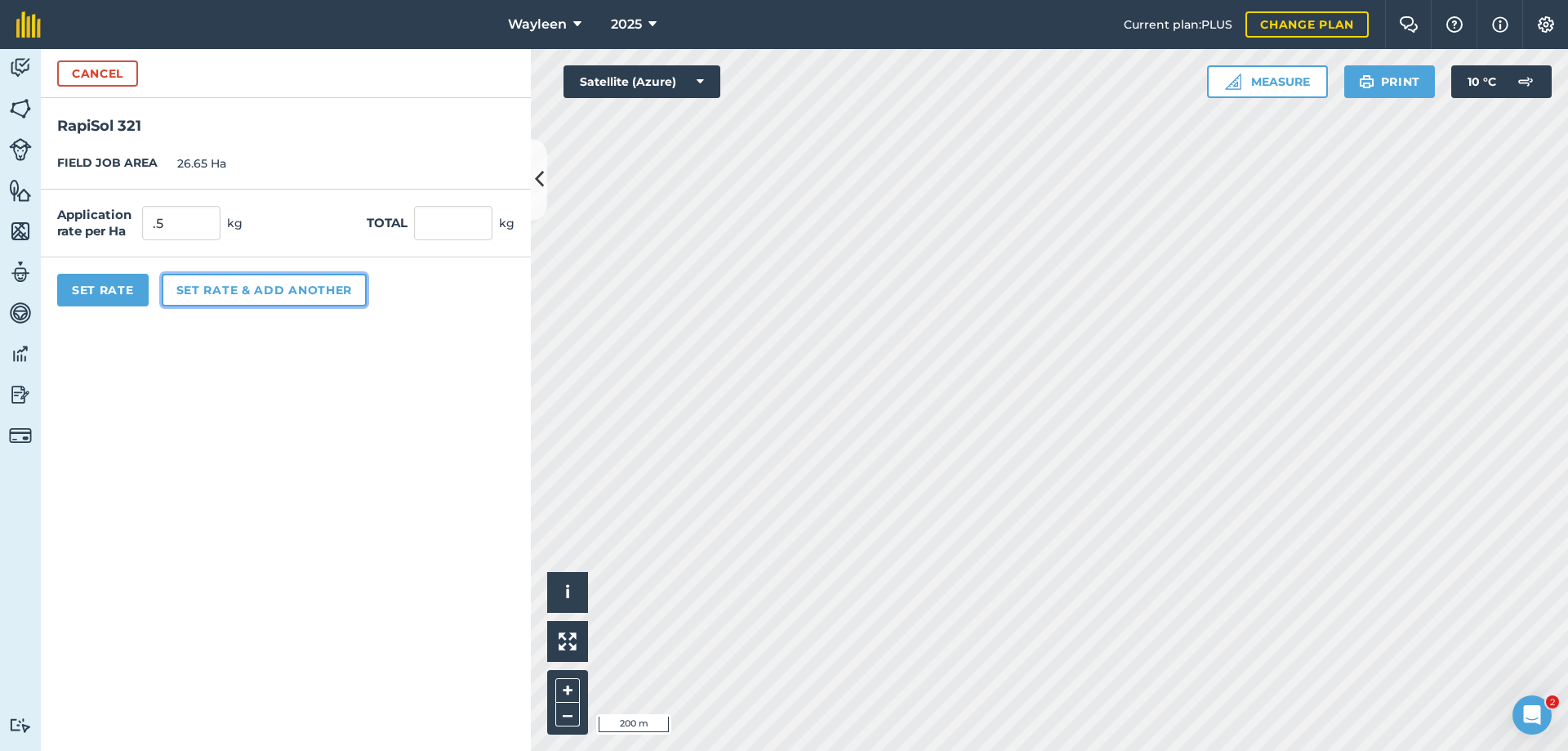 type on "0.5" 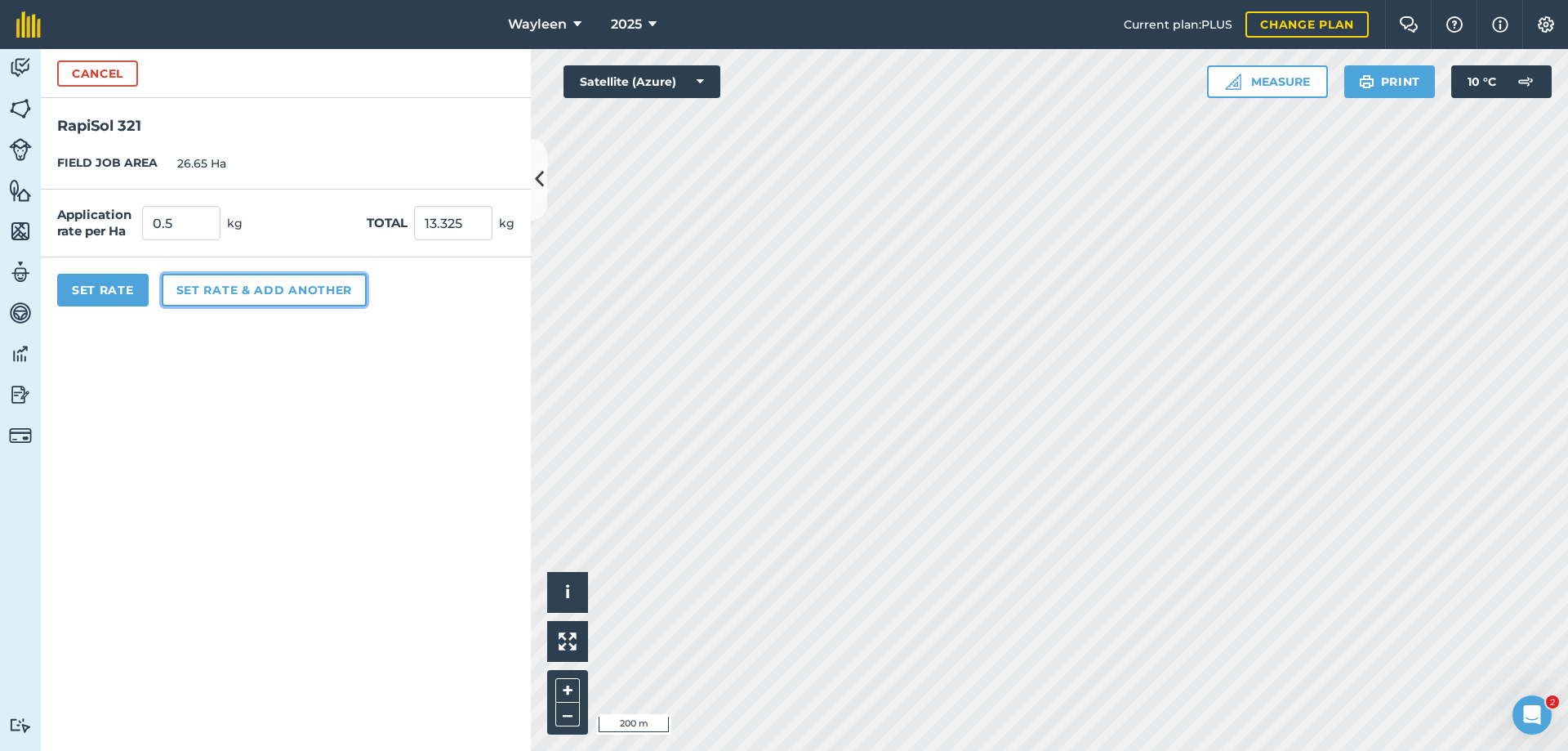 click on "Set rate & add another" at bounding box center (264, 290) 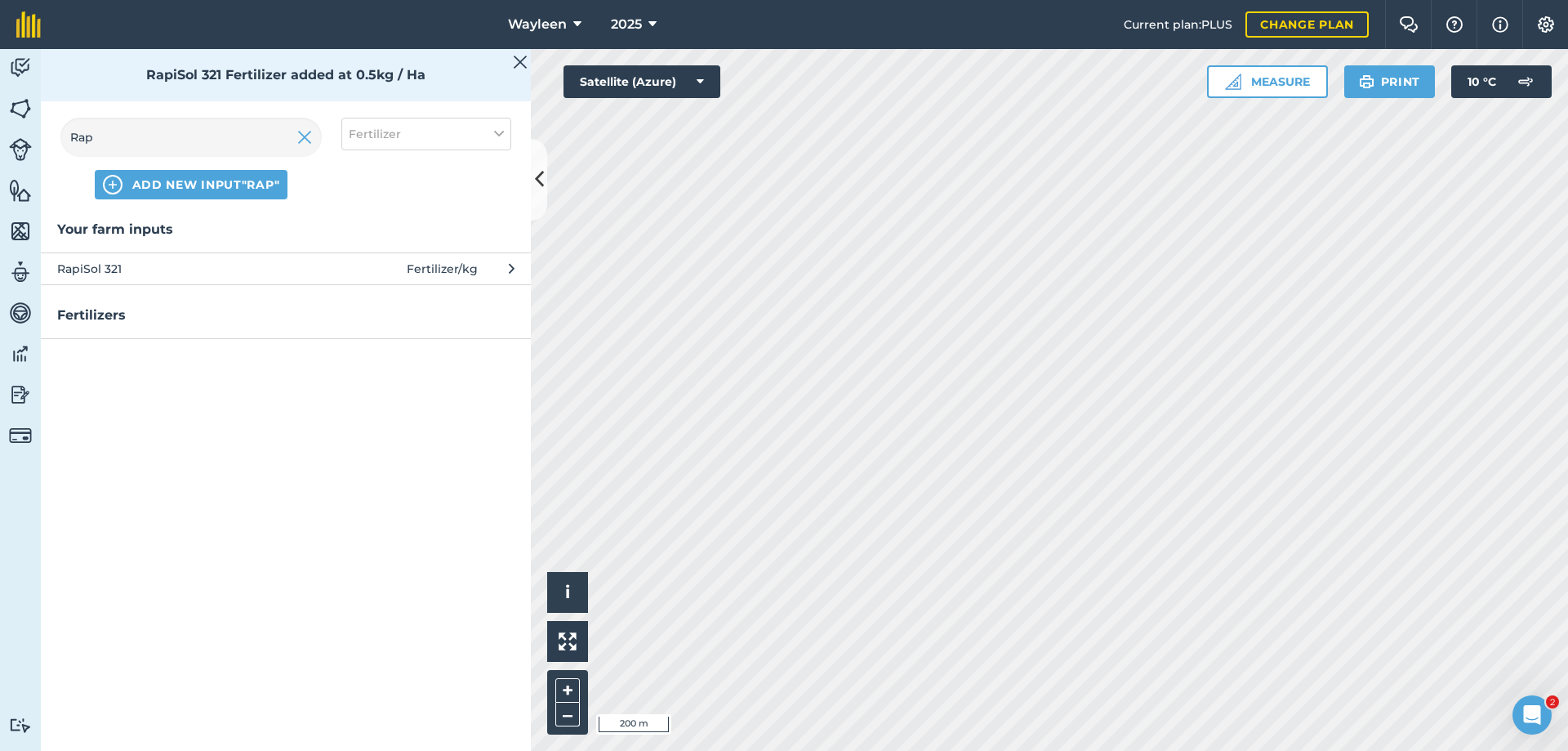 click at bounding box center (520, 62) 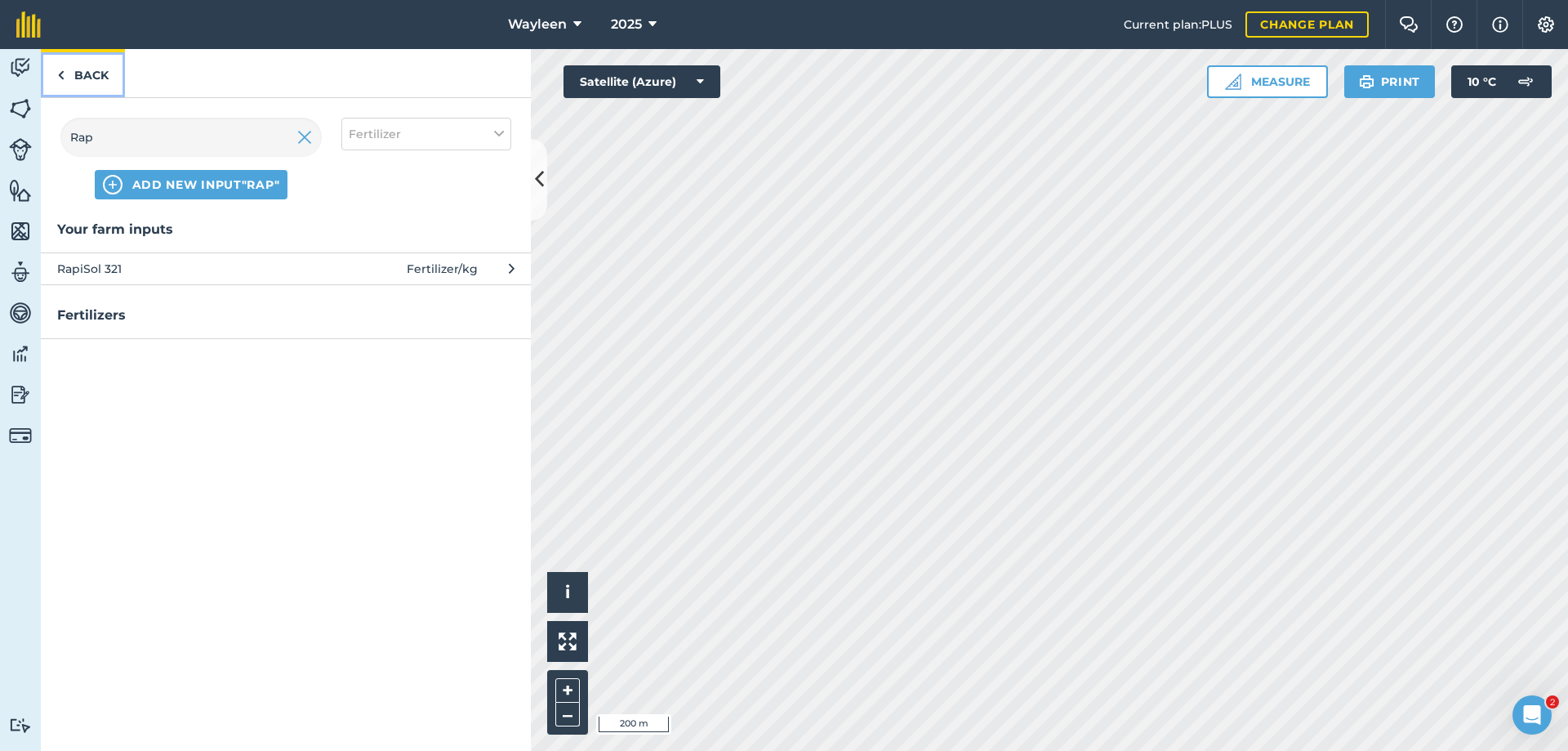 click on "Back" at bounding box center (82, 73) 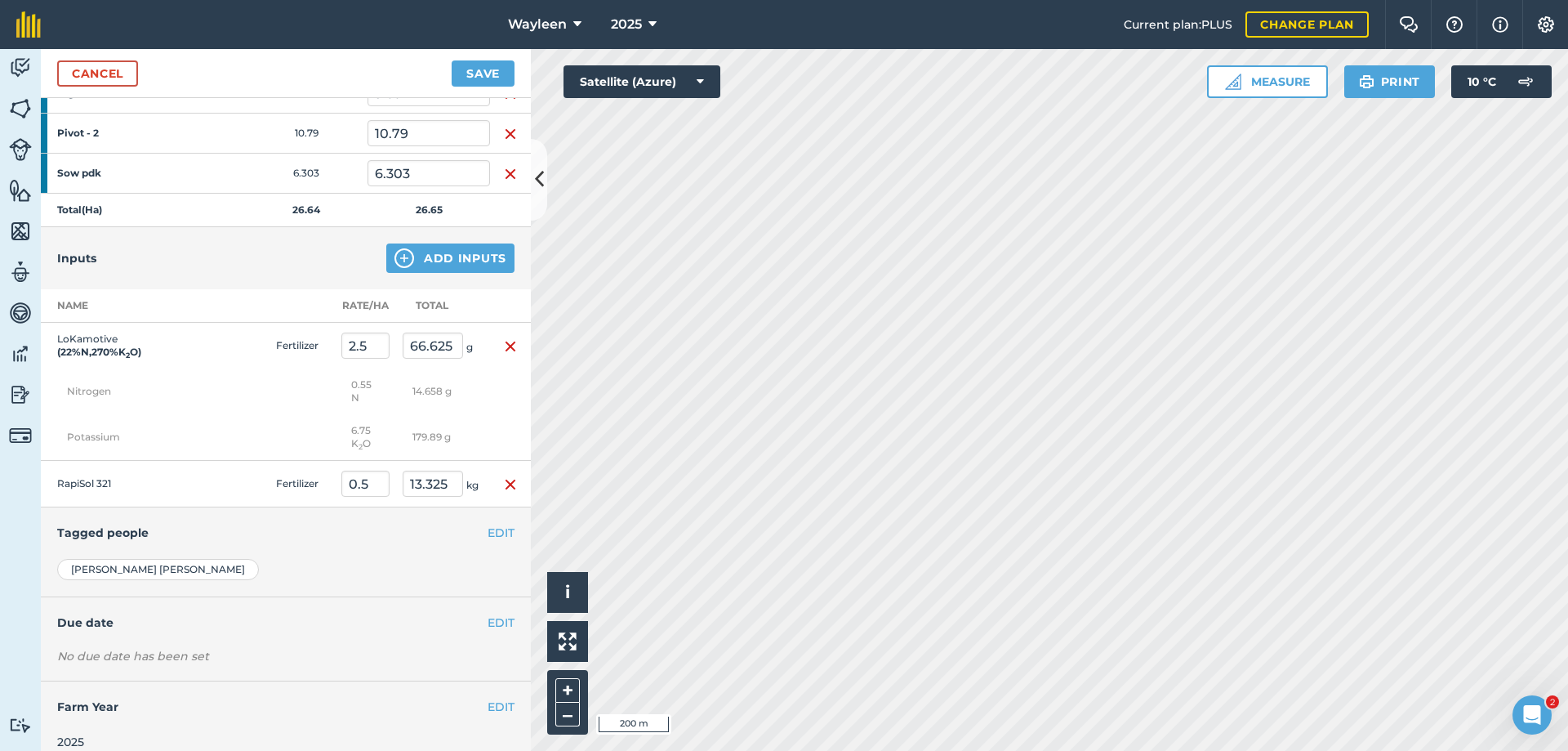 scroll, scrollTop: 311, scrollLeft: 0, axis: vertical 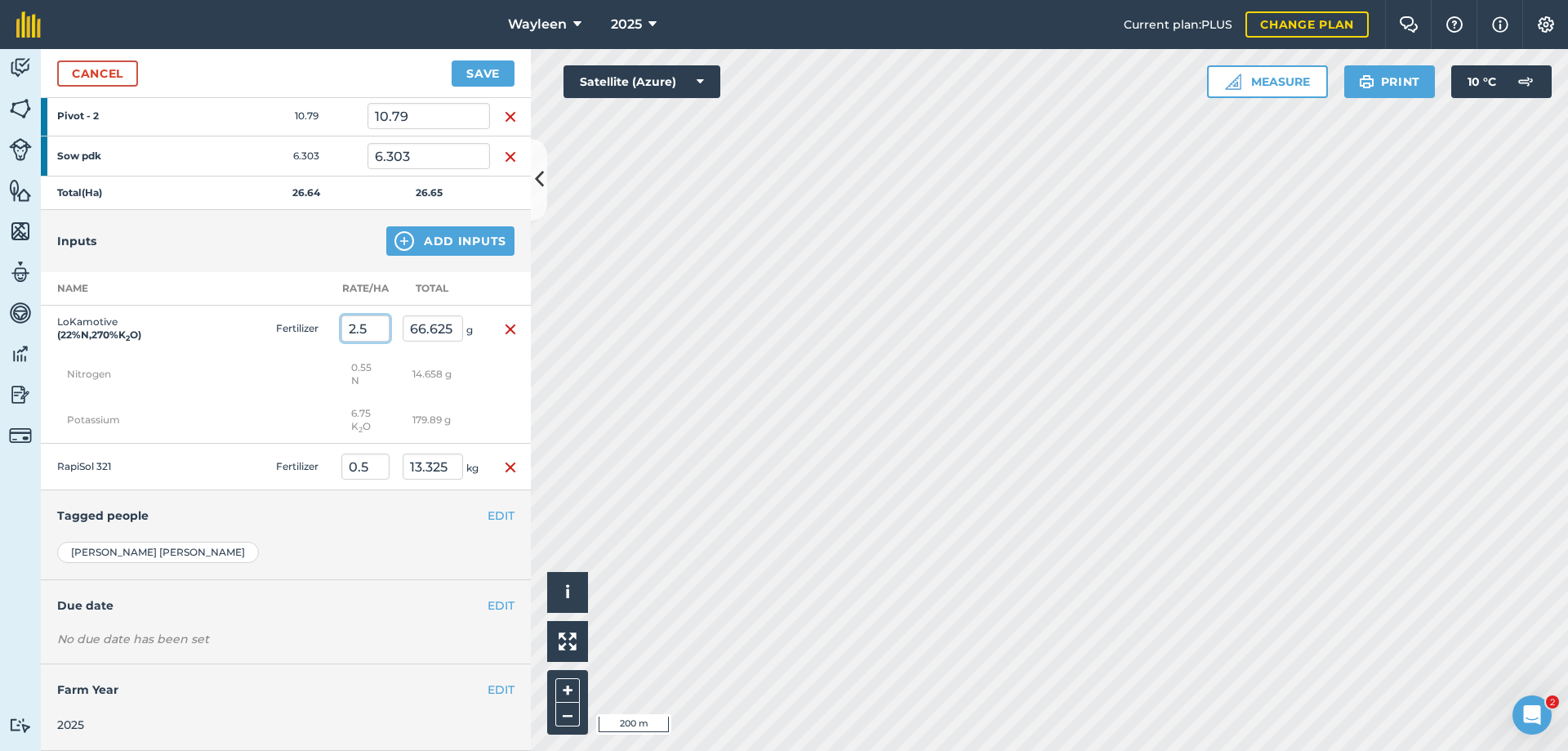 click on "2.5" at bounding box center [365, 329] 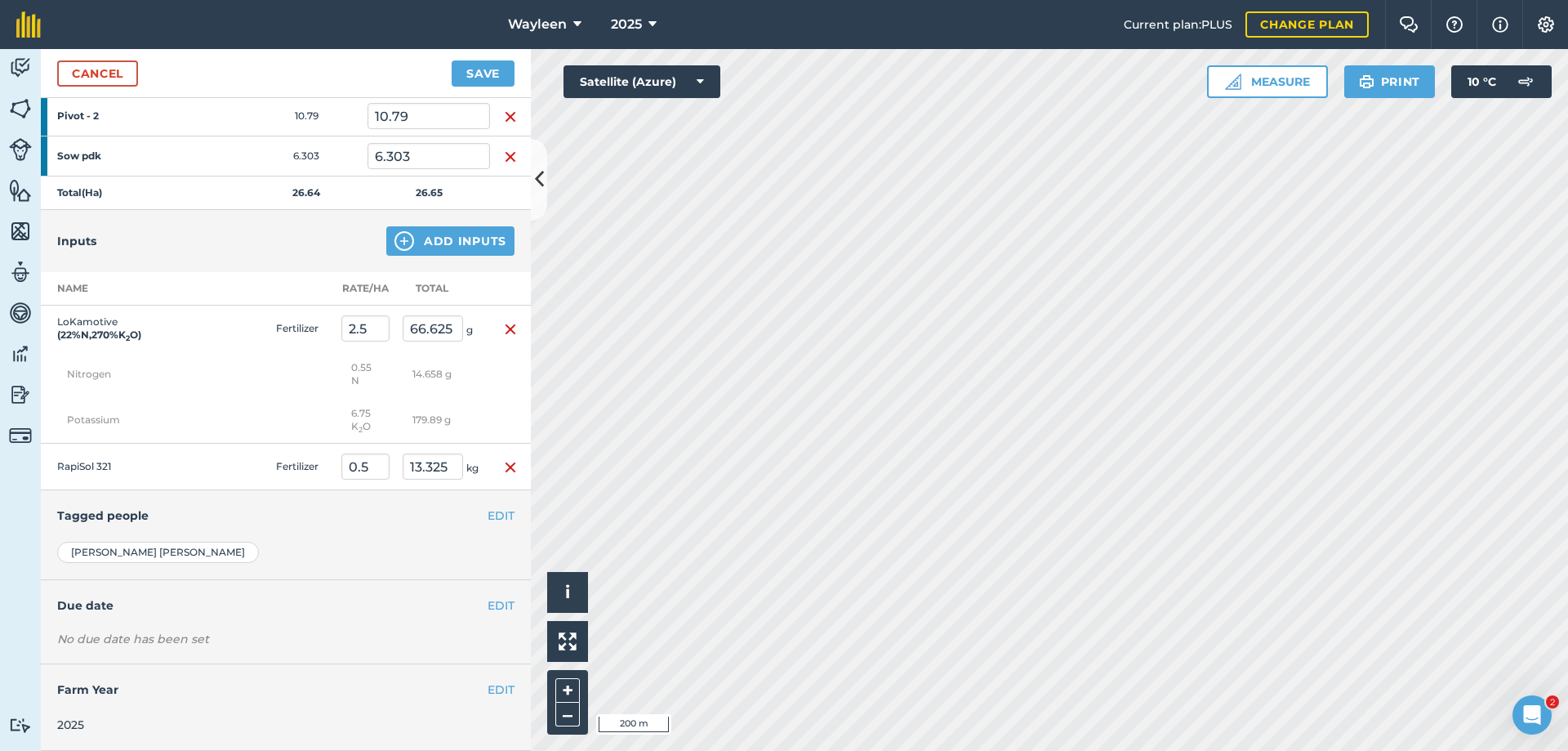 click on "LoKamotive   ( 22 %  N ,  270 %  K 2 O )" at bounding box center (122, 329) 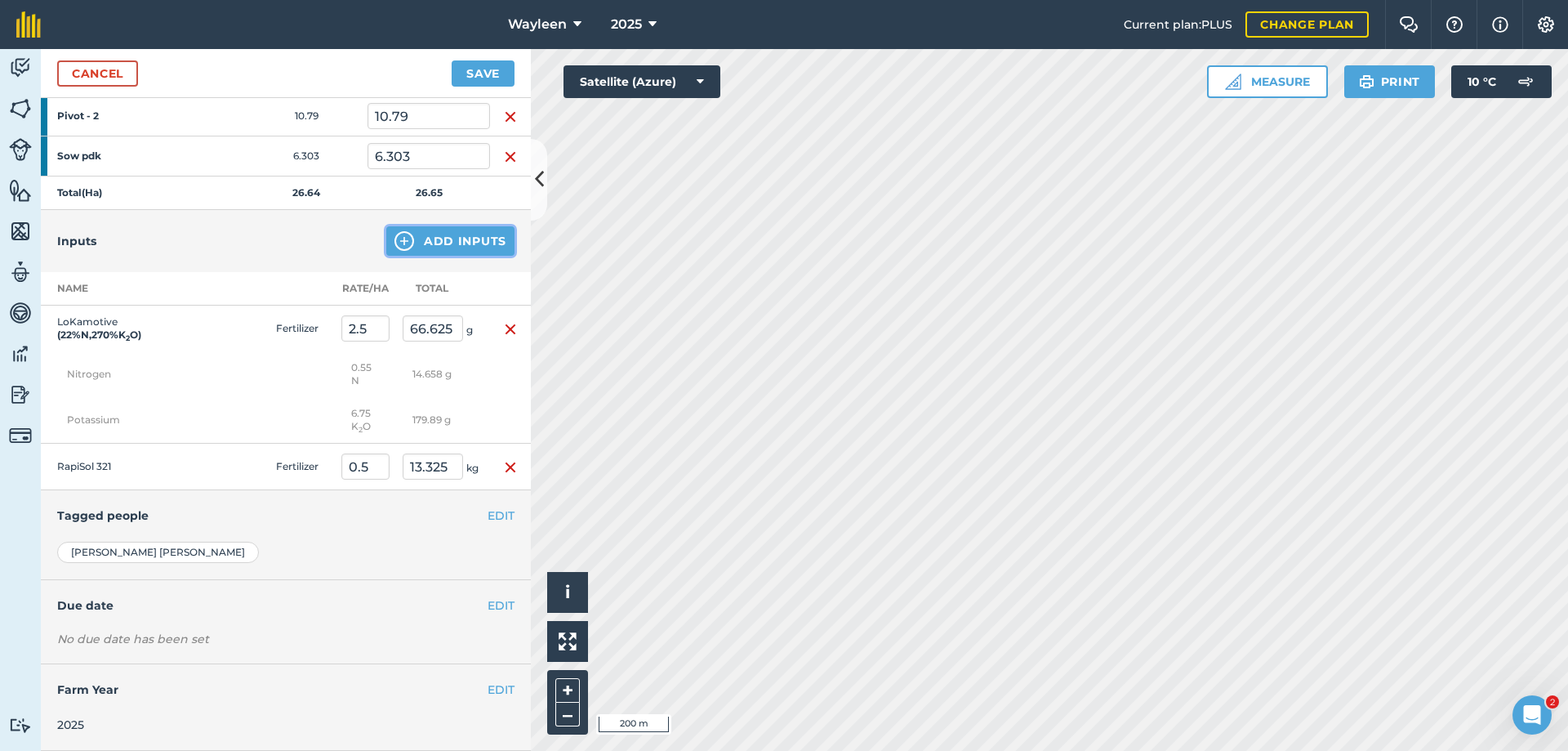 click on "Add Inputs" at bounding box center [450, 241] 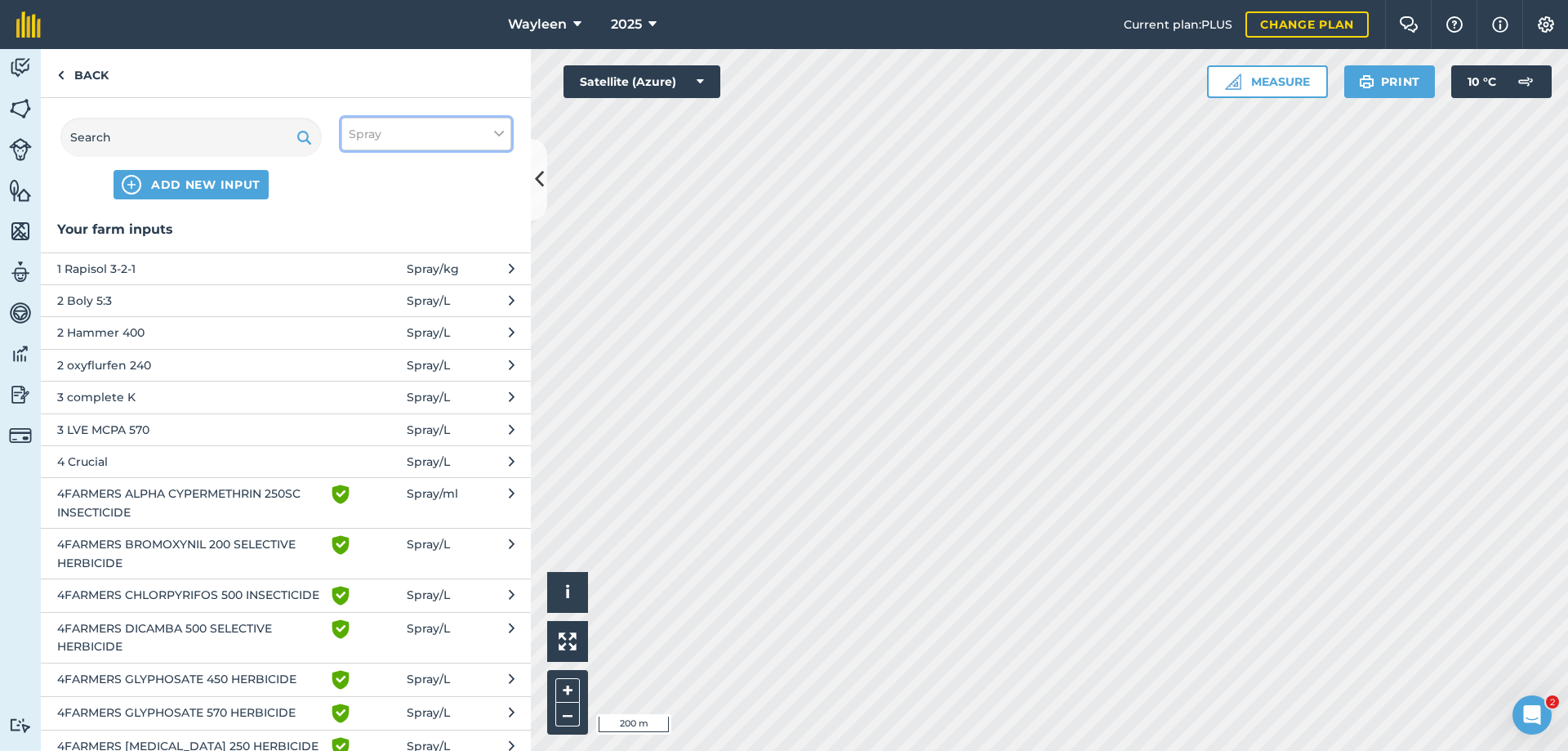 click on "Spray" at bounding box center [426, 134] 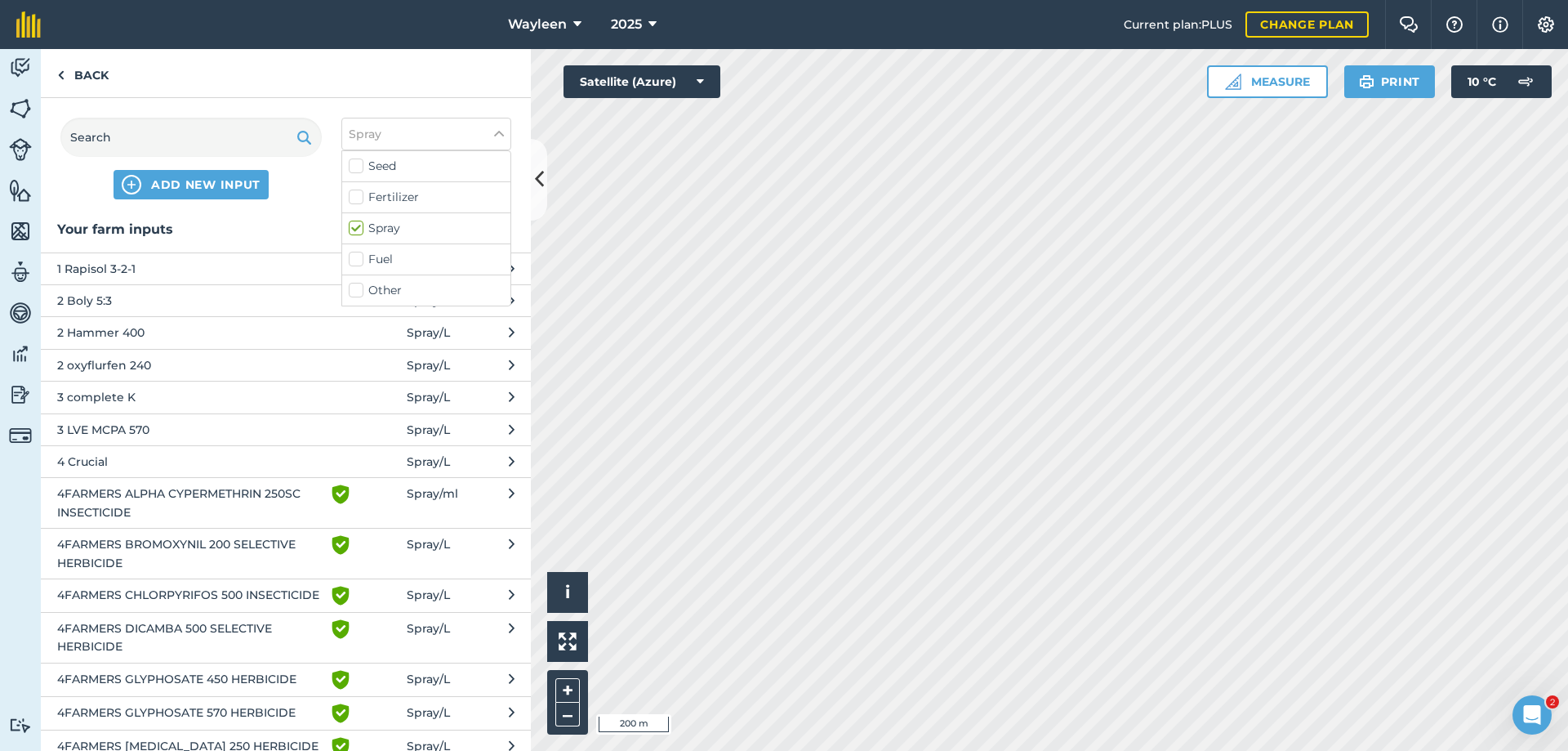 click on "Fertilizer" at bounding box center (426, 197) 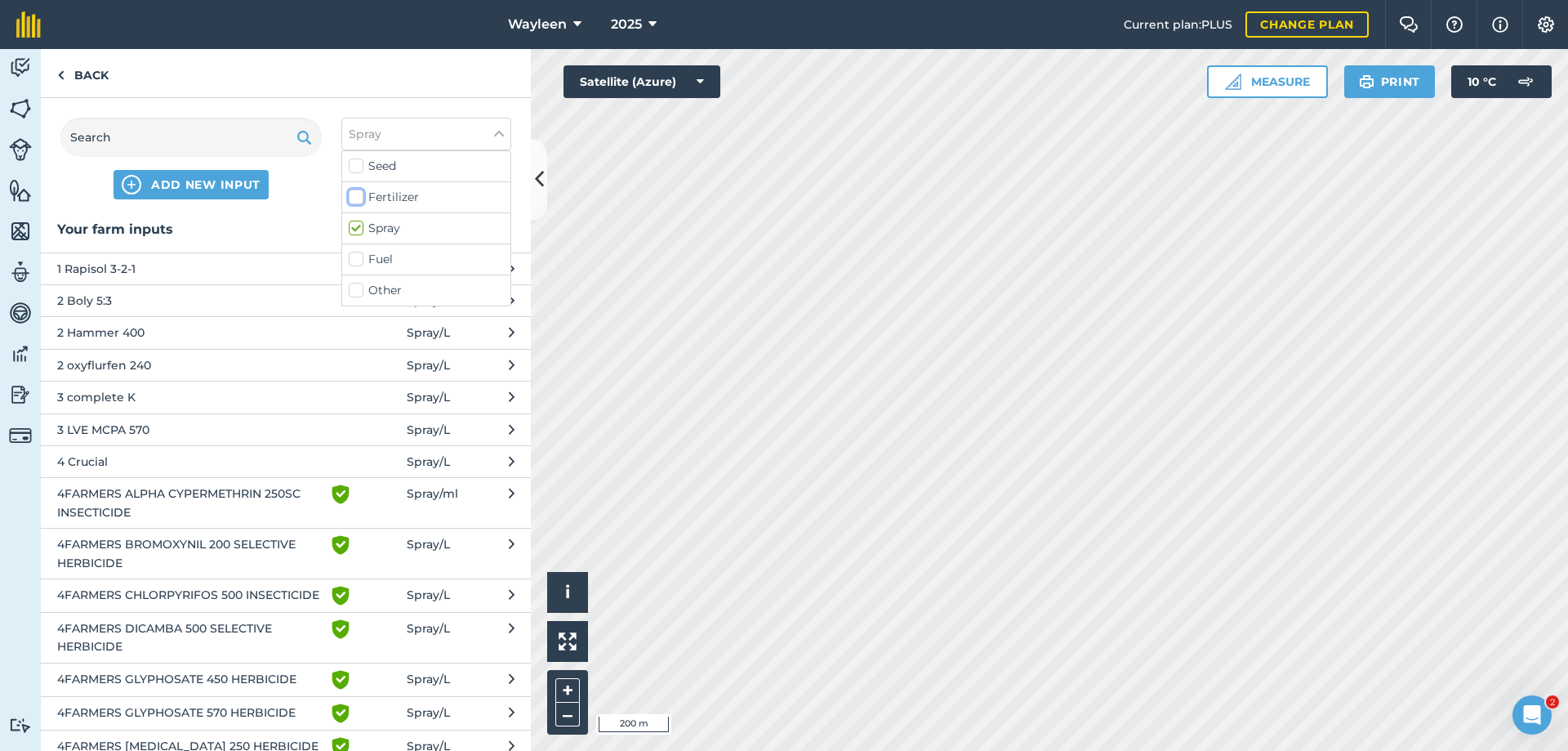 click on "Fertilizer" at bounding box center [354, 194] 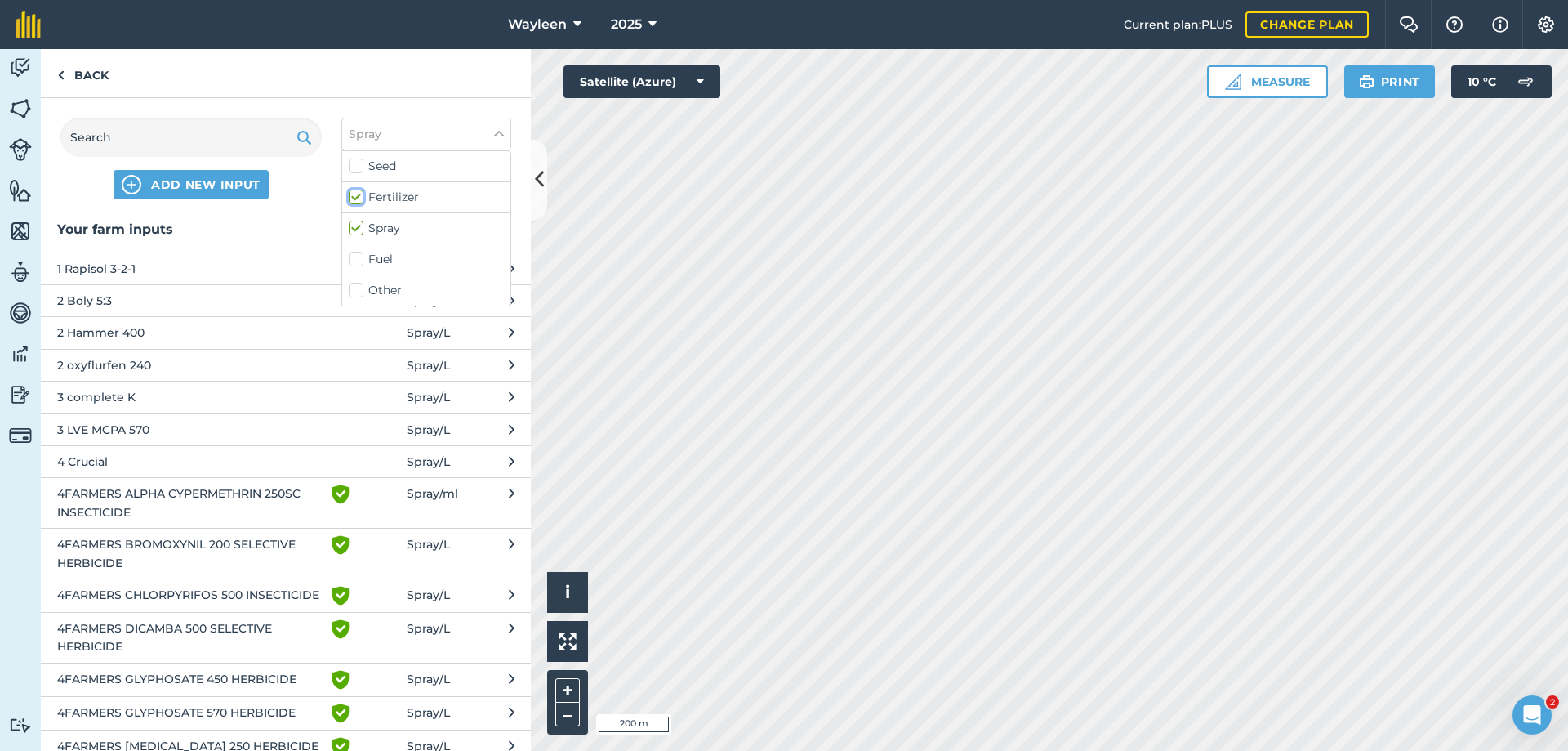 checkbox on "true" 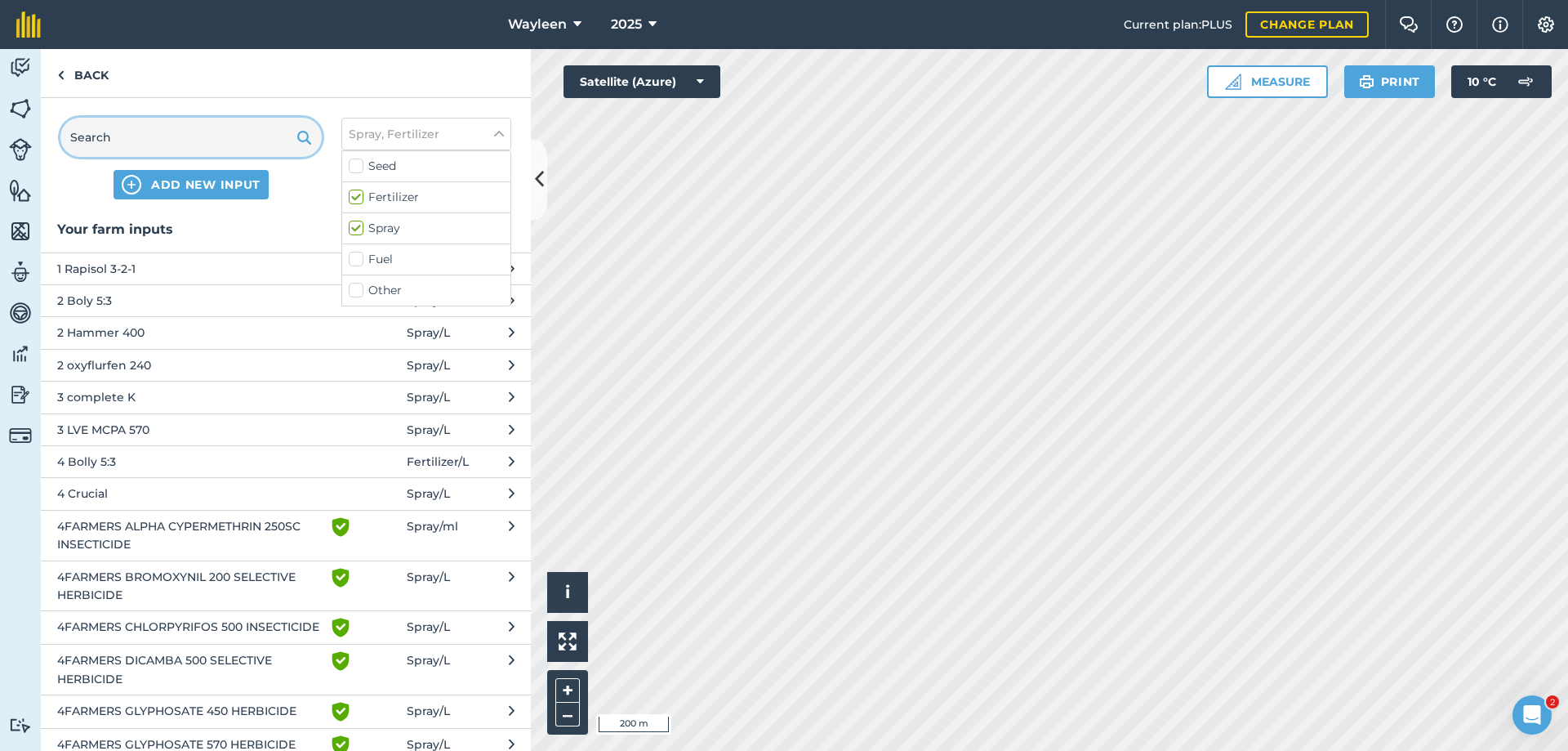 click at bounding box center [191, 137] 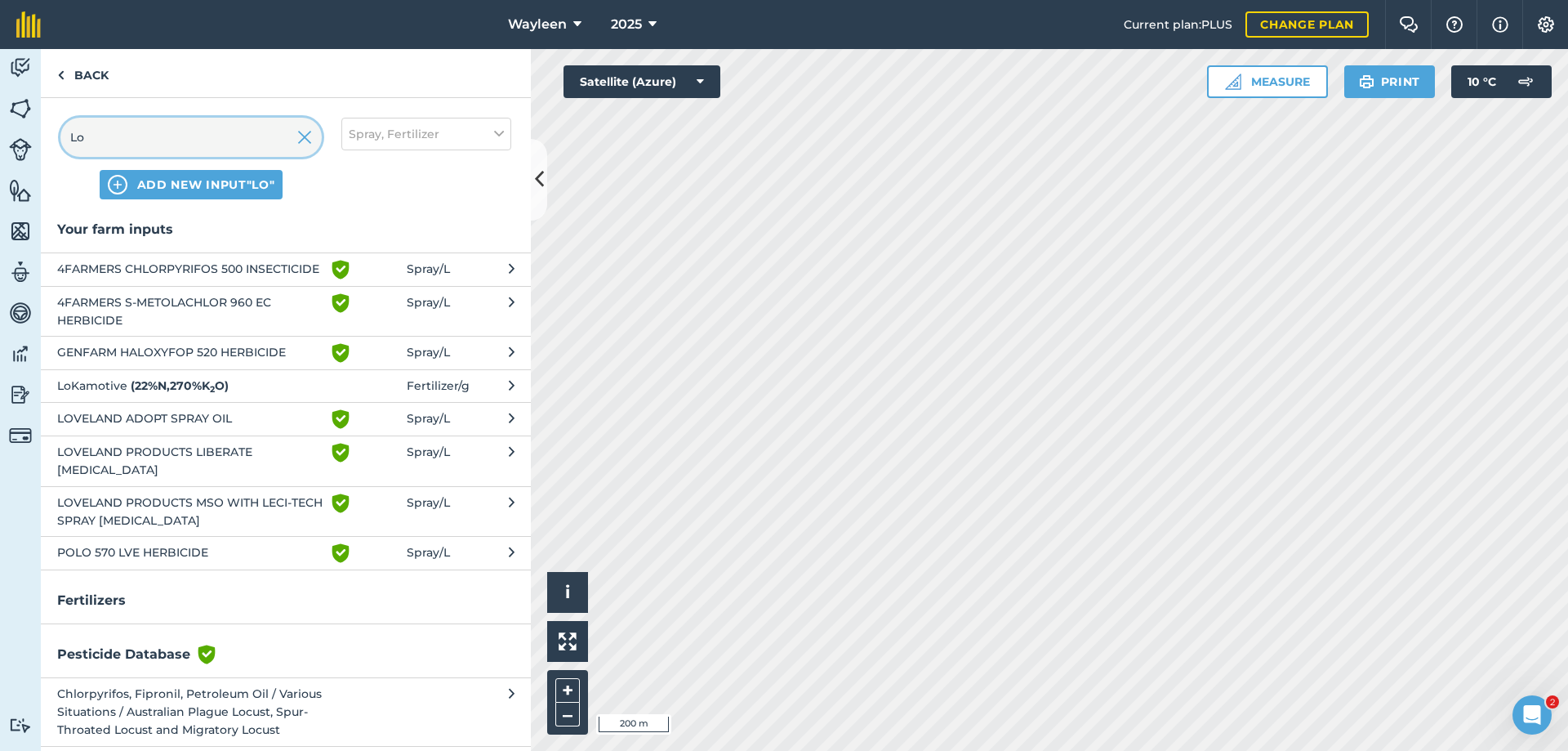 type on "L" 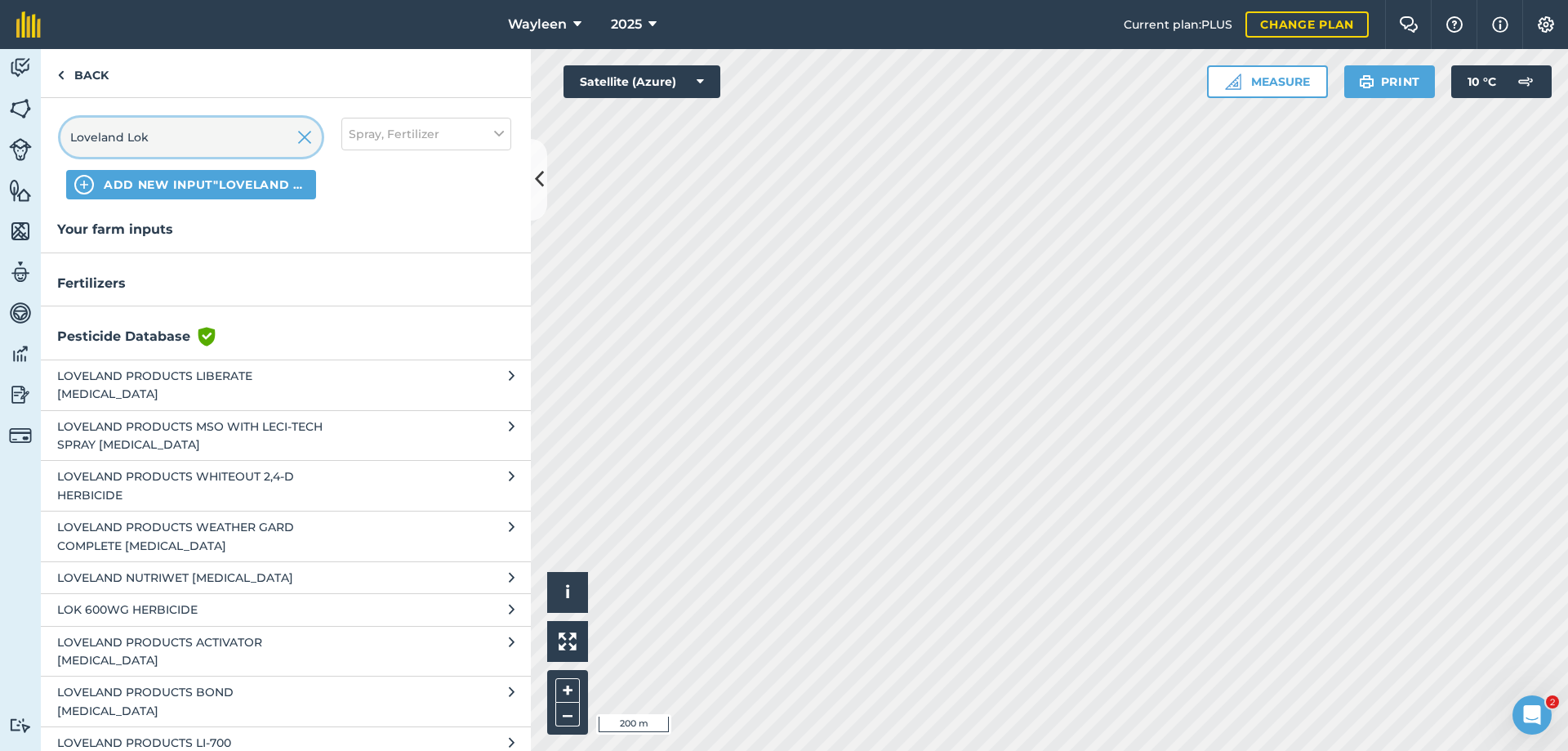 type on "Loveland Lok" 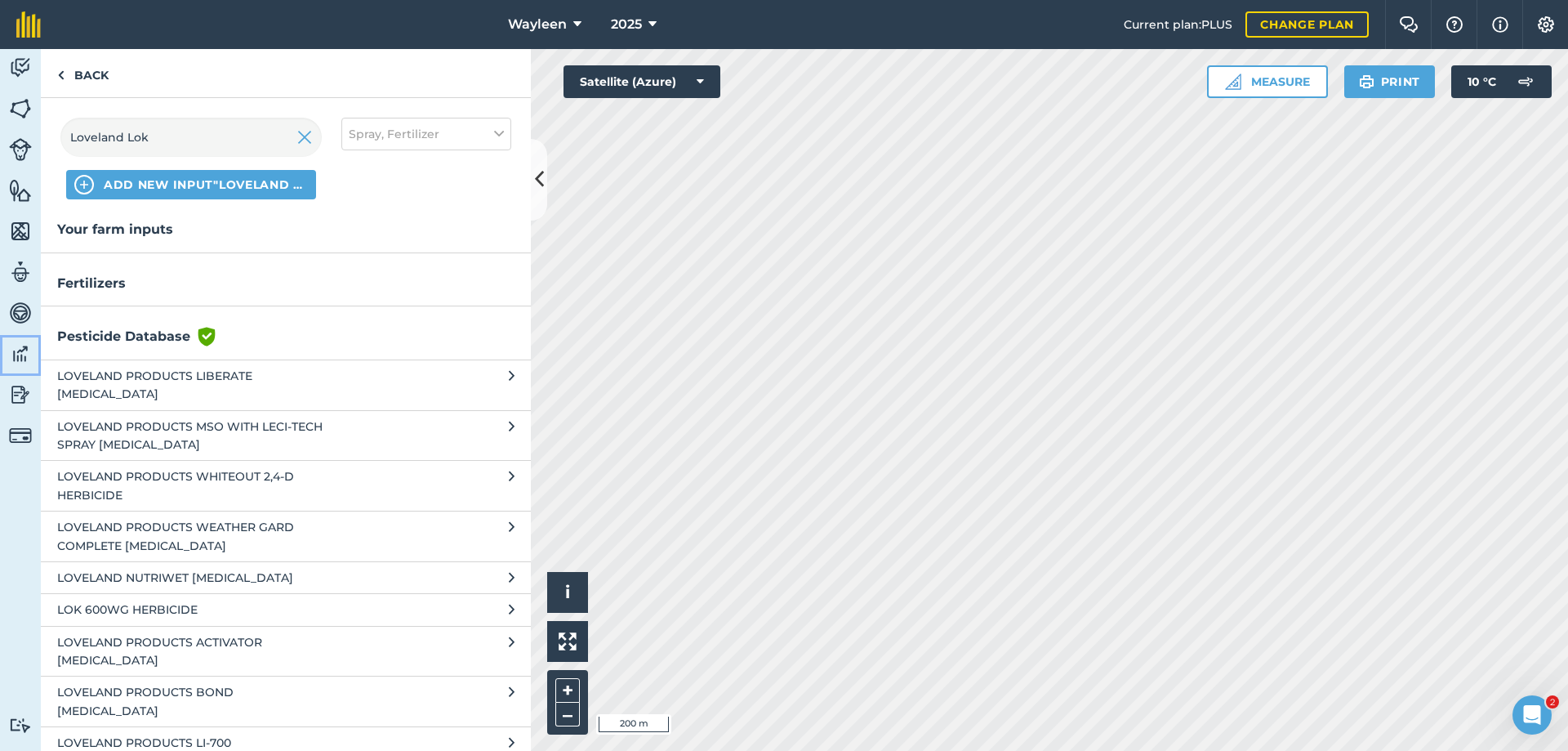 click at bounding box center [20, 354] 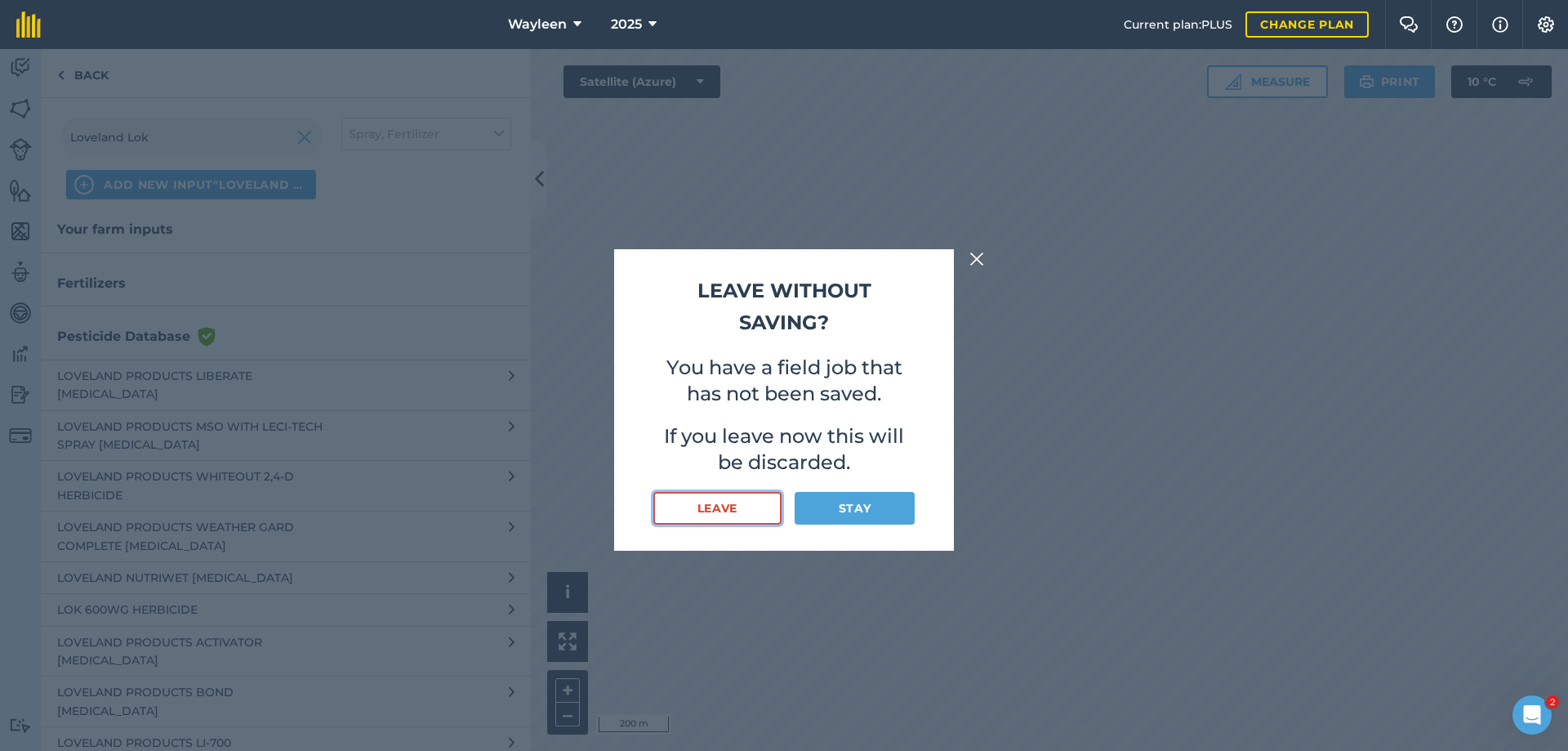 click on "Leave" at bounding box center [717, 508] 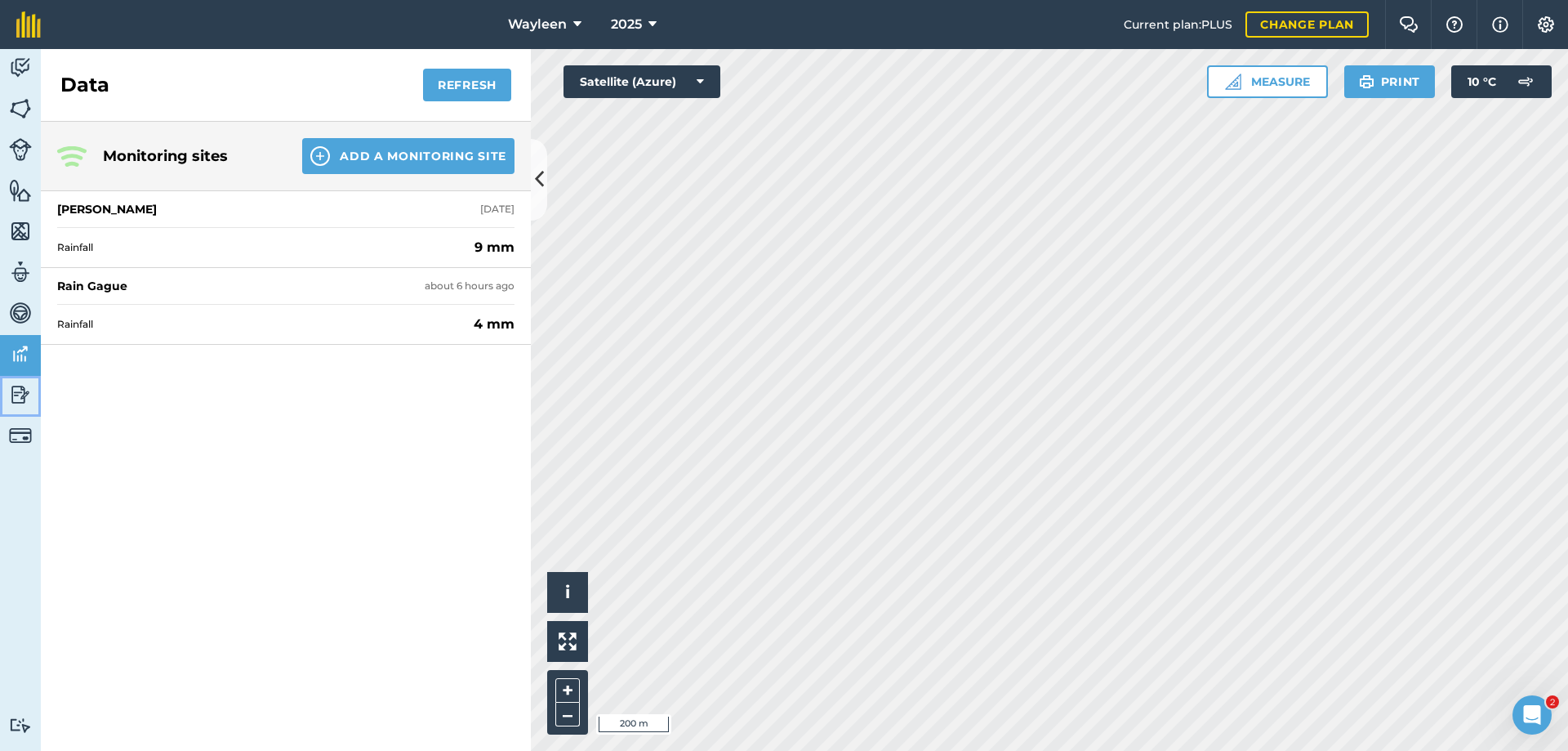 click at bounding box center (20, 395) 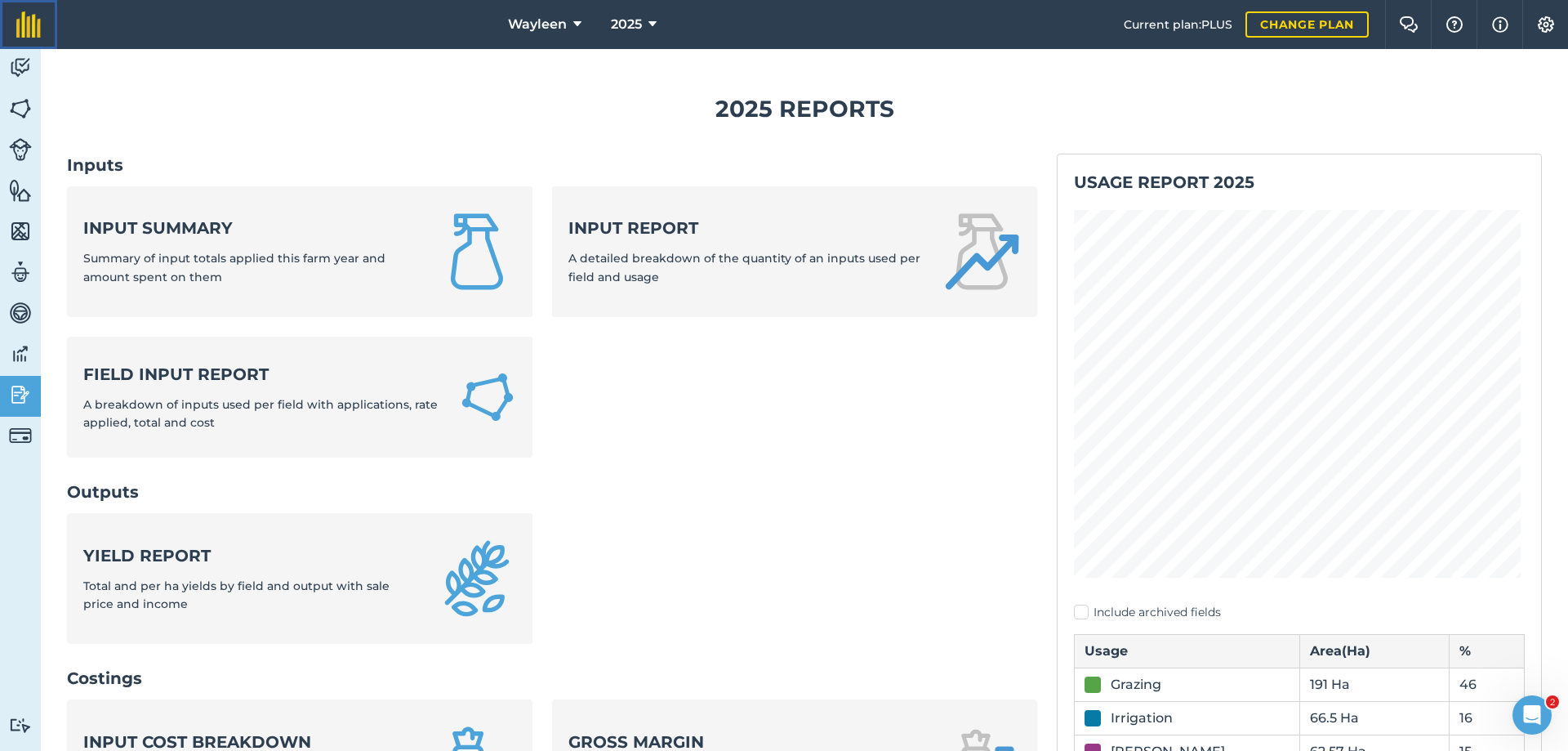 click at bounding box center (29, 25) 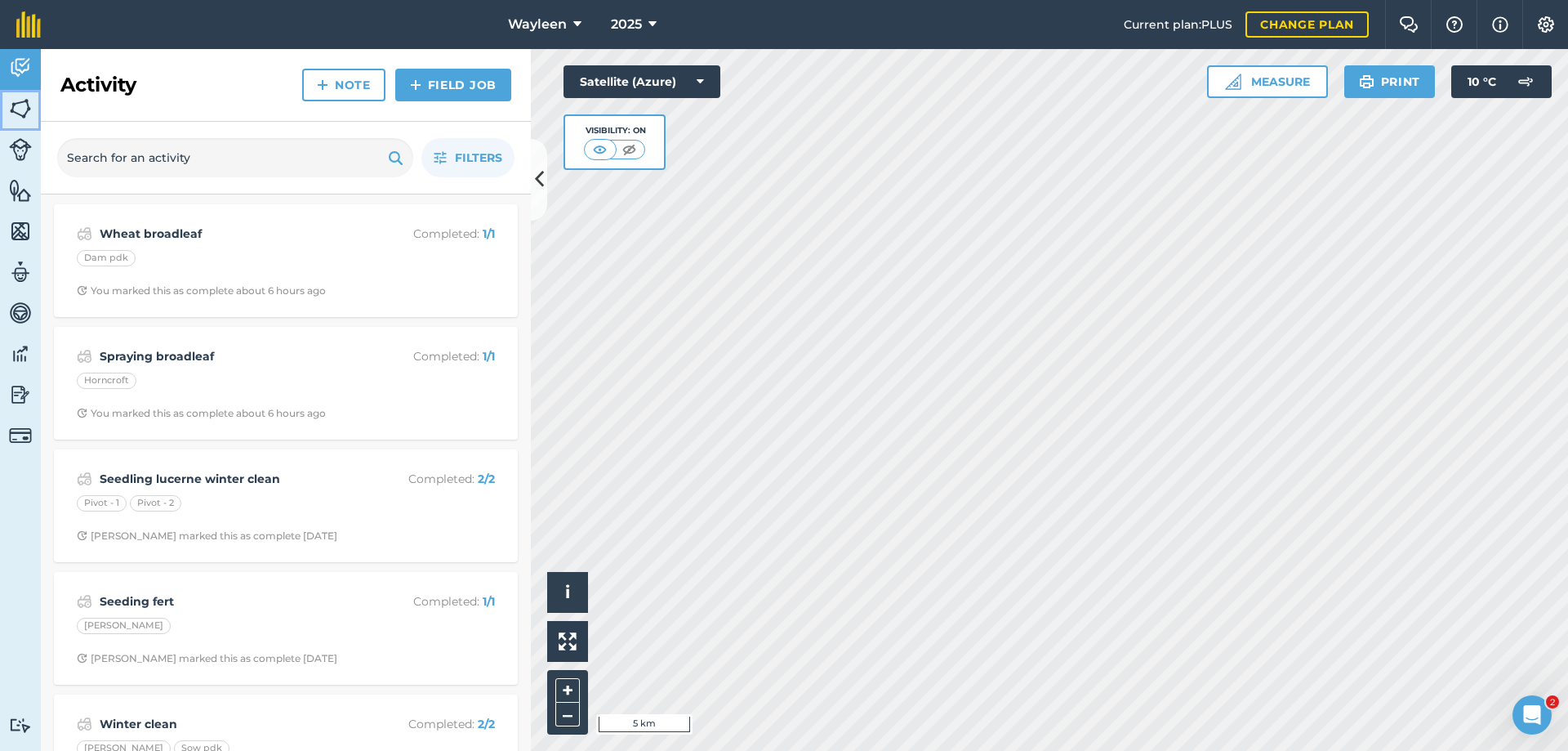 click at bounding box center (20, 109) 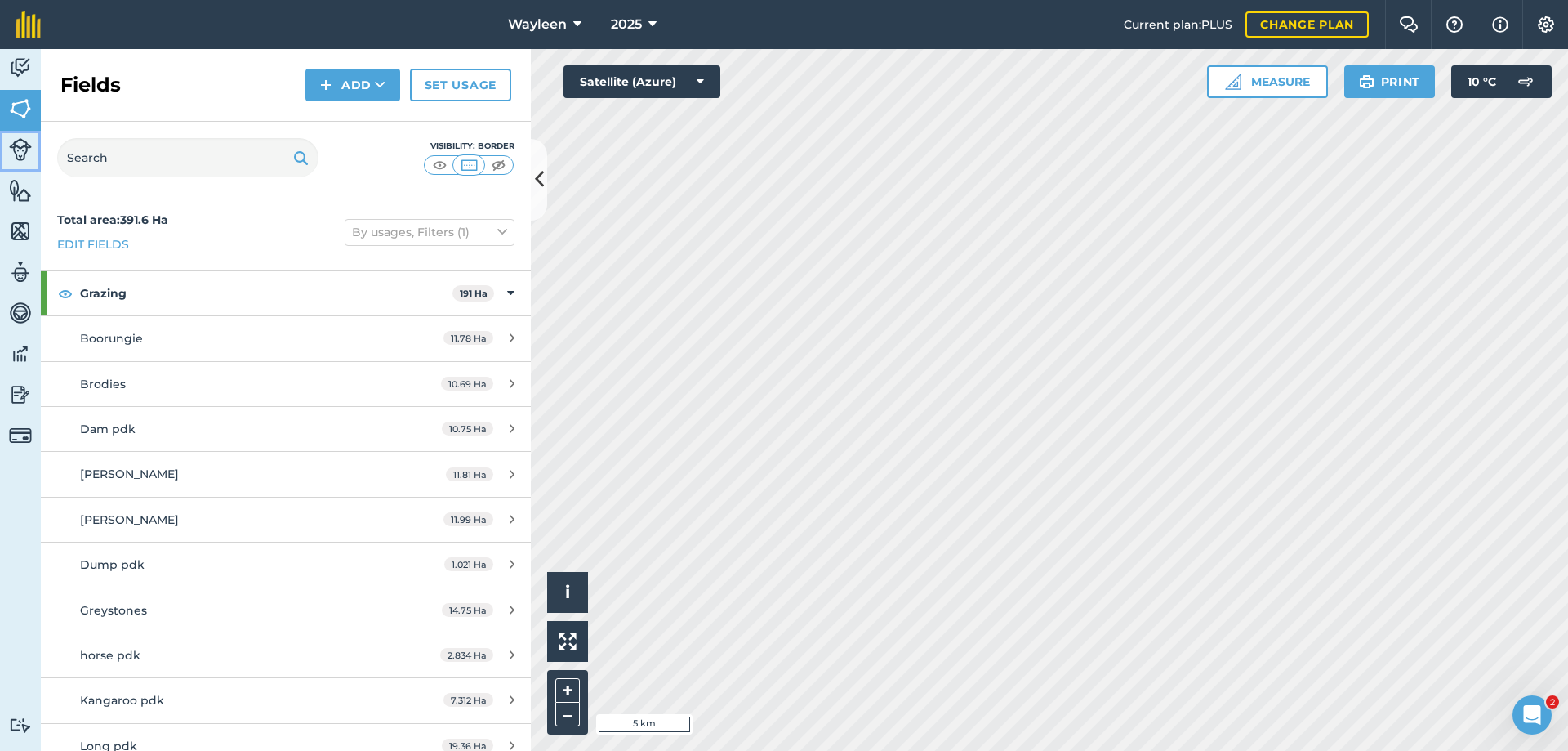 click at bounding box center [20, 150] 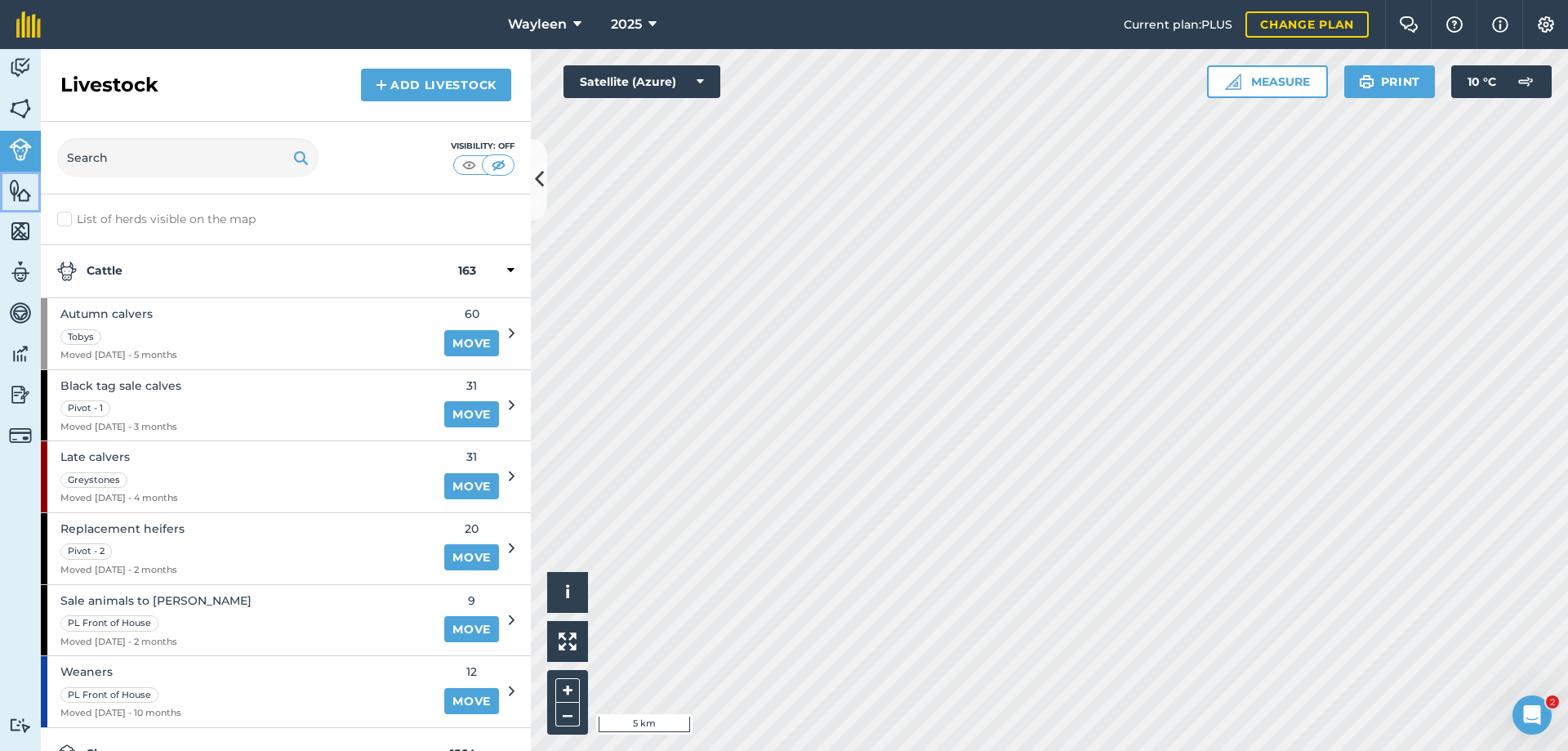 click on "Features" at bounding box center (20, 192) 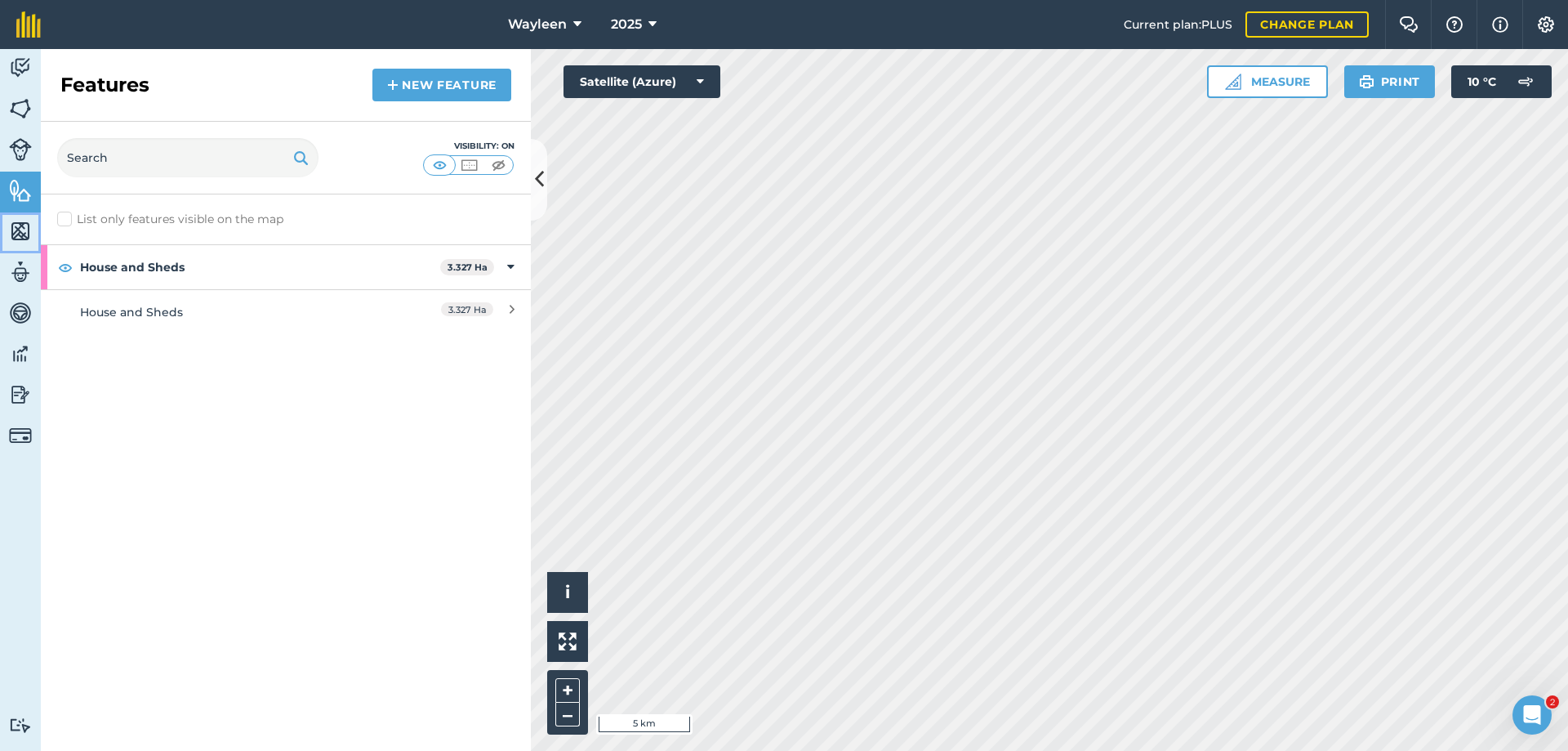 click at bounding box center (20, 231) 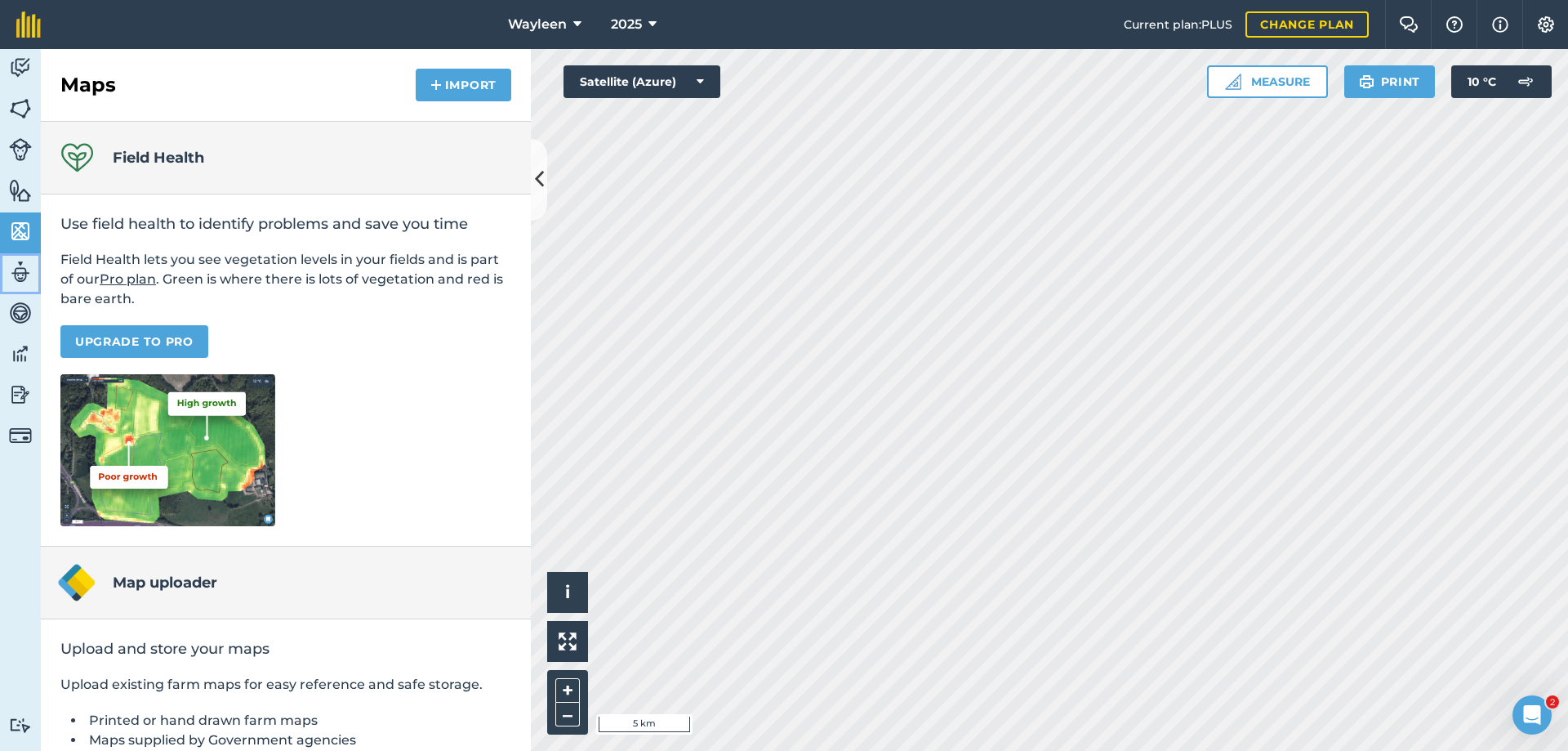 click at bounding box center (20, 272) 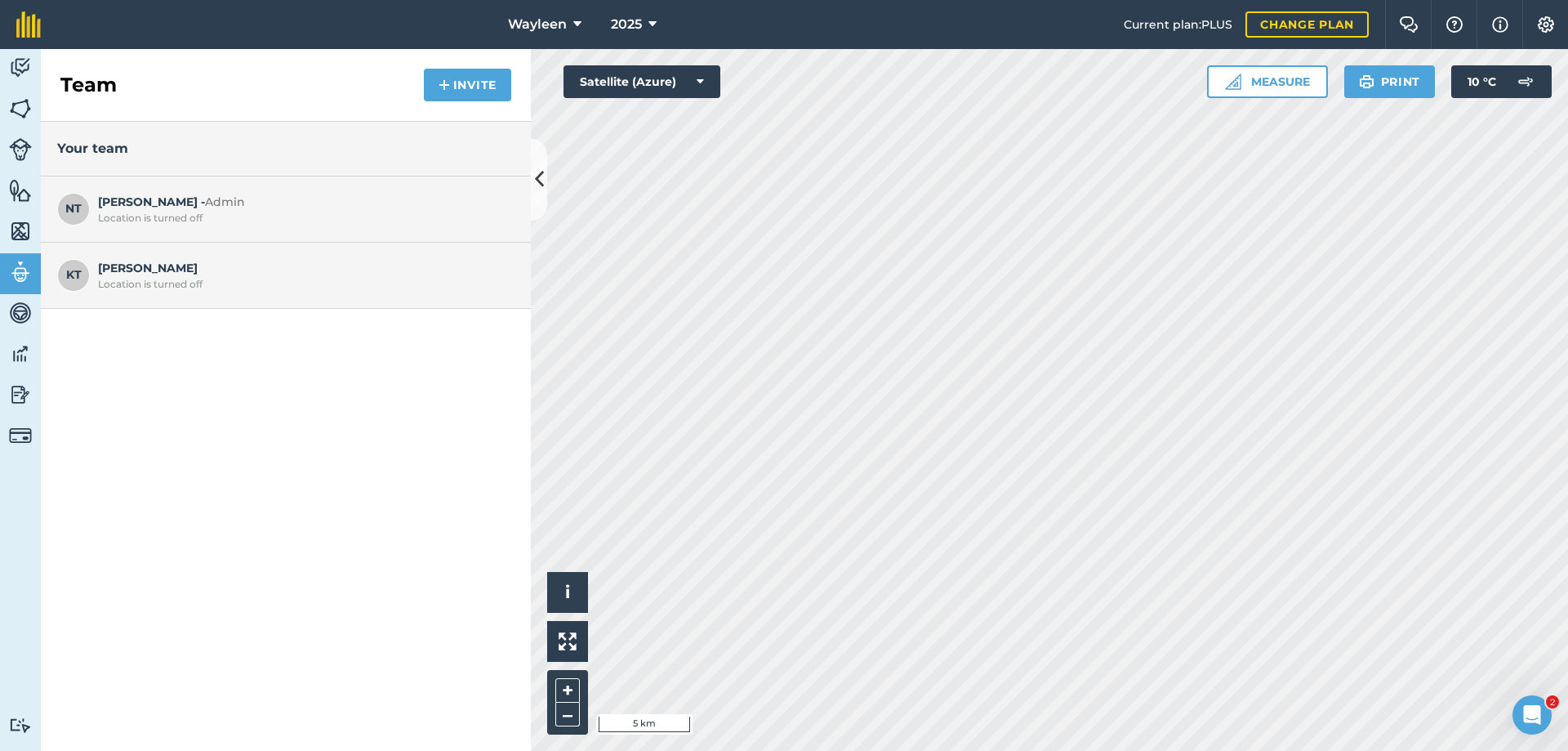 click on "KT [PERSON_NAME] T Location is turned off" at bounding box center (286, 275) 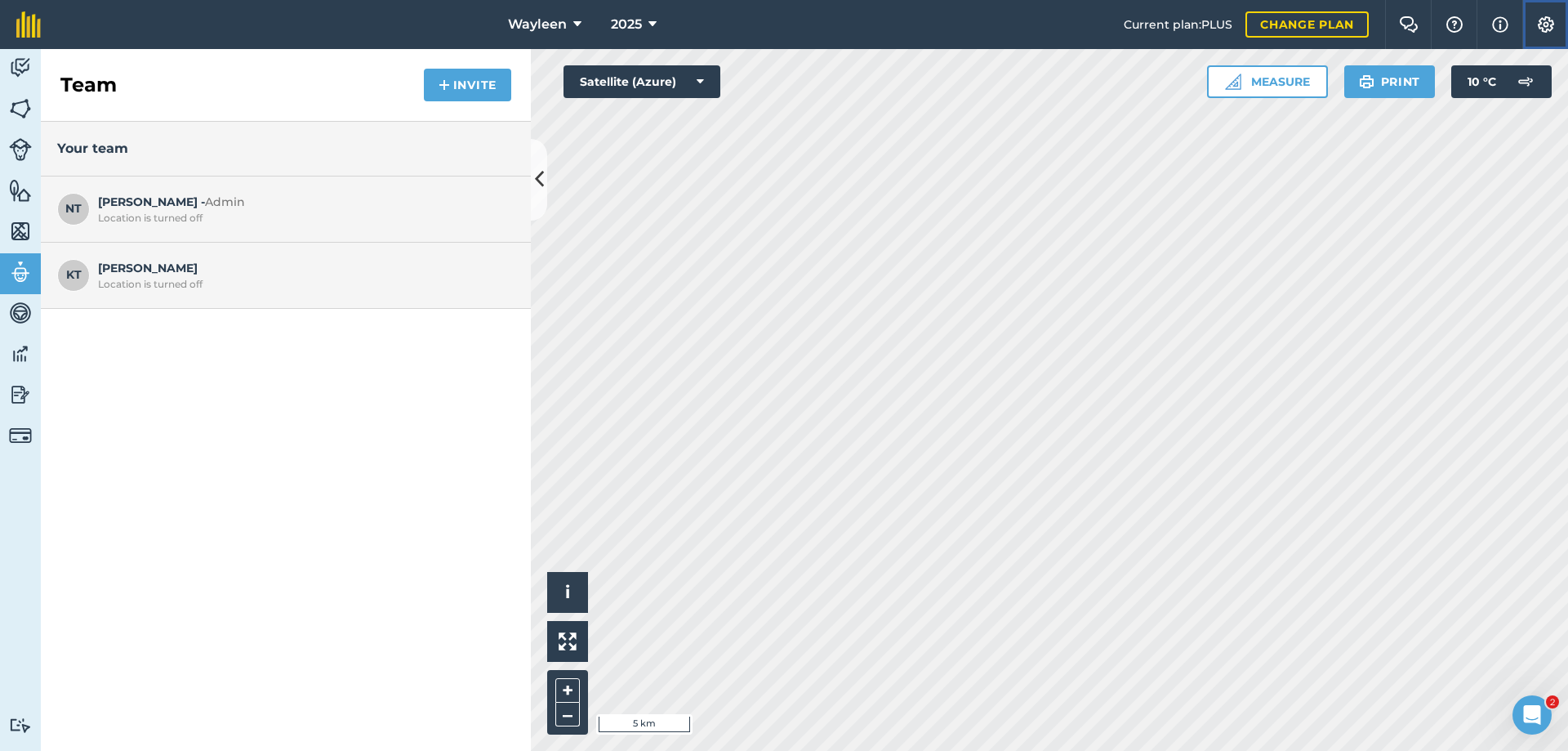 click on "Settings" at bounding box center [1545, 25] 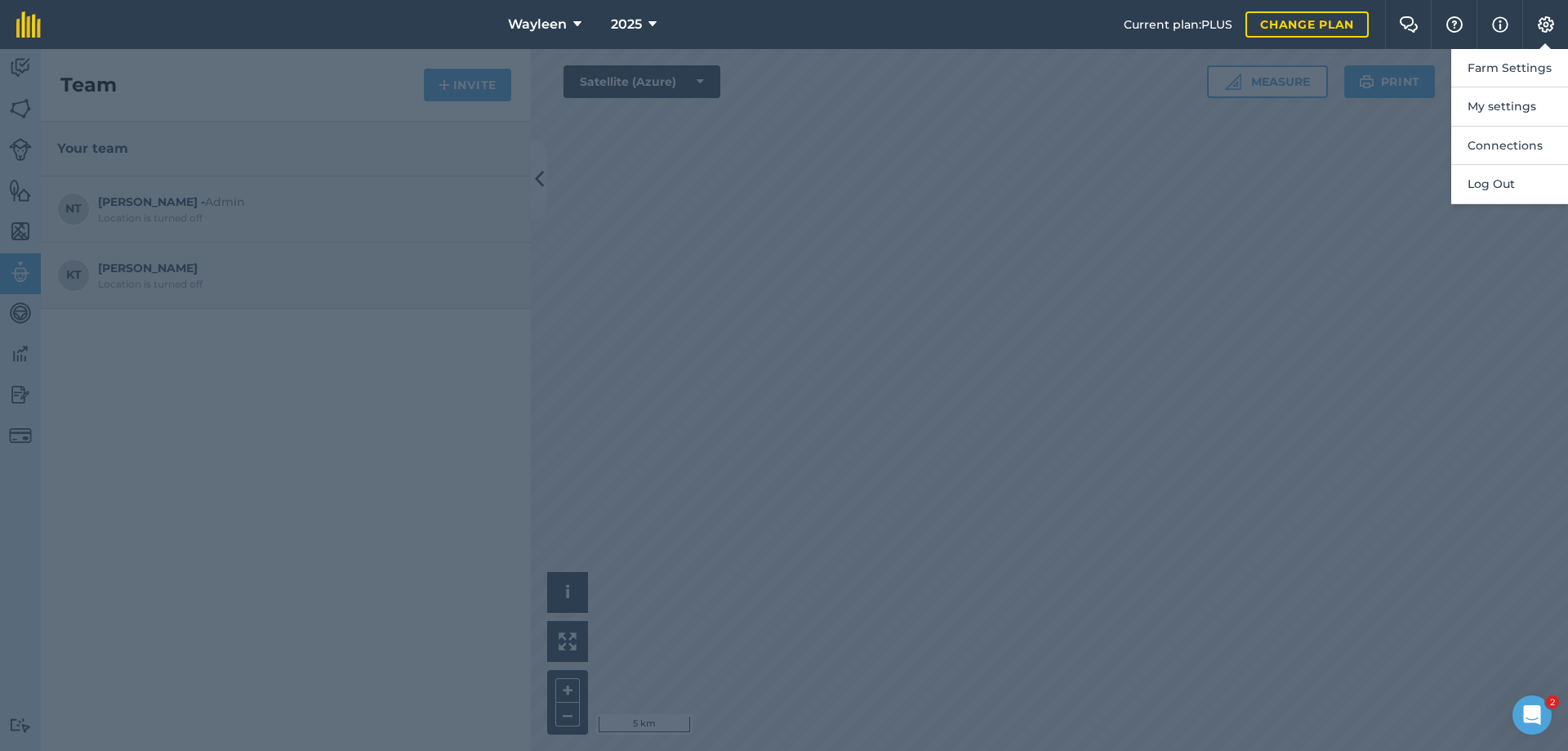 drag, startPoint x: 48, startPoint y: 320, endPoint x: 34, endPoint y: 321, distance: 14.035669 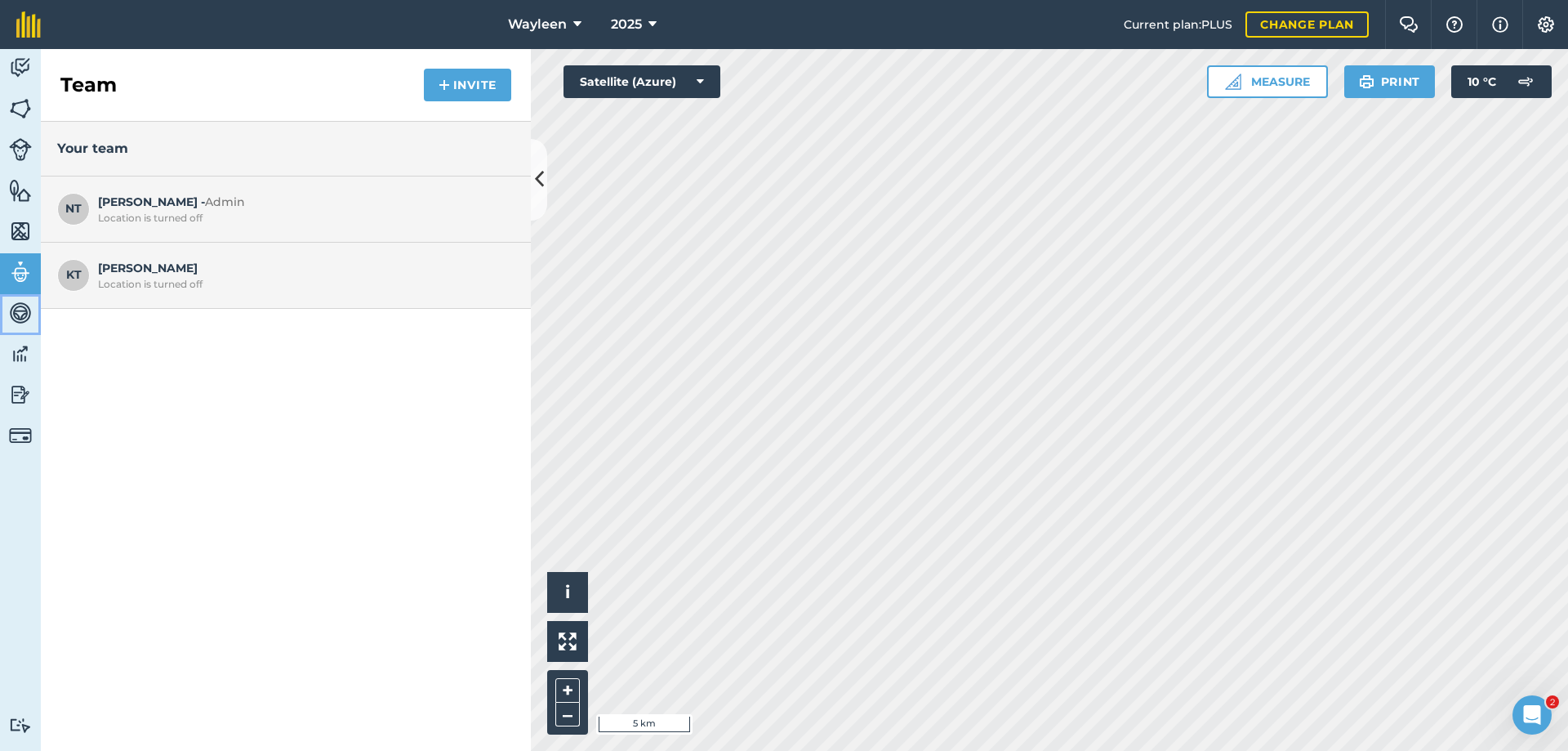 click on "Vehicles" at bounding box center [20, 315] 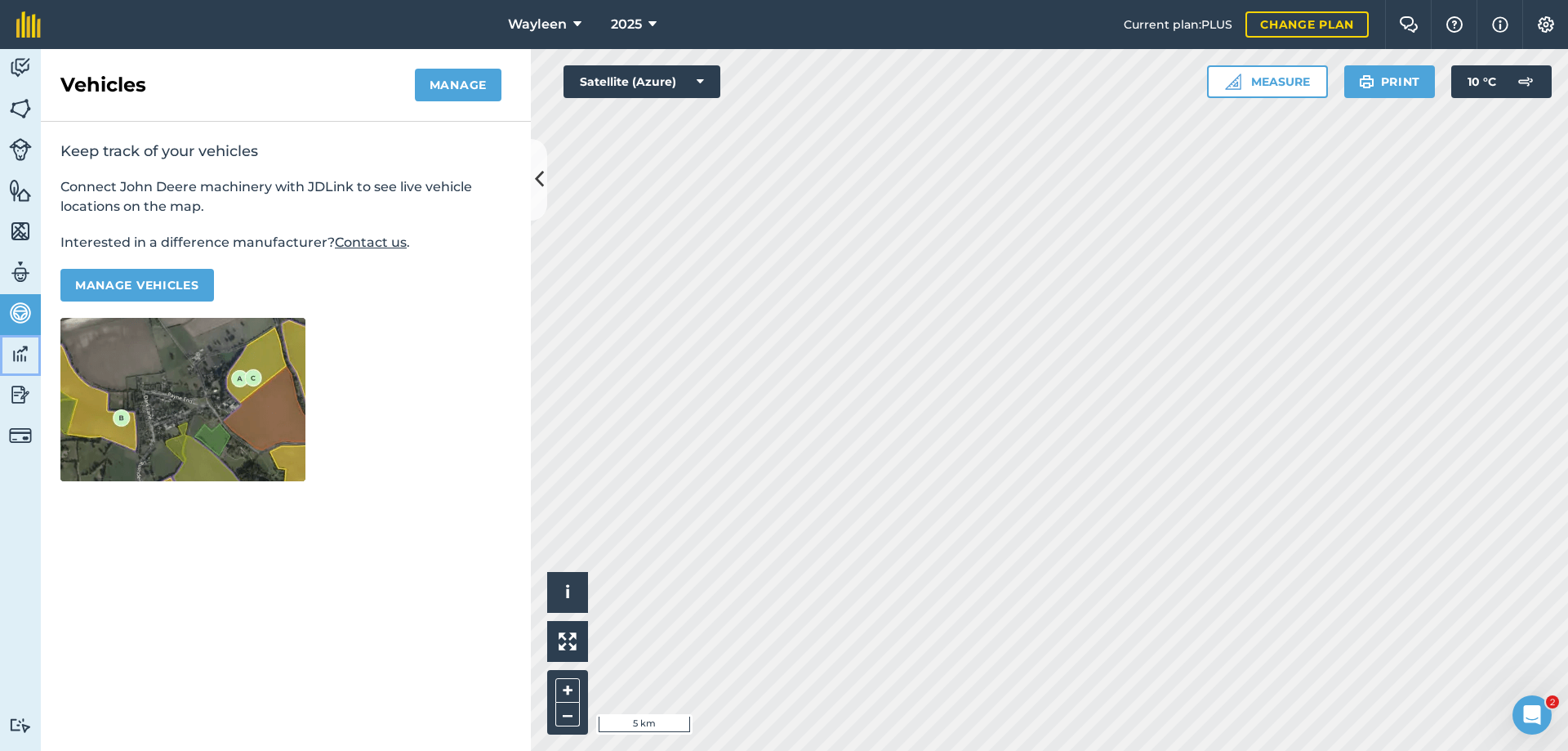 click at bounding box center [20, 354] 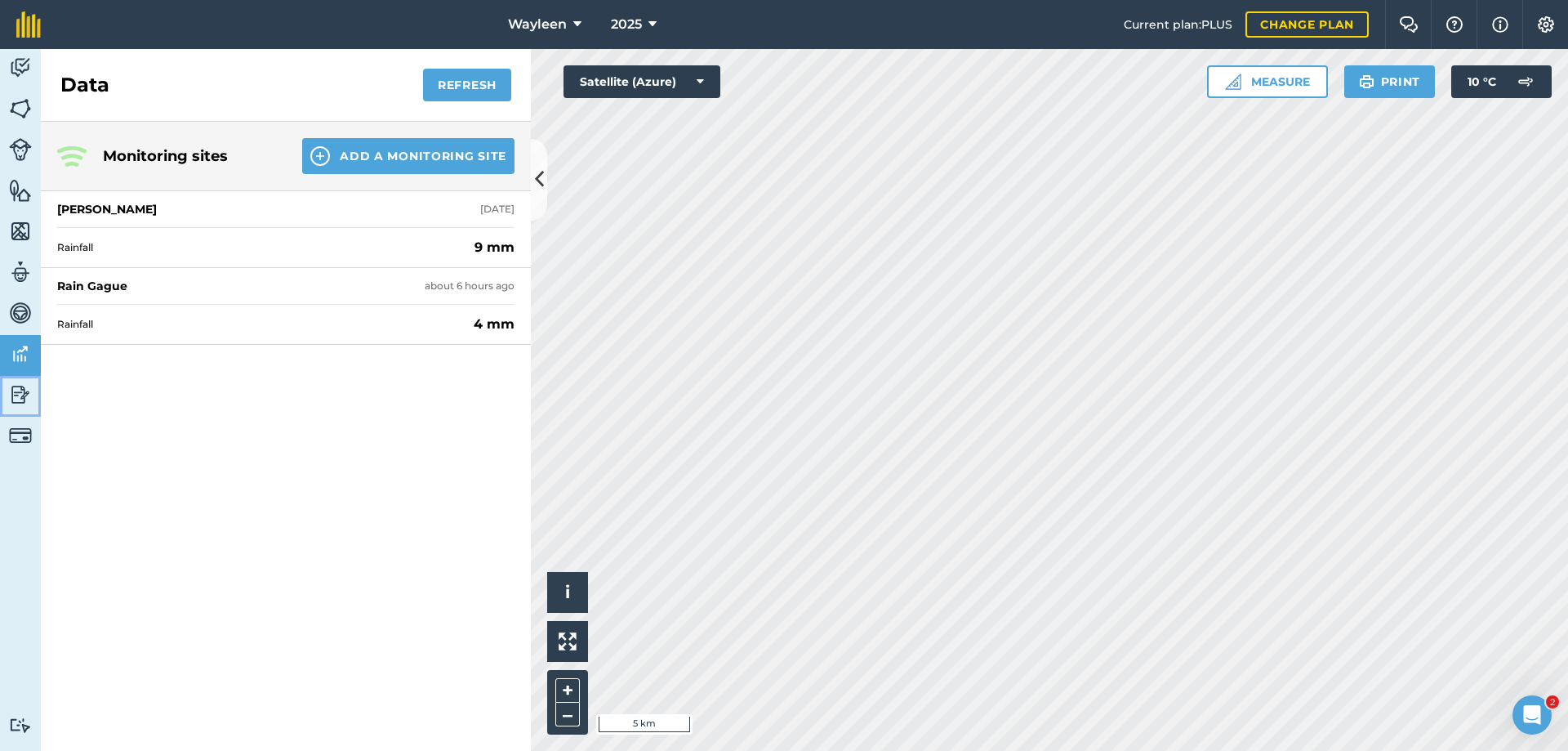 click on "Reporting" at bounding box center [20, 396] 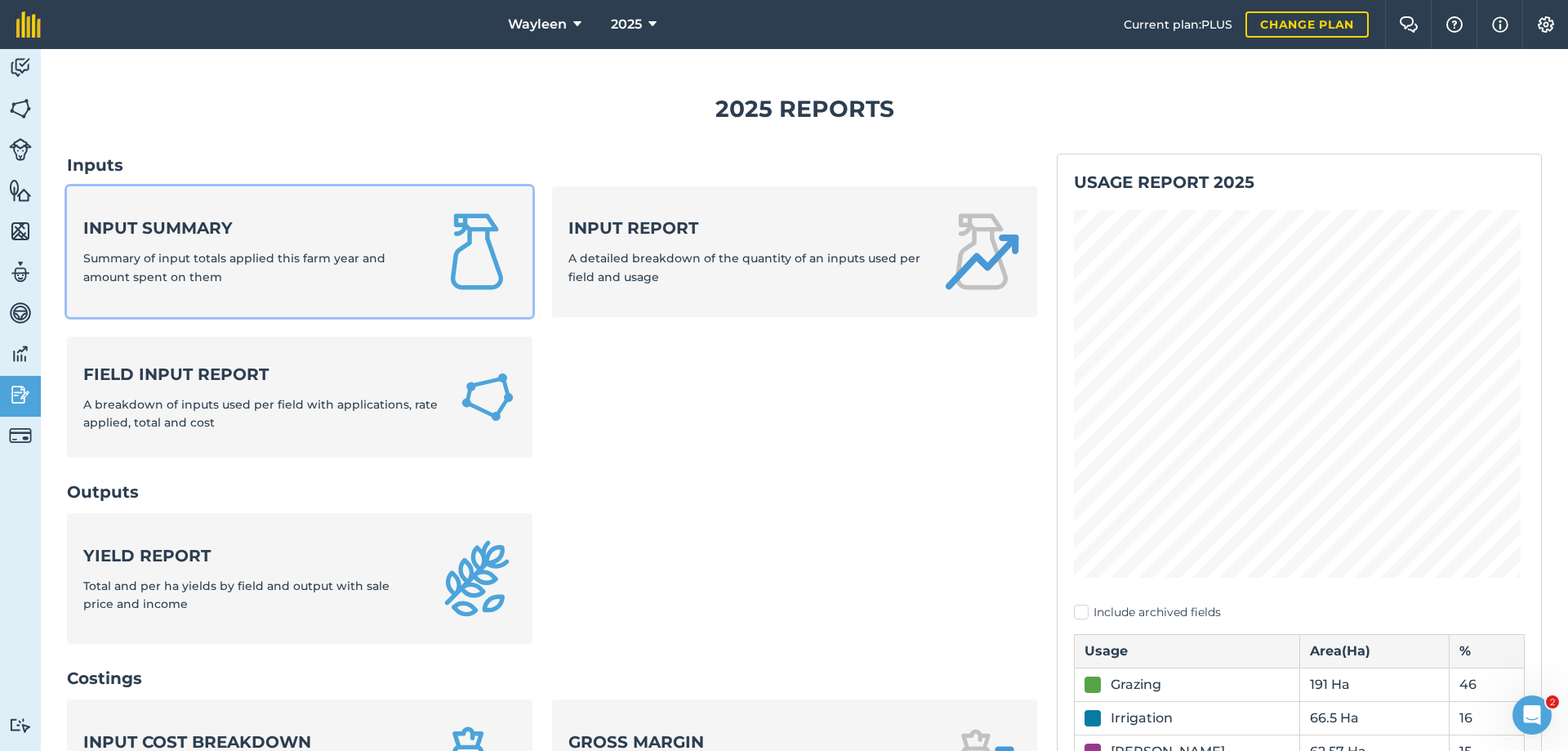 click on "Input summary Summary of input totals applied this farm year and amount spent on them" at bounding box center [251, 251] 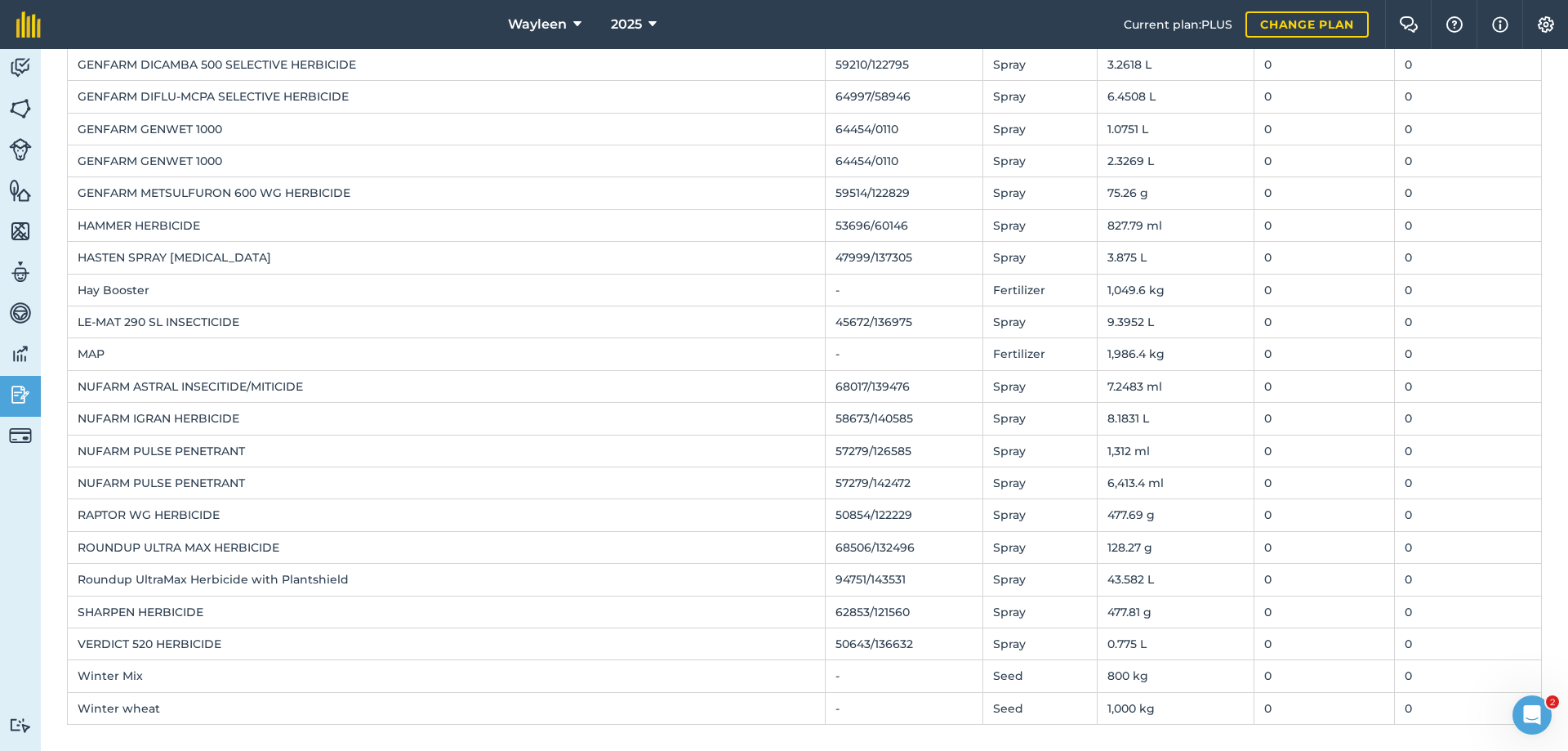 scroll, scrollTop: 0, scrollLeft: 0, axis: both 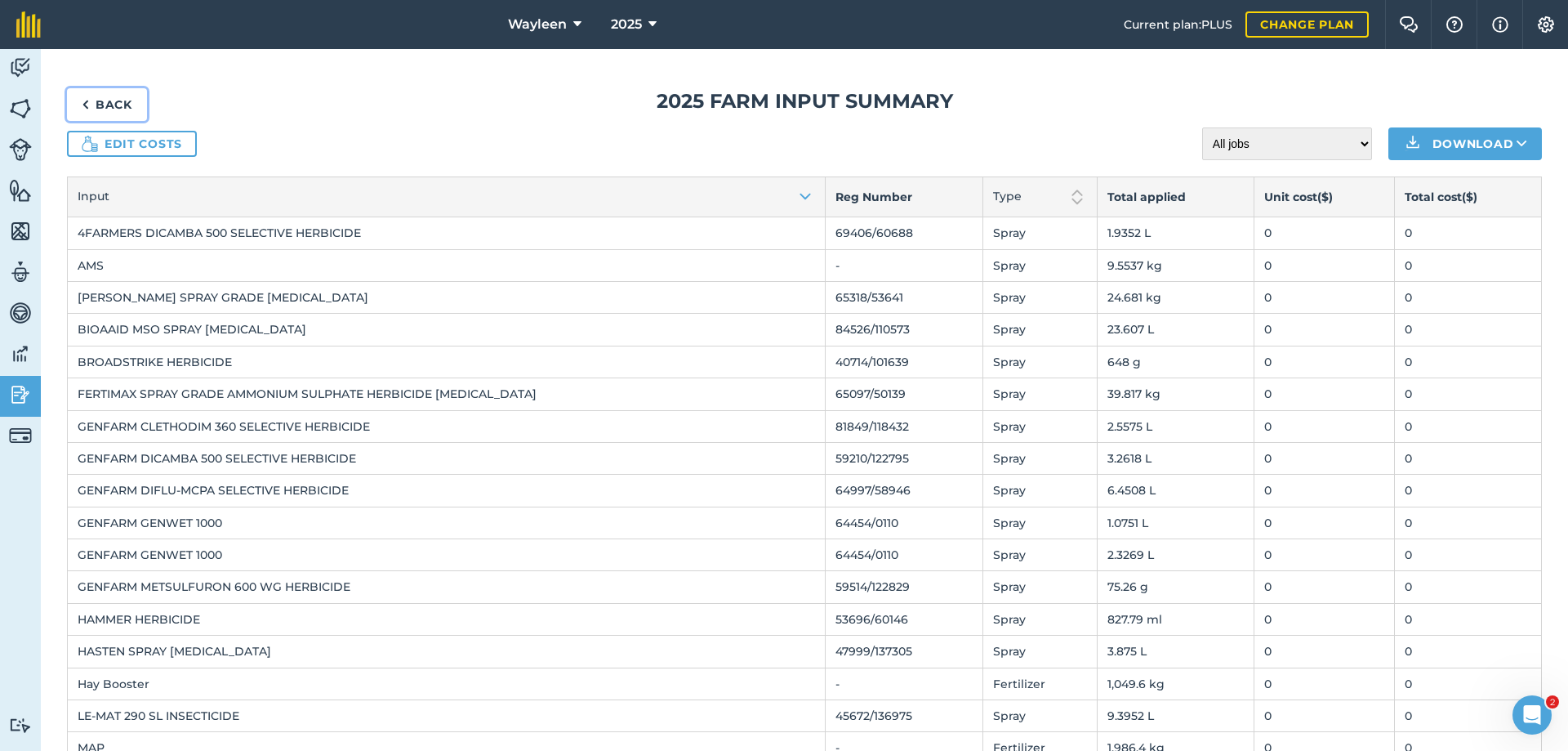 click on "Back" at bounding box center (107, 105) 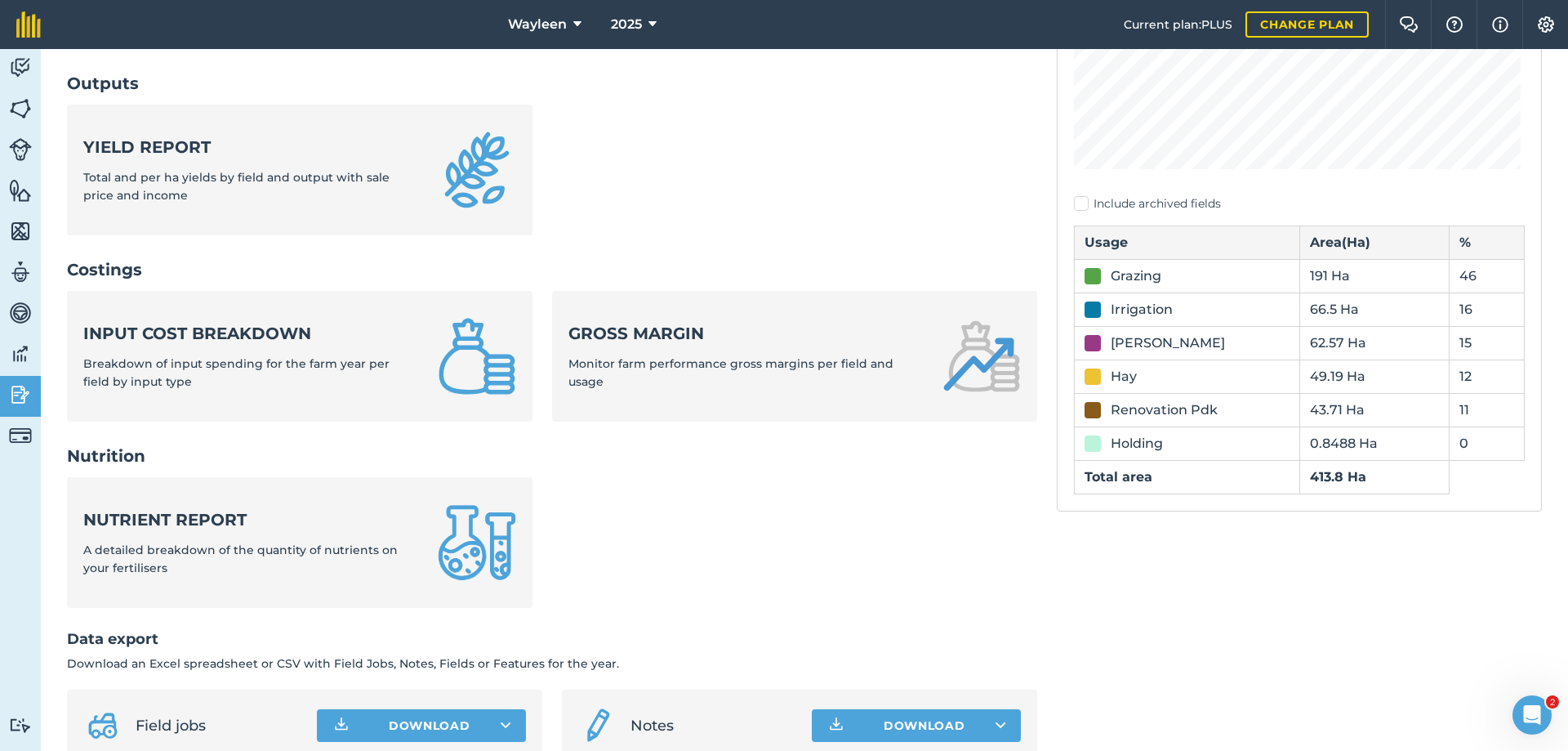 scroll, scrollTop: 537, scrollLeft: 0, axis: vertical 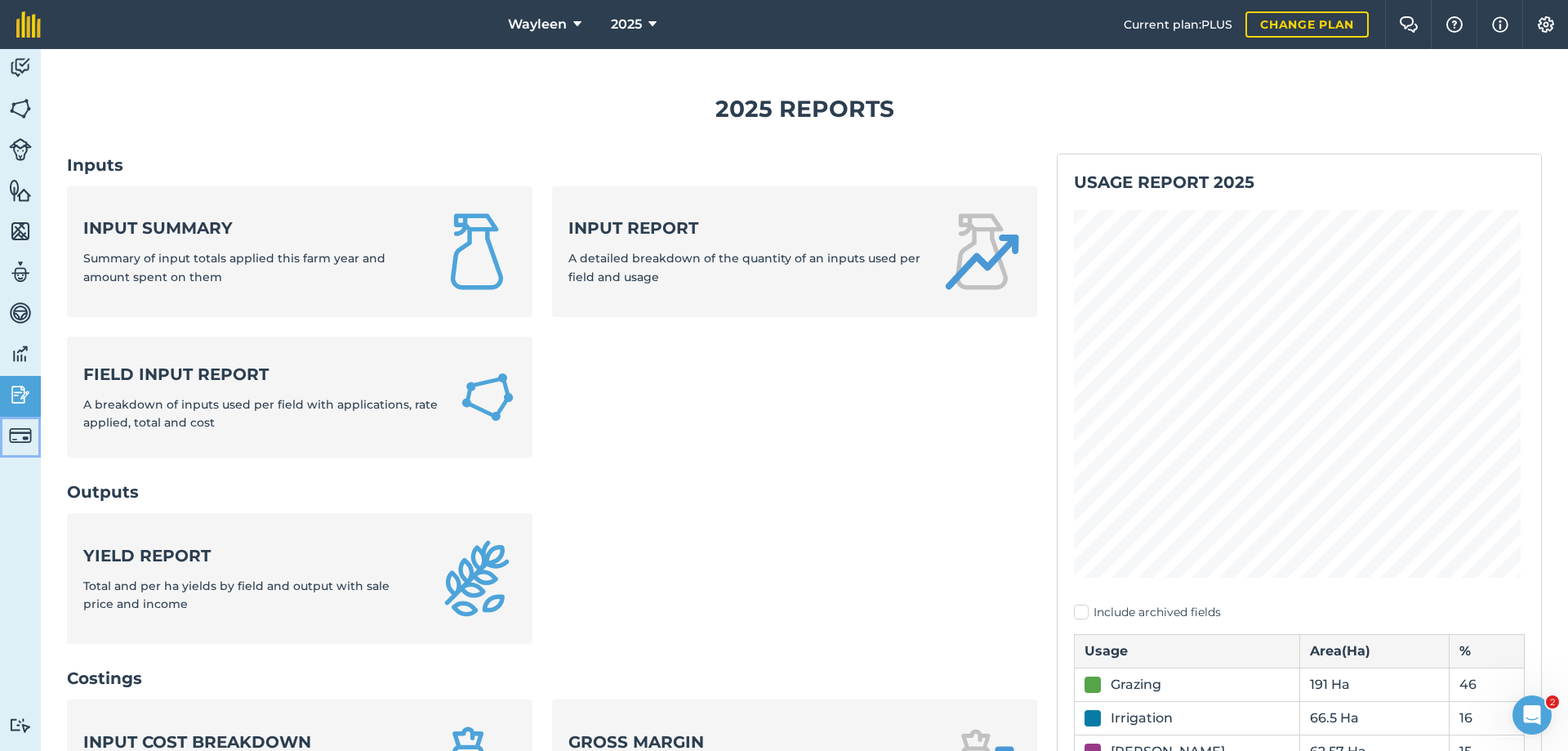 click at bounding box center [20, 436] 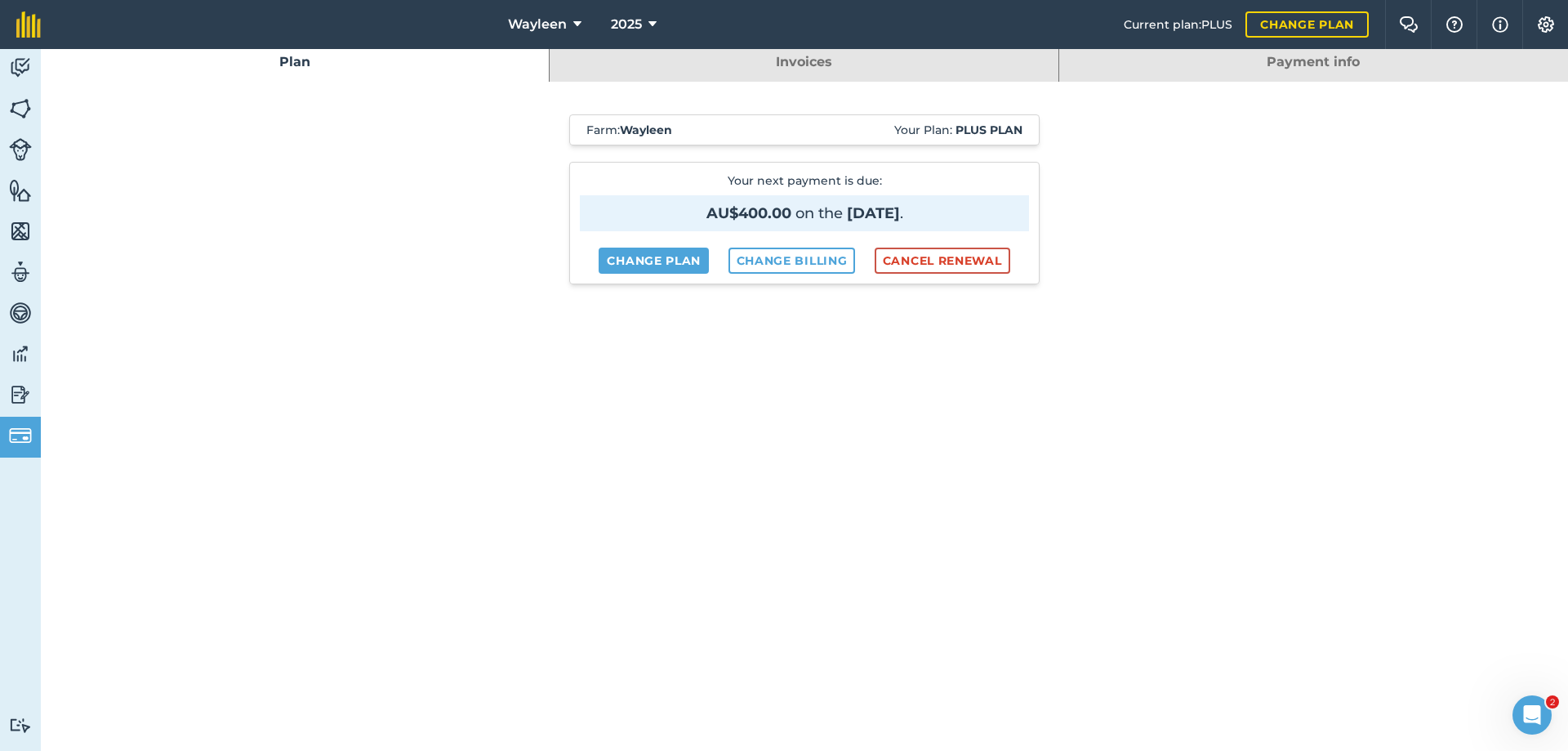 scroll, scrollTop: 0, scrollLeft: 0, axis: both 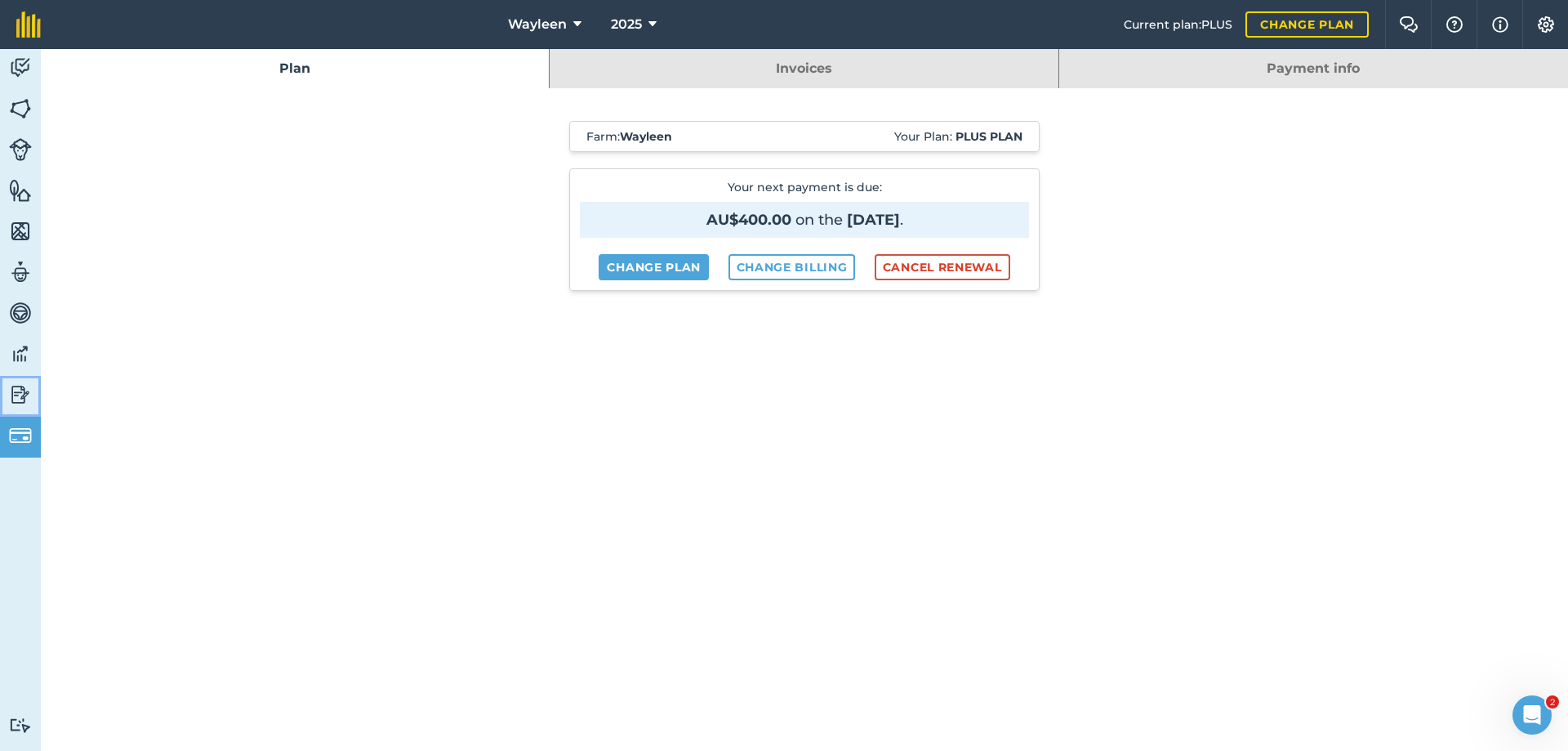 click at bounding box center (20, 395) 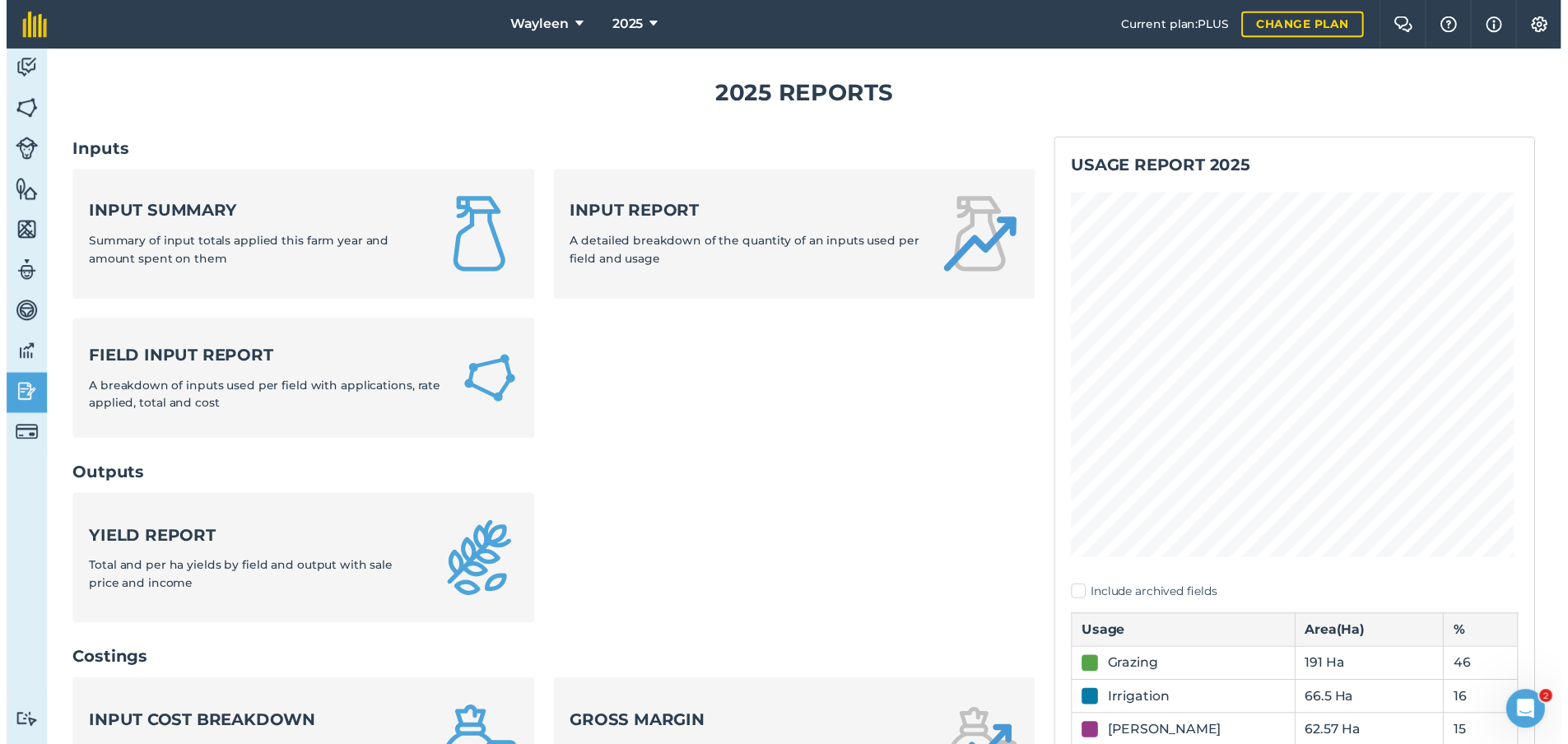 scroll, scrollTop: 0, scrollLeft: 0, axis: both 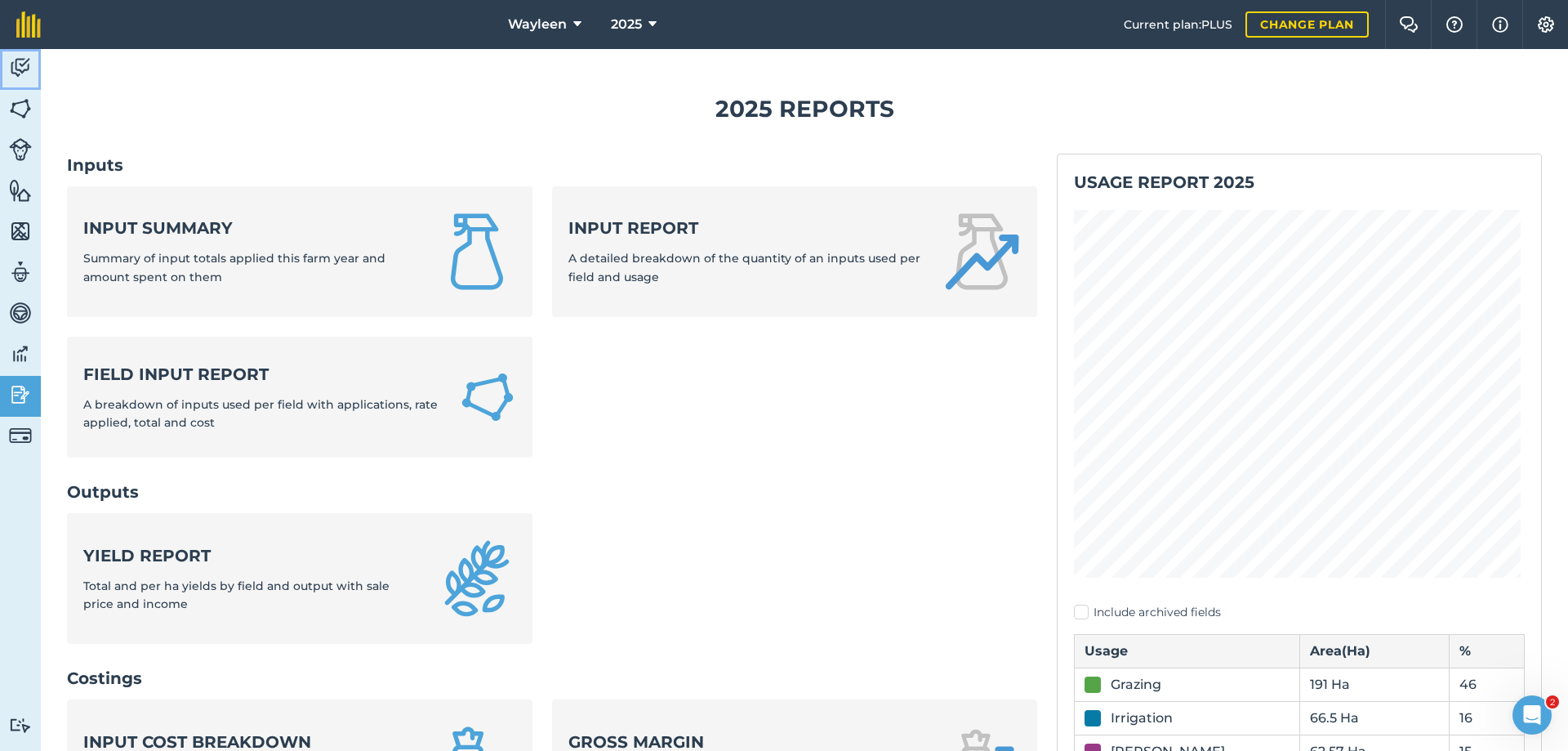click at bounding box center (20, 68) 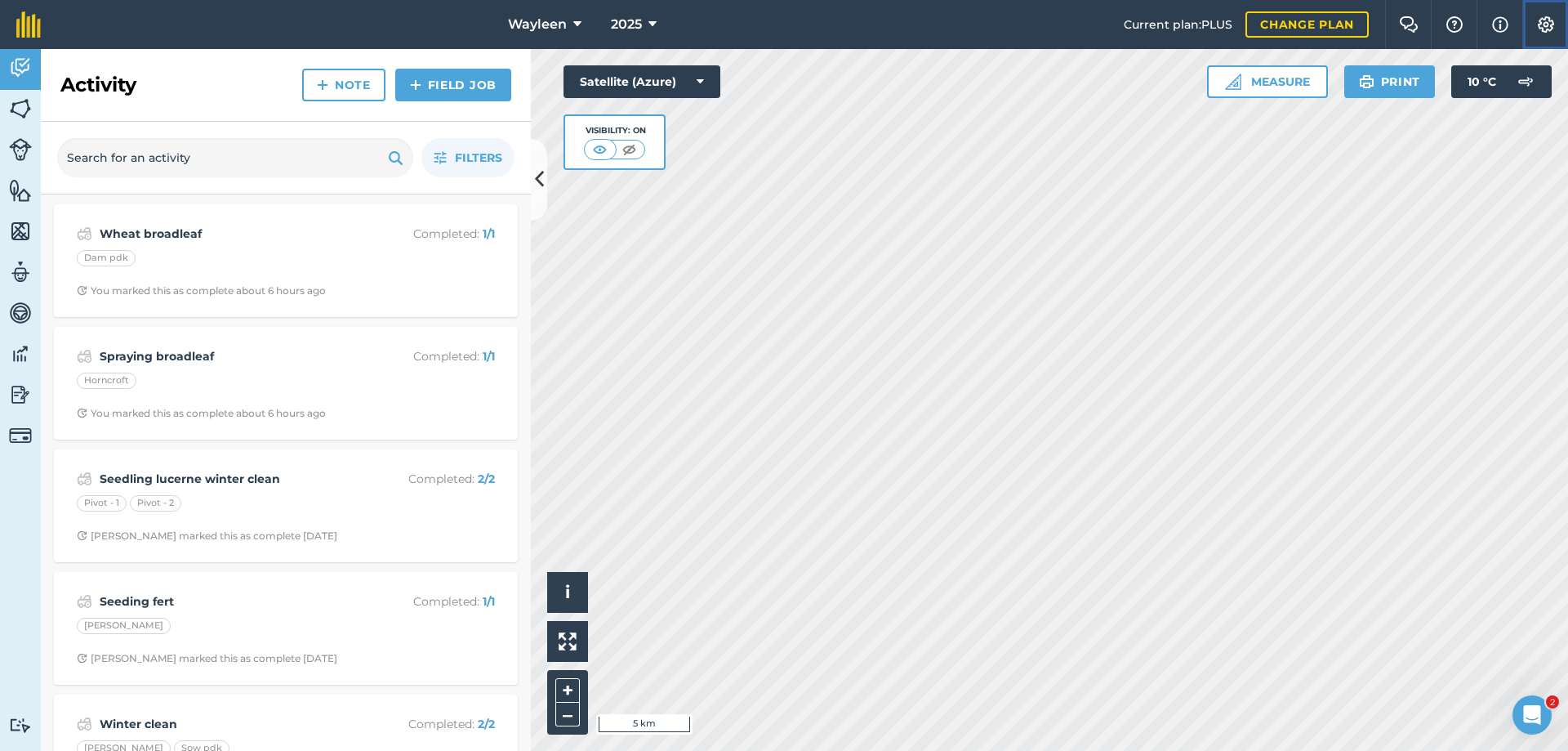 click at bounding box center (1546, 25) 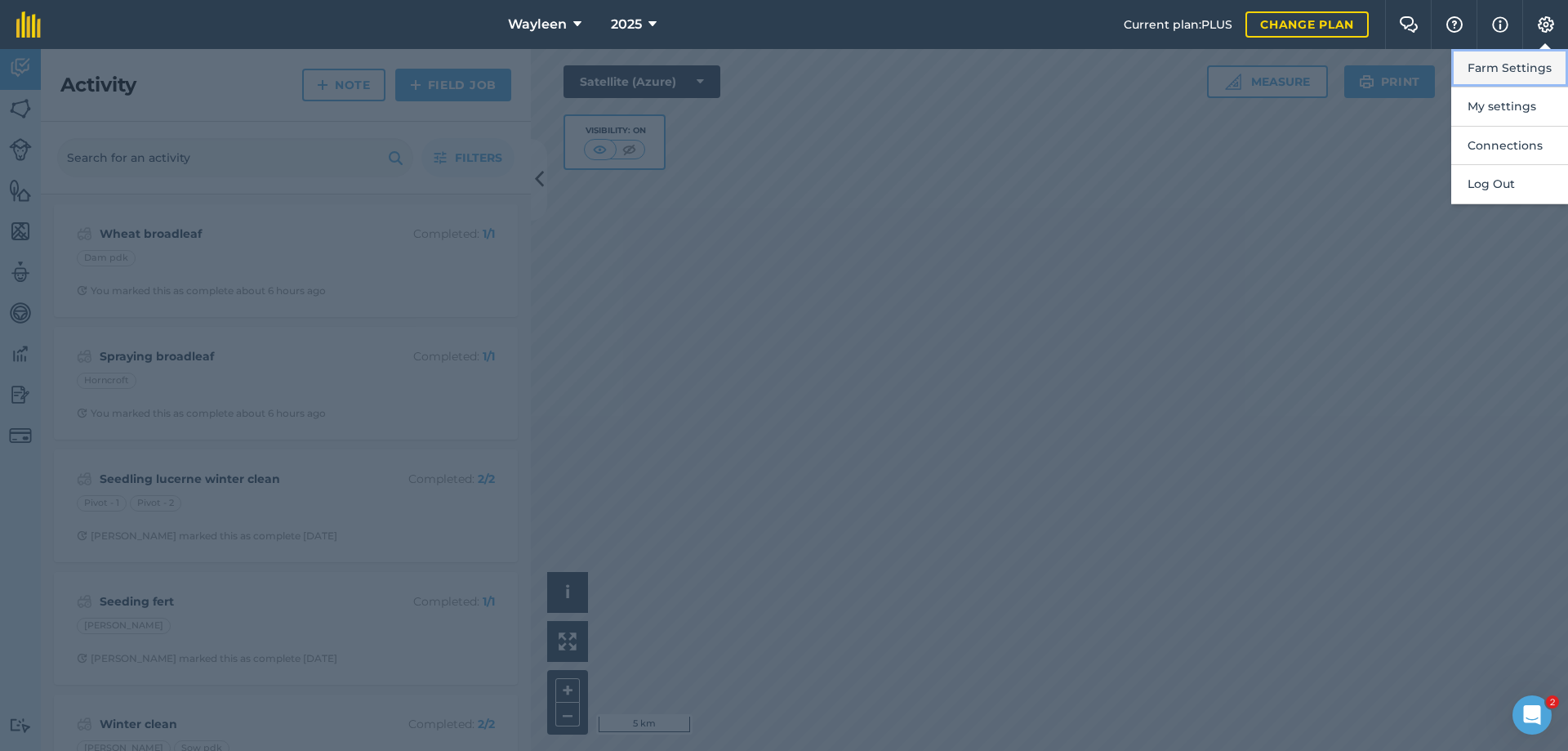 click on "Farm Settings" at bounding box center (1509, 68) 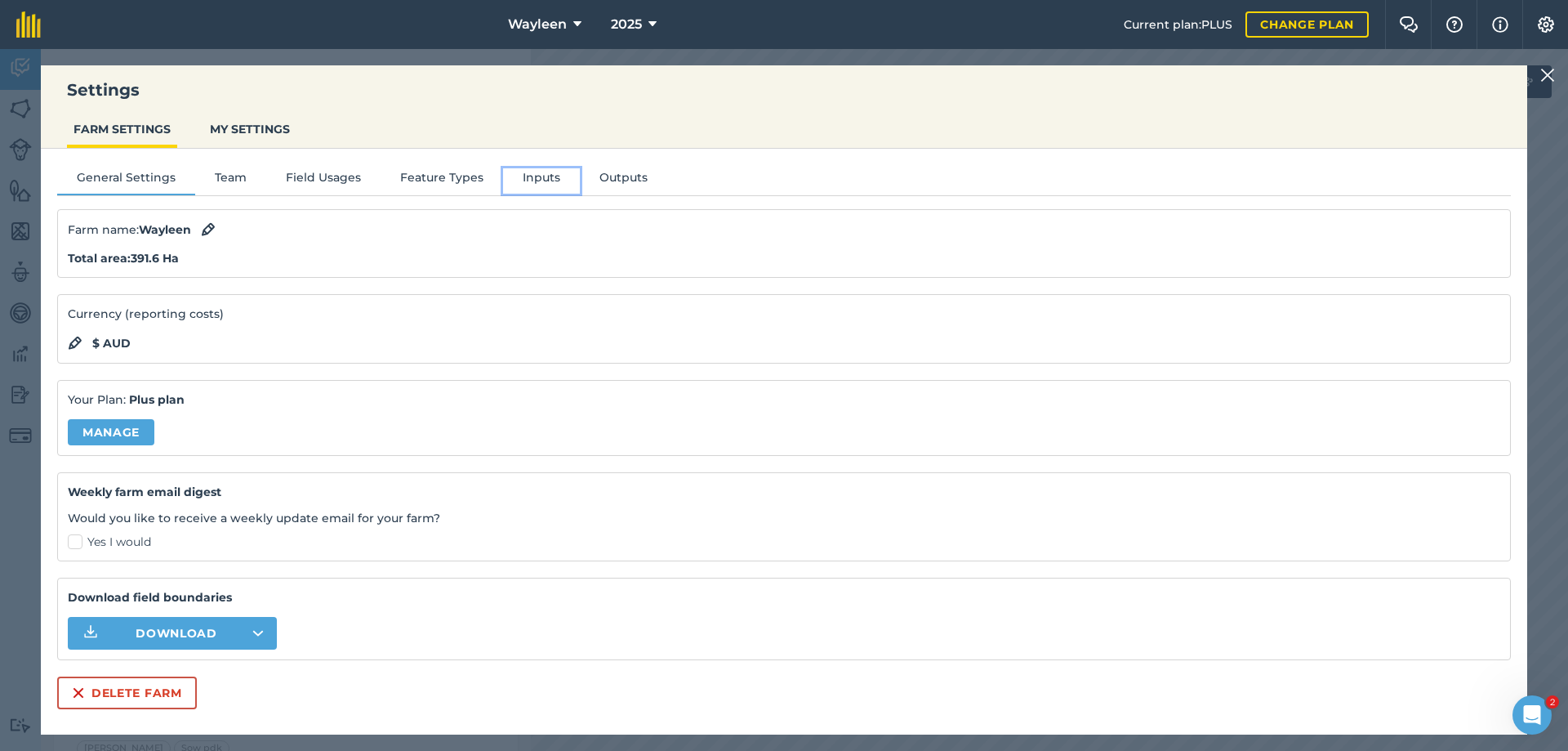 click on "Inputs" at bounding box center [541, 181] 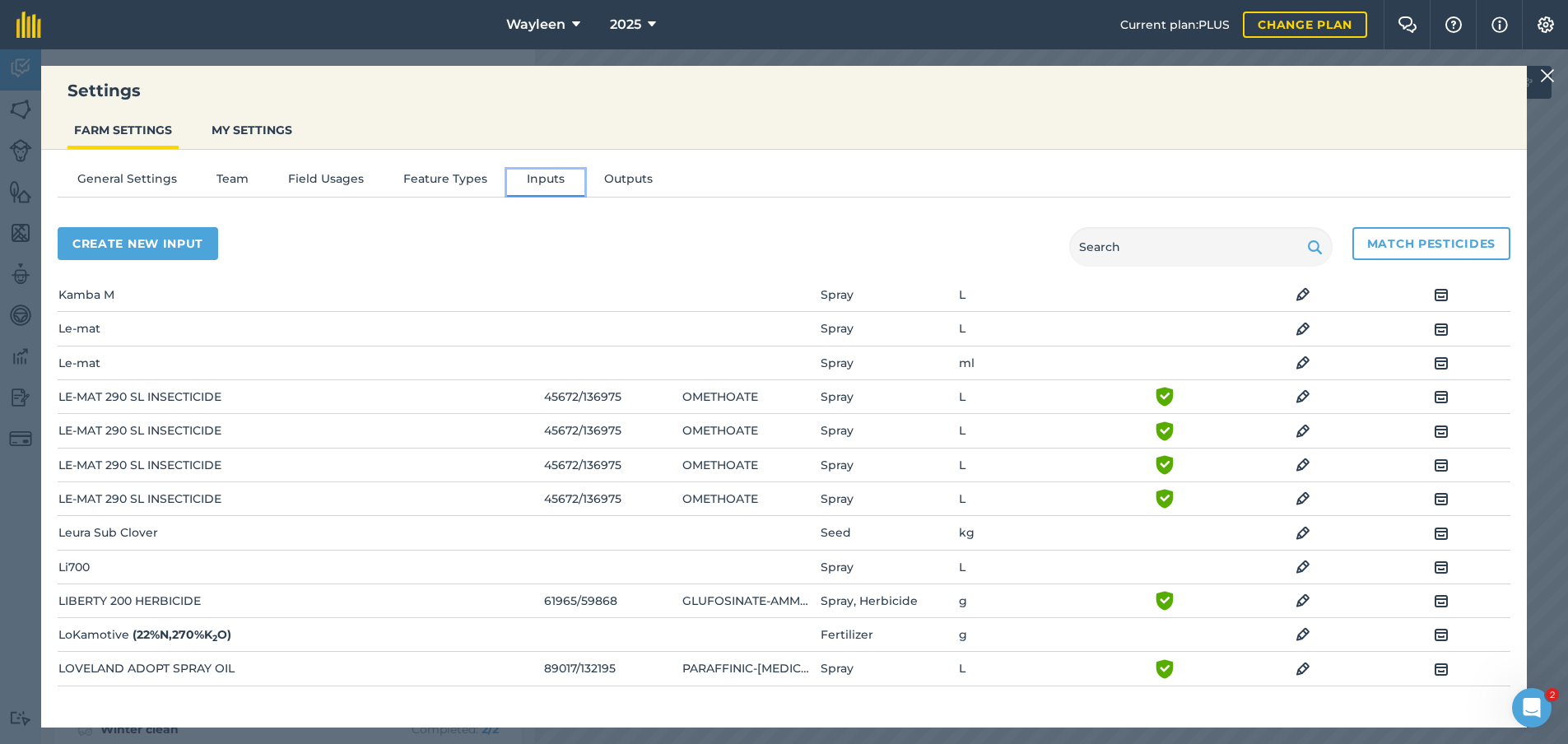 scroll, scrollTop: 3210, scrollLeft: 0, axis: vertical 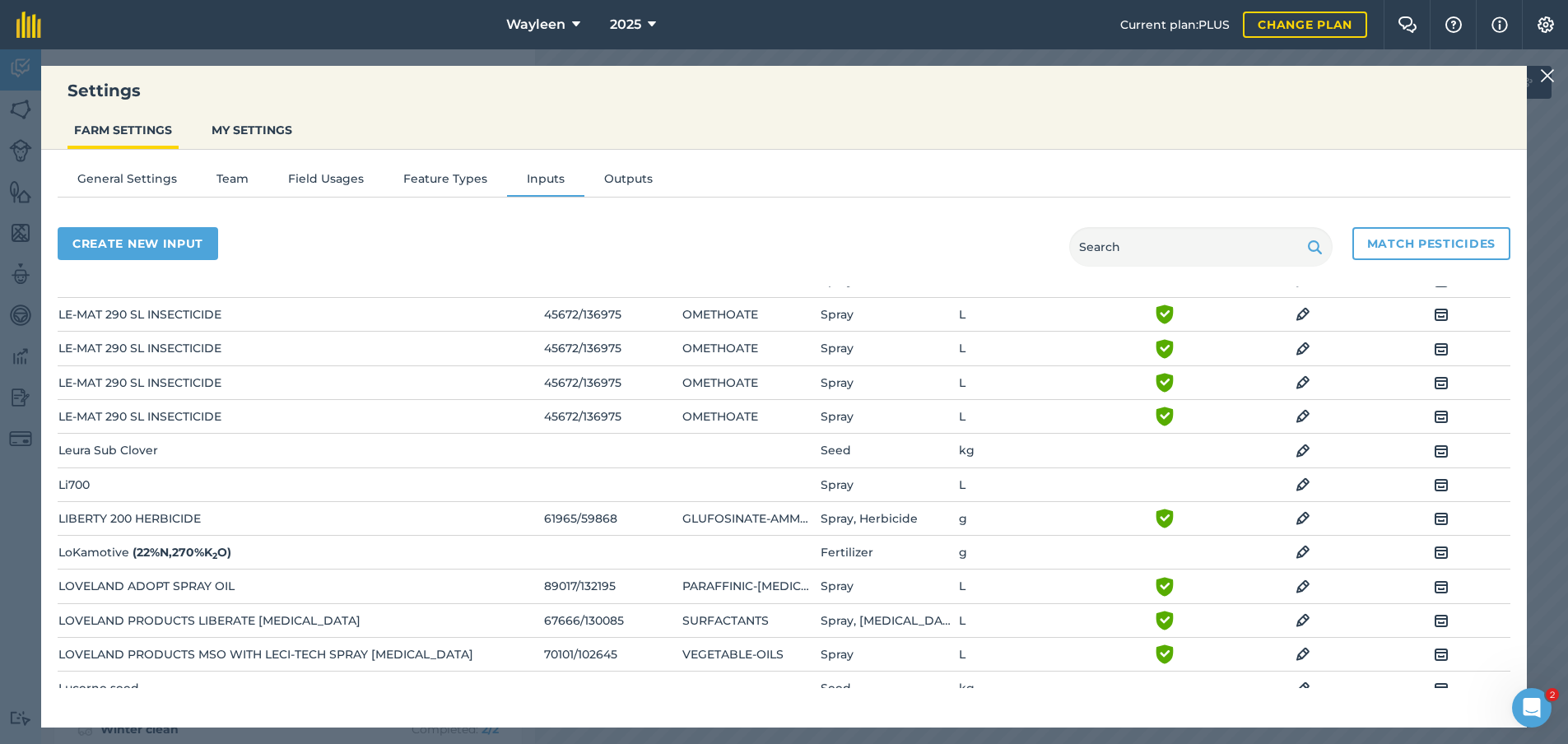 click at bounding box center [1303, 552] 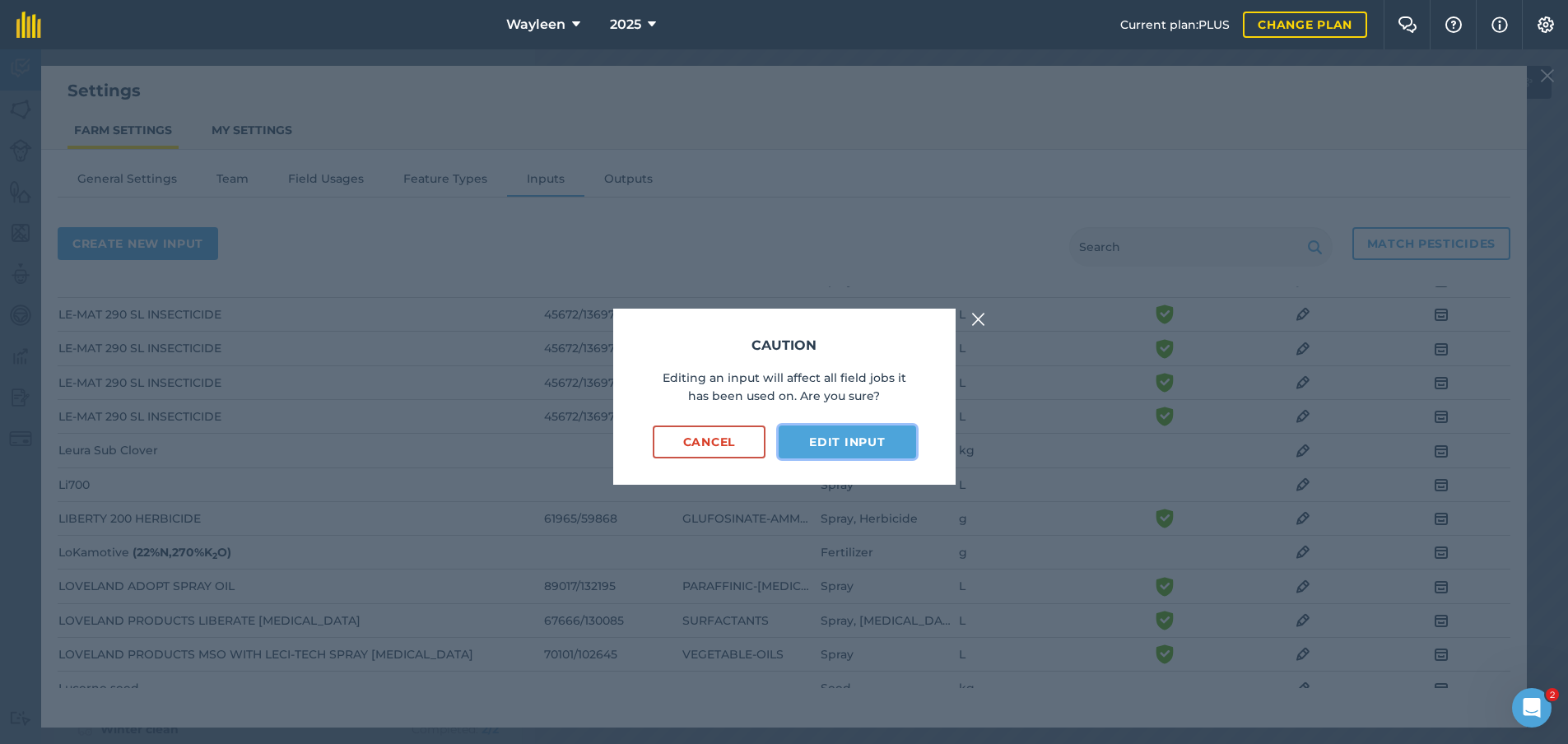 click on "Edit input" at bounding box center (847, 442) 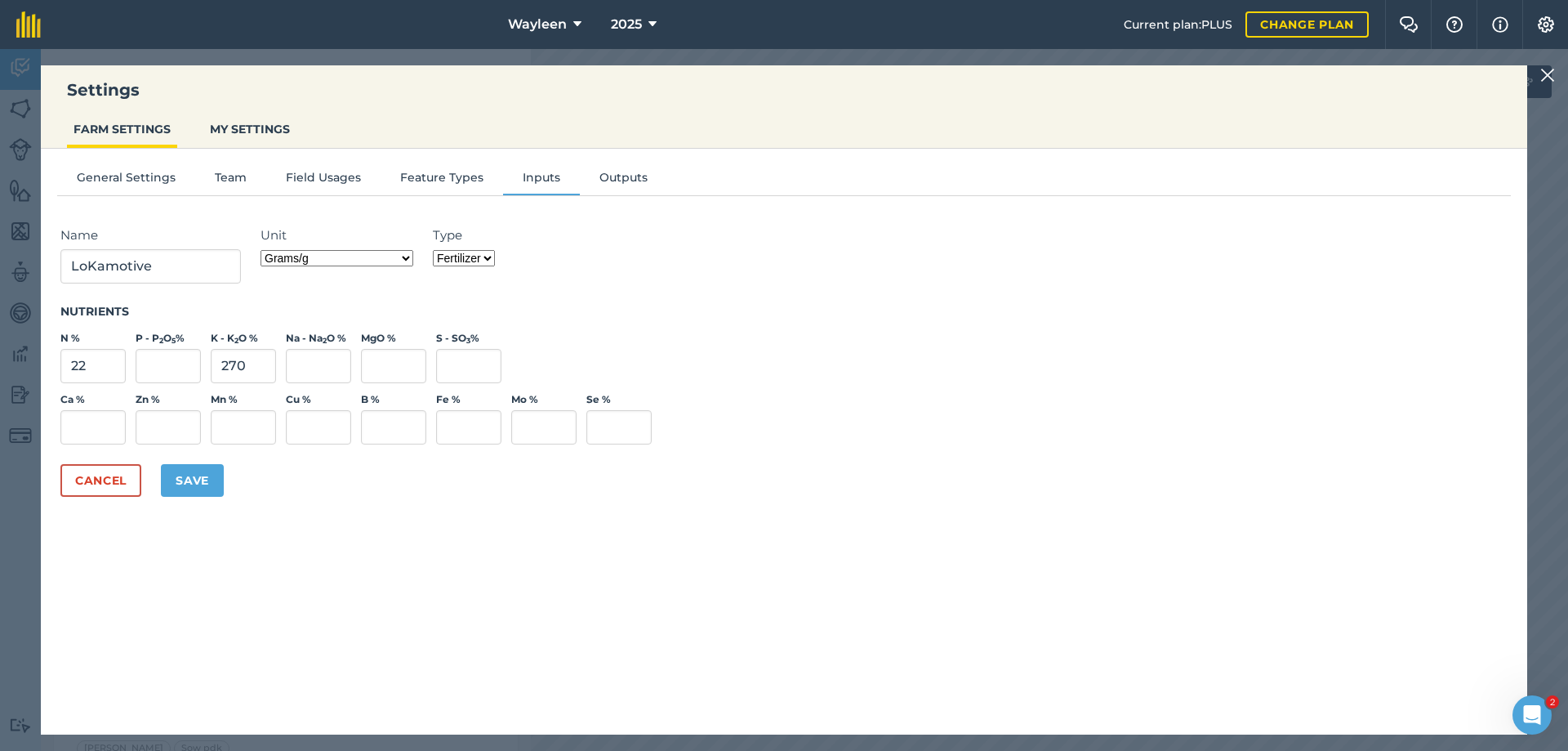 click on "Grams/g Kilograms/kg Metric tonnes/t Millilitres/ml Litres/L Ounces/oz Pounds/lb Imperial tons/t Fluid ounces/fl oz Gallons/gal Count Cubic Meter/m3 Pint/pt Quart/qt Megalitre/ML unit_type_hundred_weight" at bounding box center (336, 258) 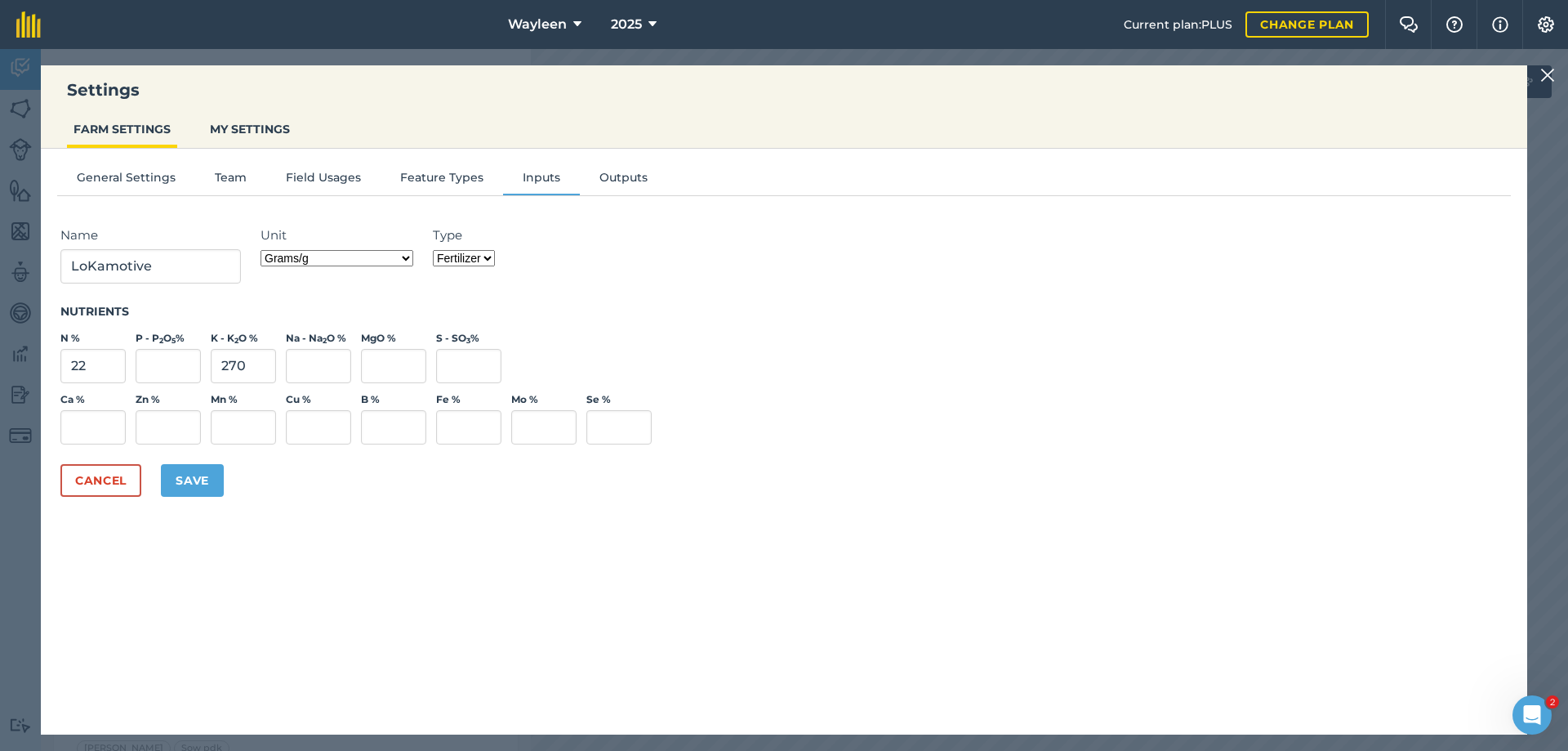 select on "LITRES" 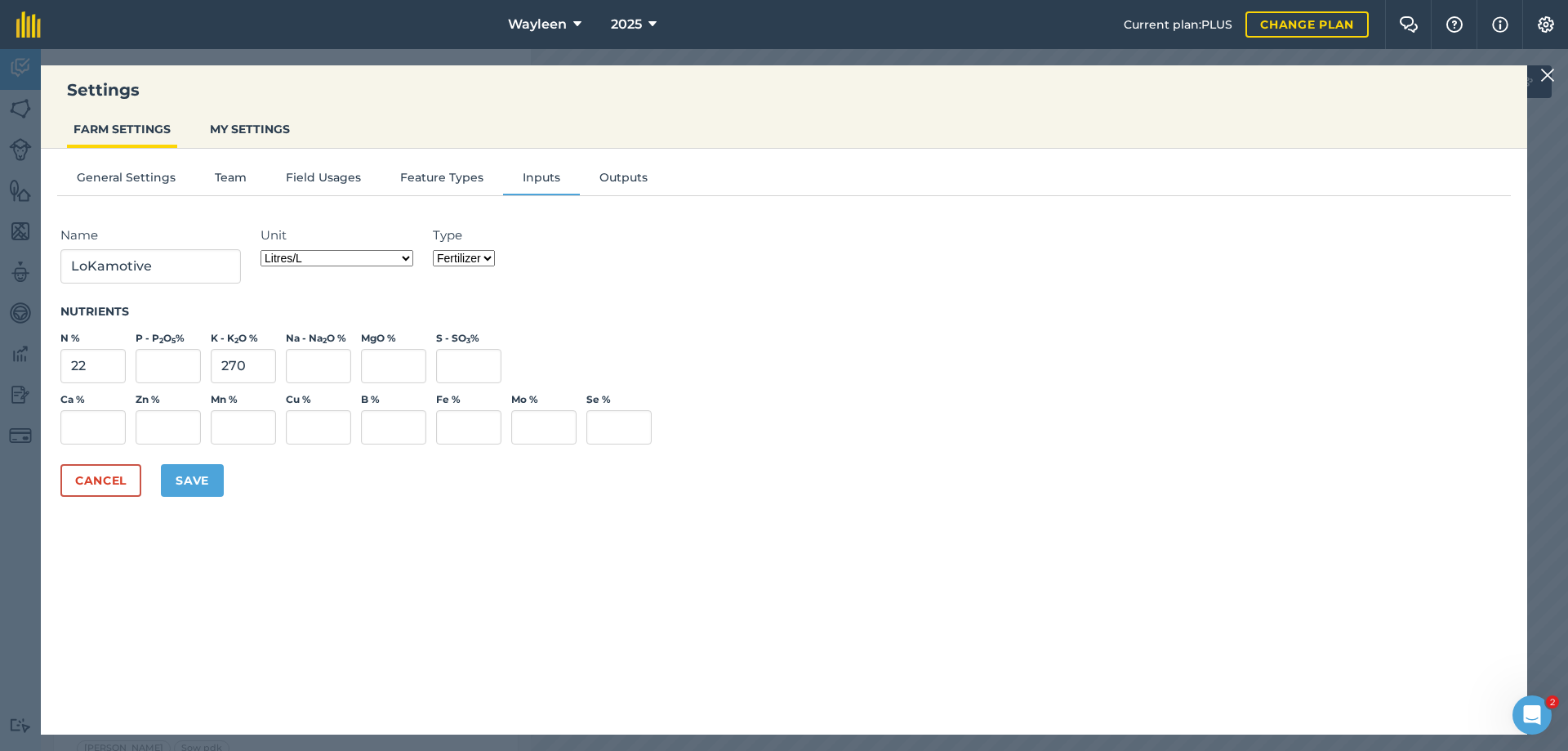 click on "Grams/g Kilograms/kg Metric tonnes/t Millilitres/ml Litres/L Ounces/oz Pounds/lb Imperial tons/t Fluid ounces/fl oz Gallons/gal Count Cubic Meter/m3 Pint/pt Quart/qt Megalitre/ML unit_type_hundred_weight" at bounding box center (336, 258) 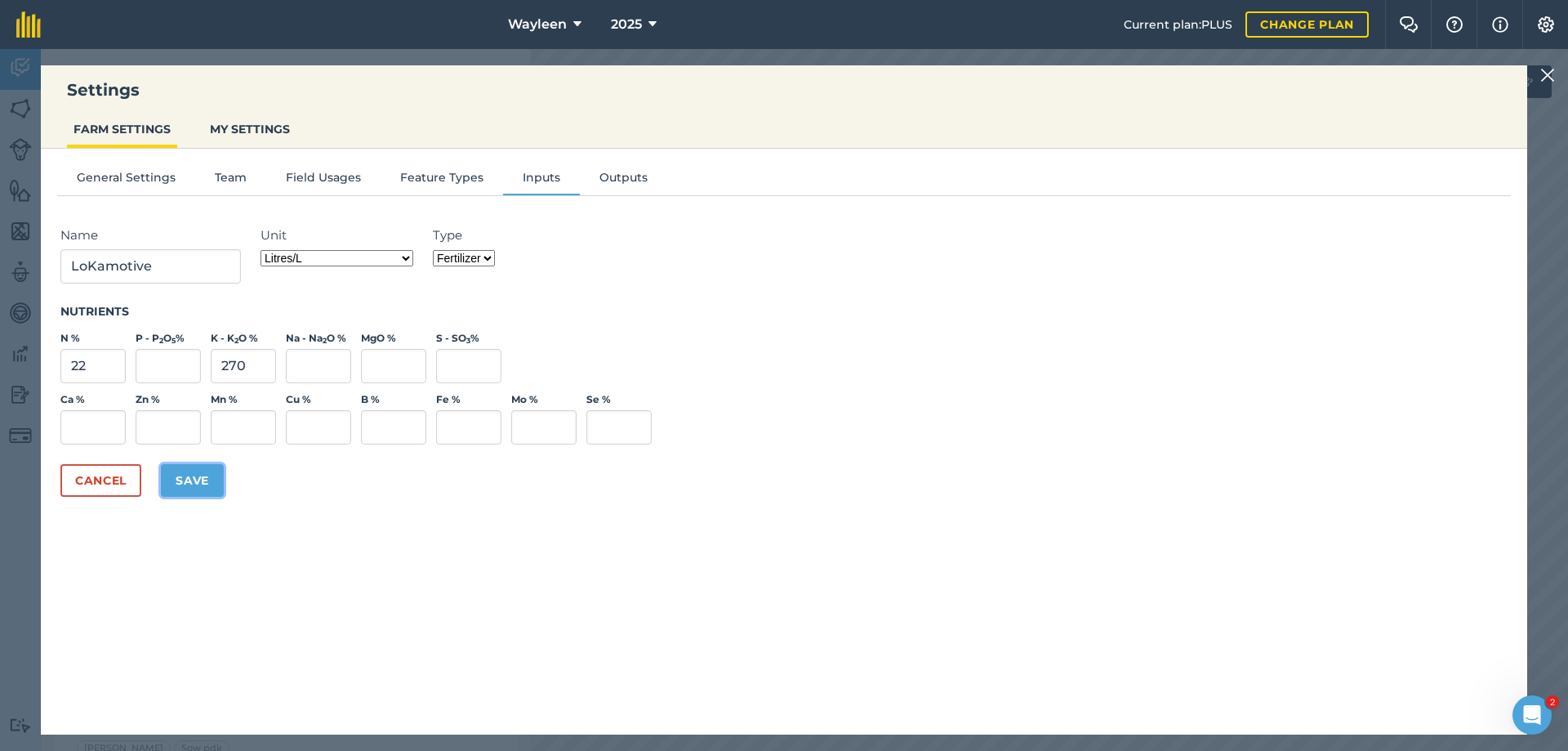 click on "Save" at bounding box center [192, 481] 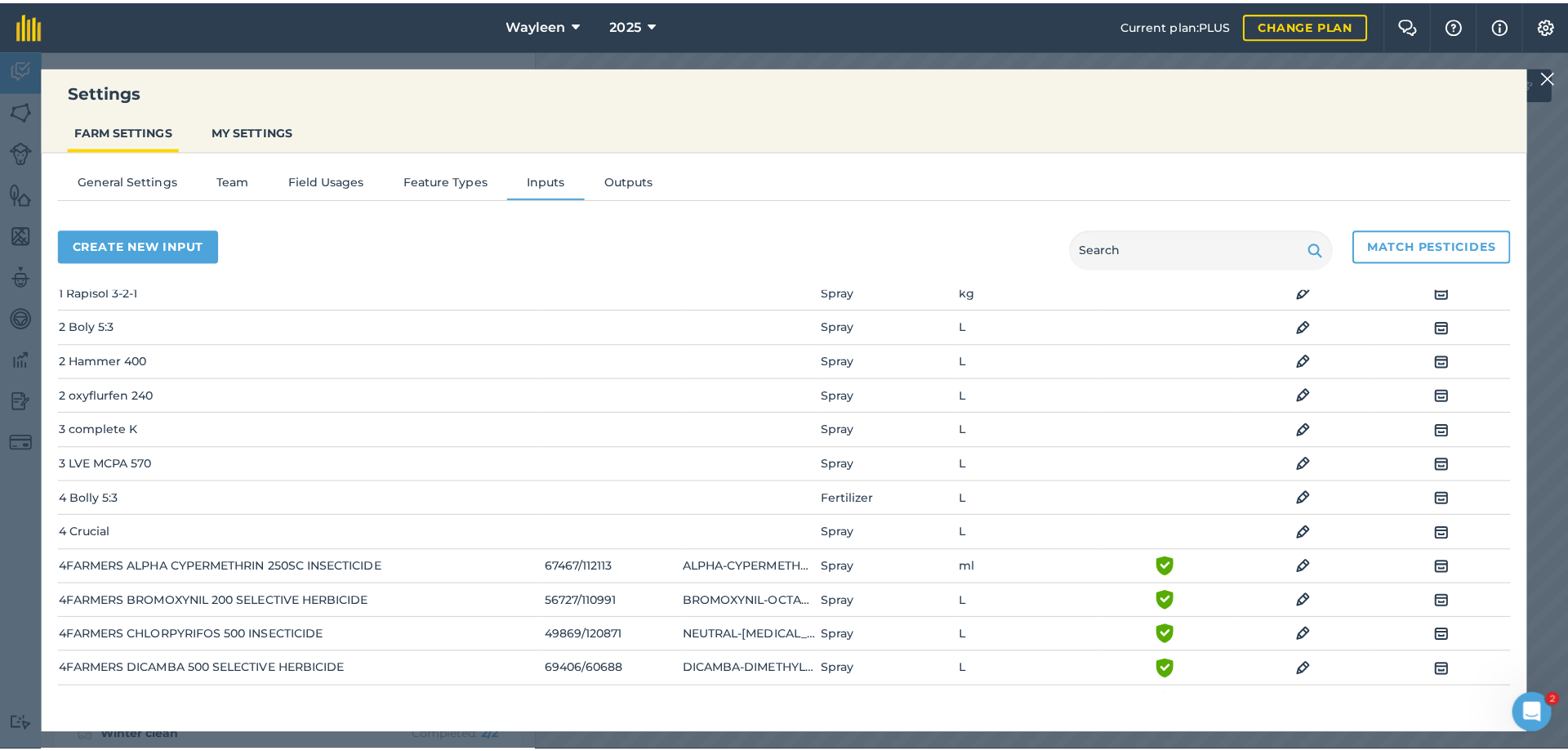 scroll, scrollTop: 0, scrollLeft: 0, axis: both 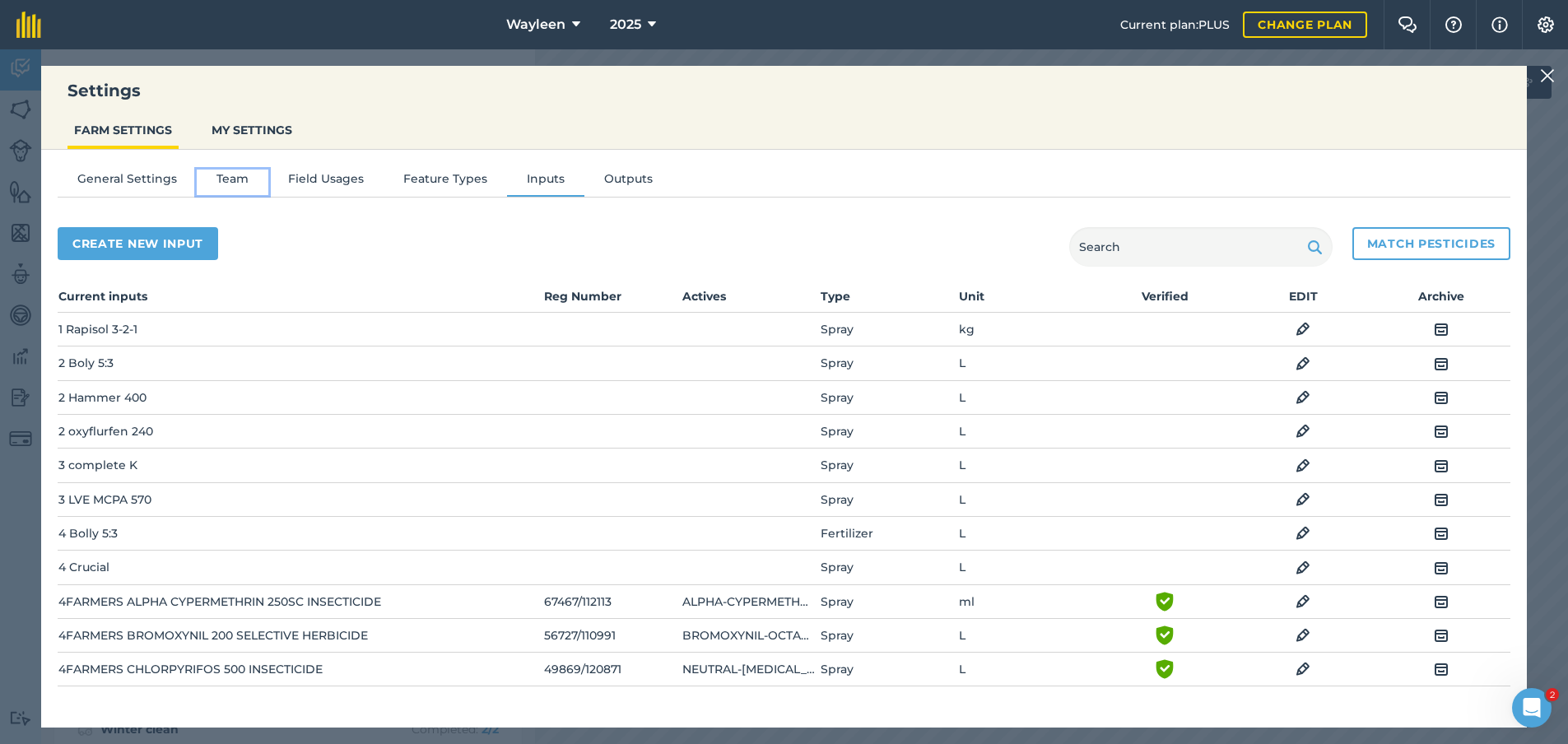 click on "Team" at bounding box center (232, 182) 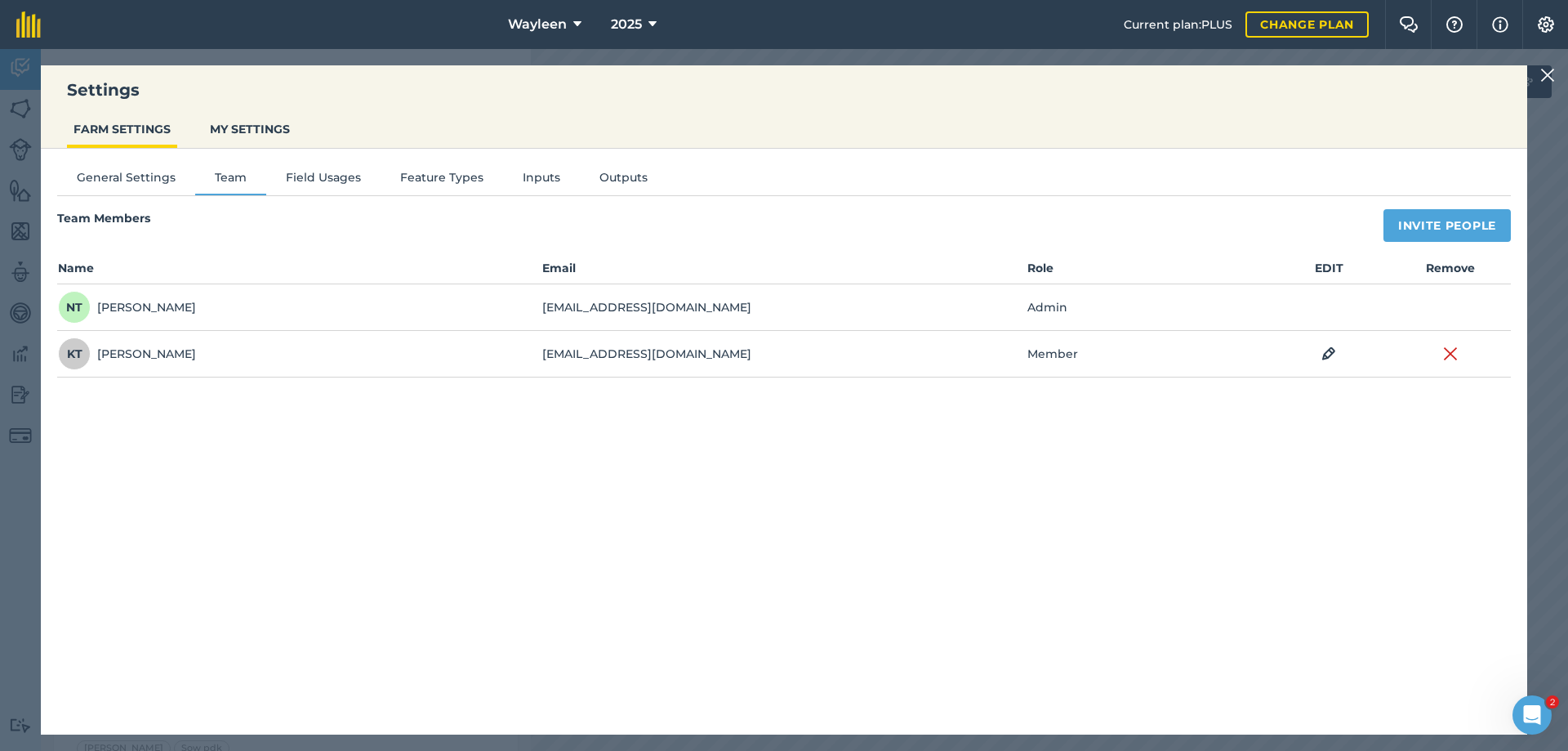 click on "EDIT" at bounding box center (1329, 354) 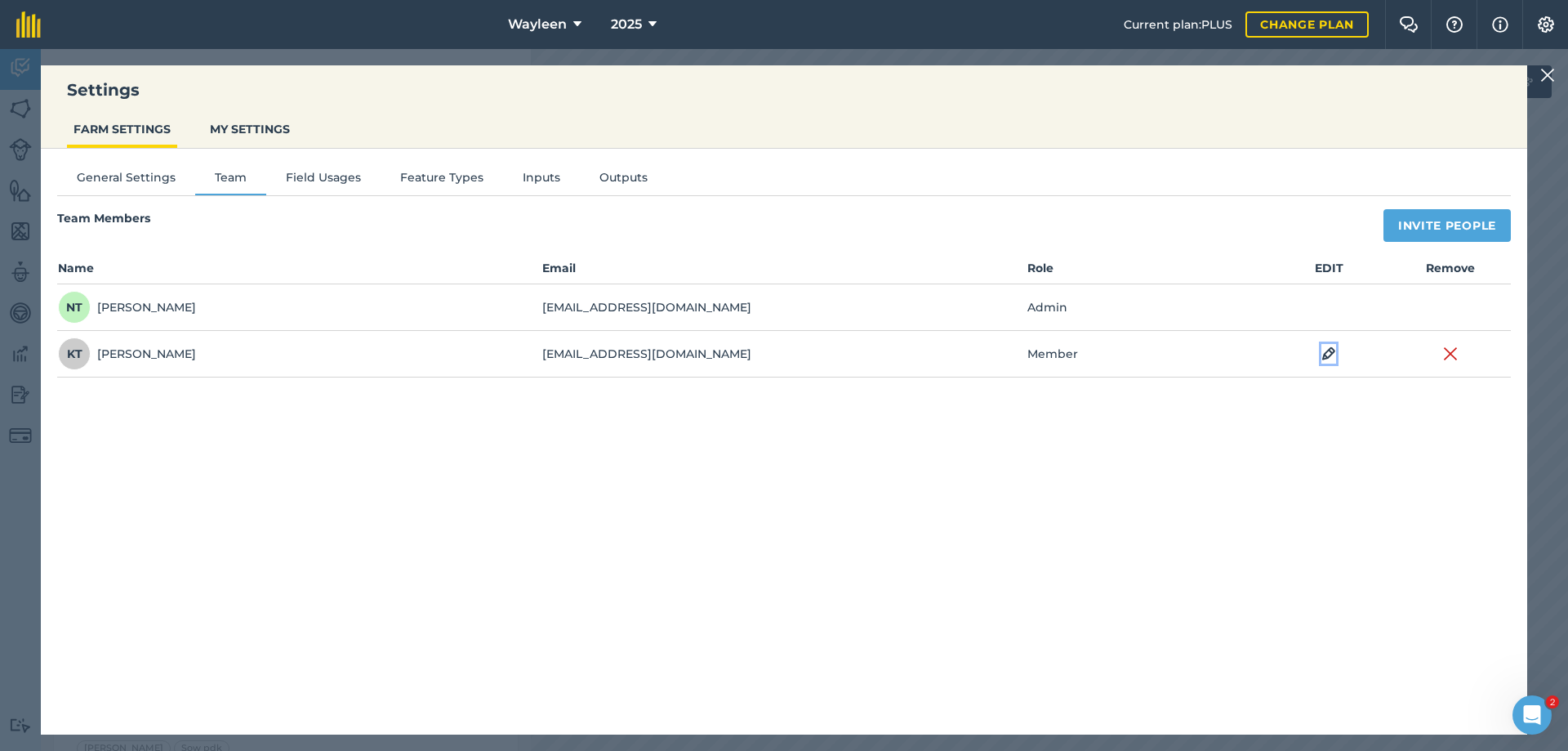 click at bounding box center (1329, 354) 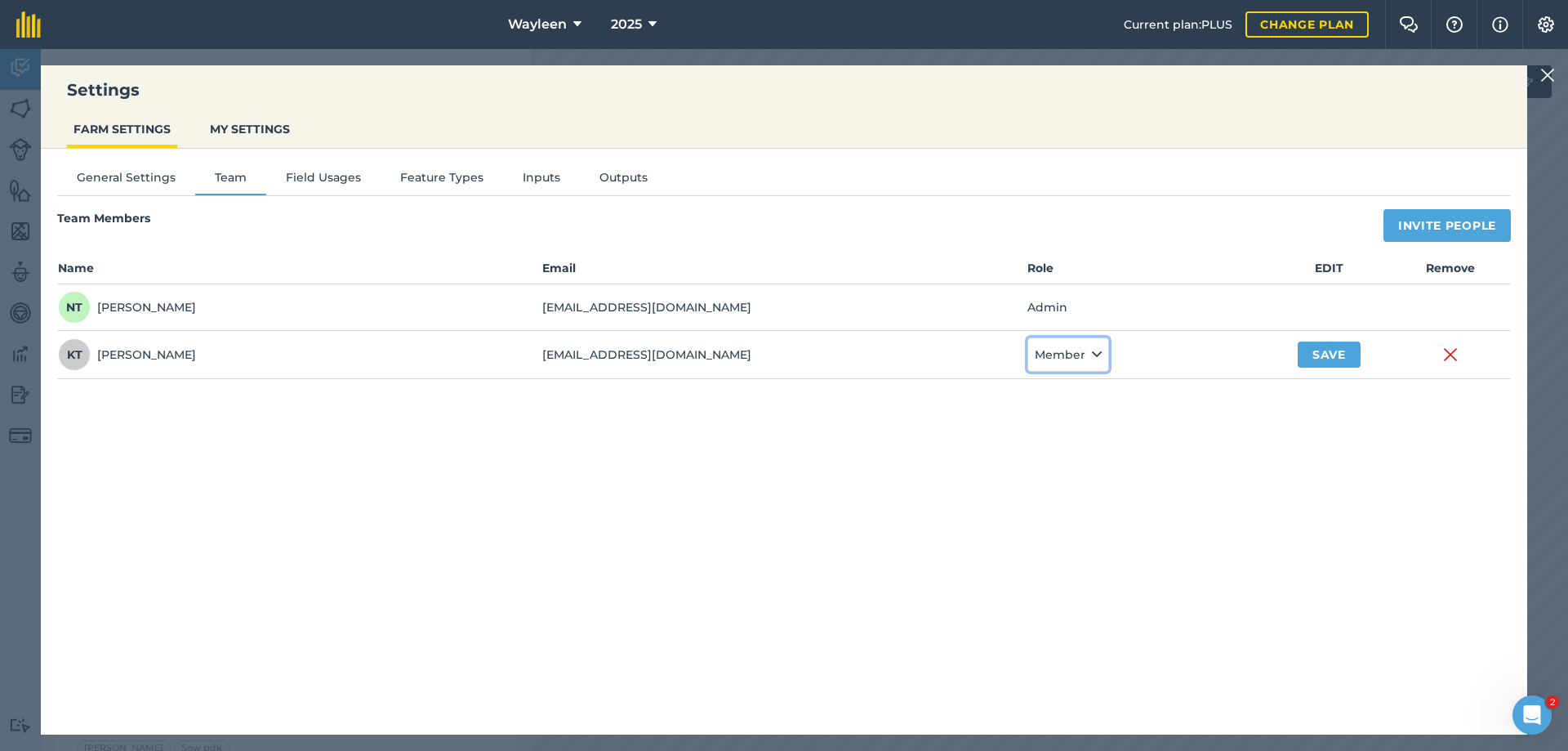 click on "Member" at bounding box center (1068, 355) 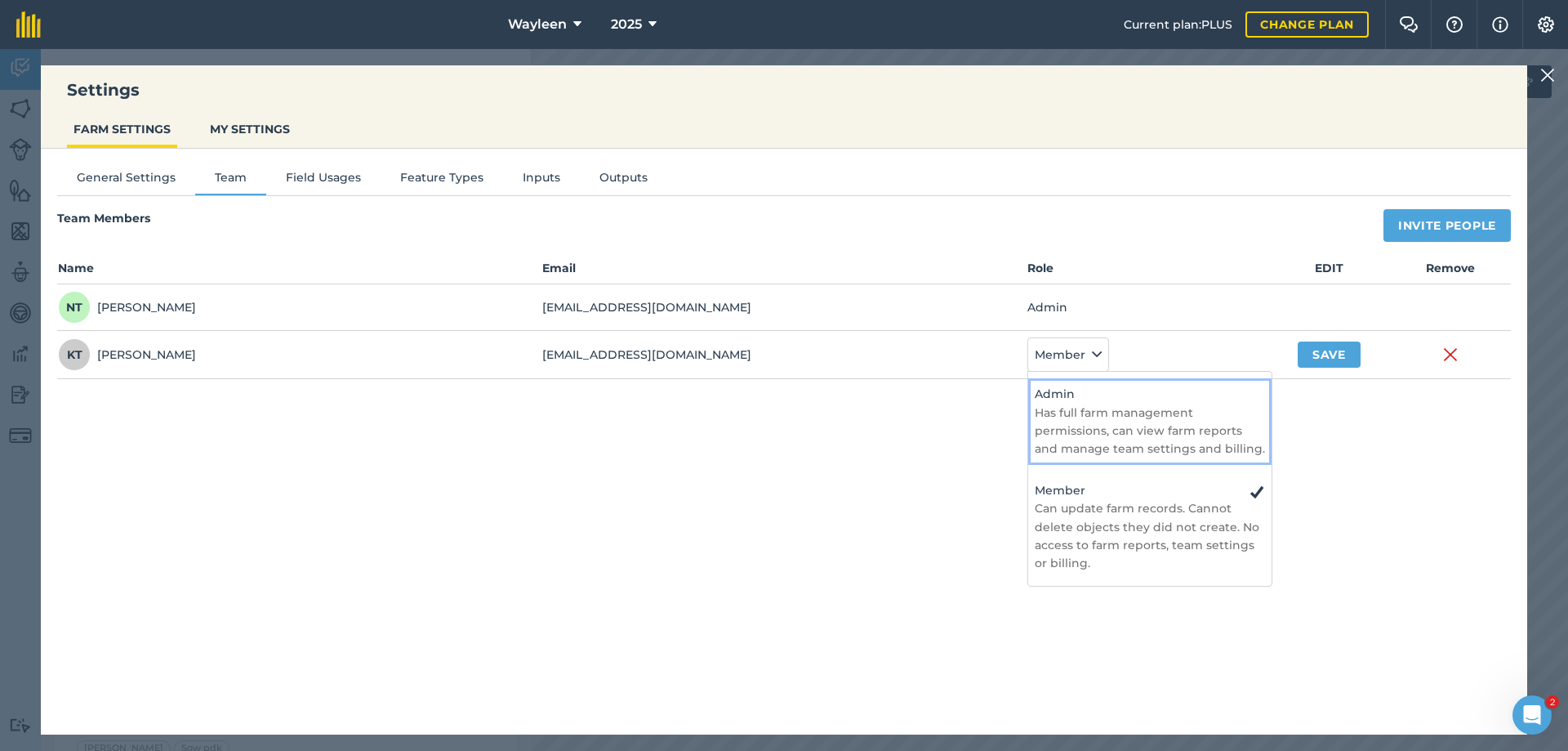 click on "Has full farm management permissions, can view farm reports and manage team settings and billing." at bounding box center (1150, 431) 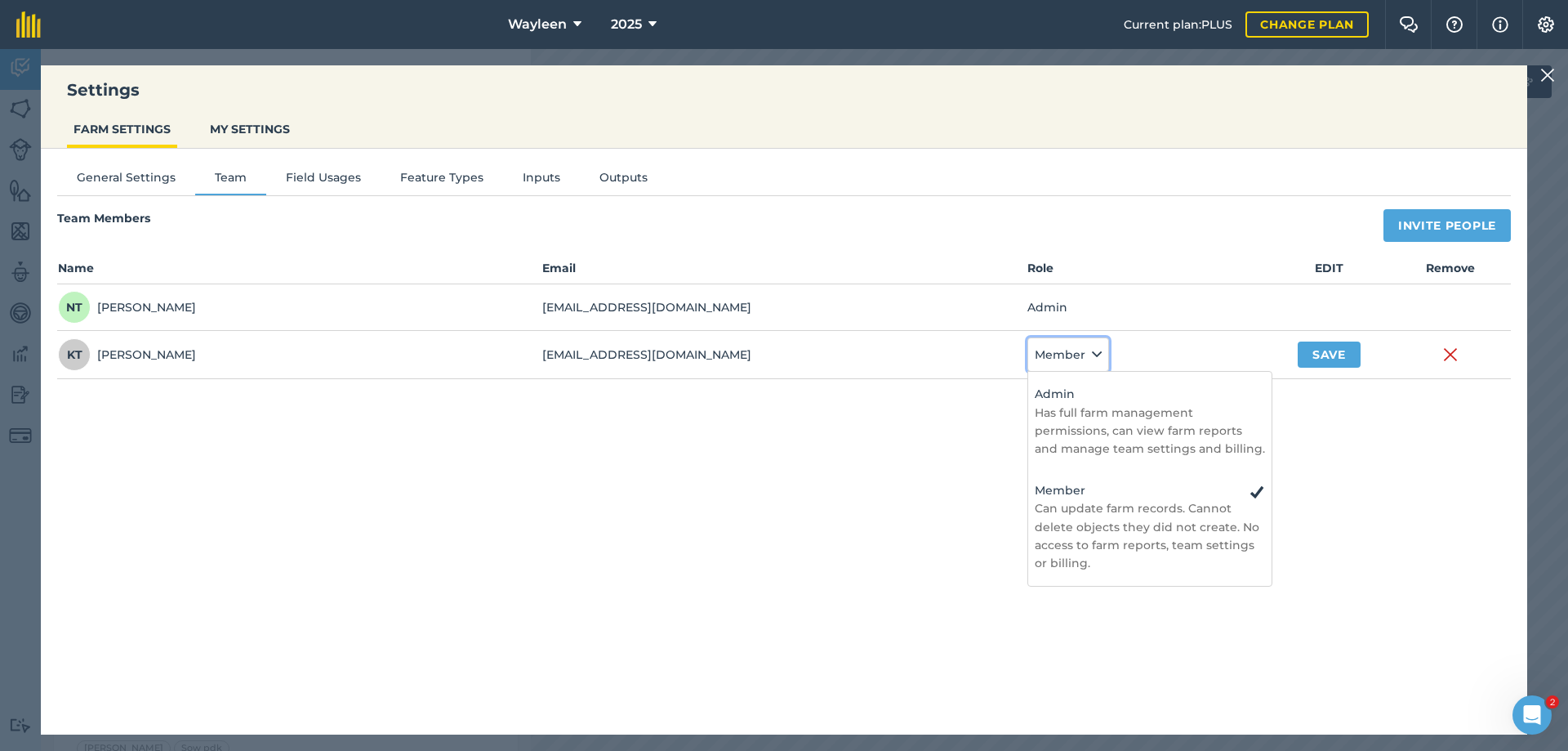 select on "ADMIN" 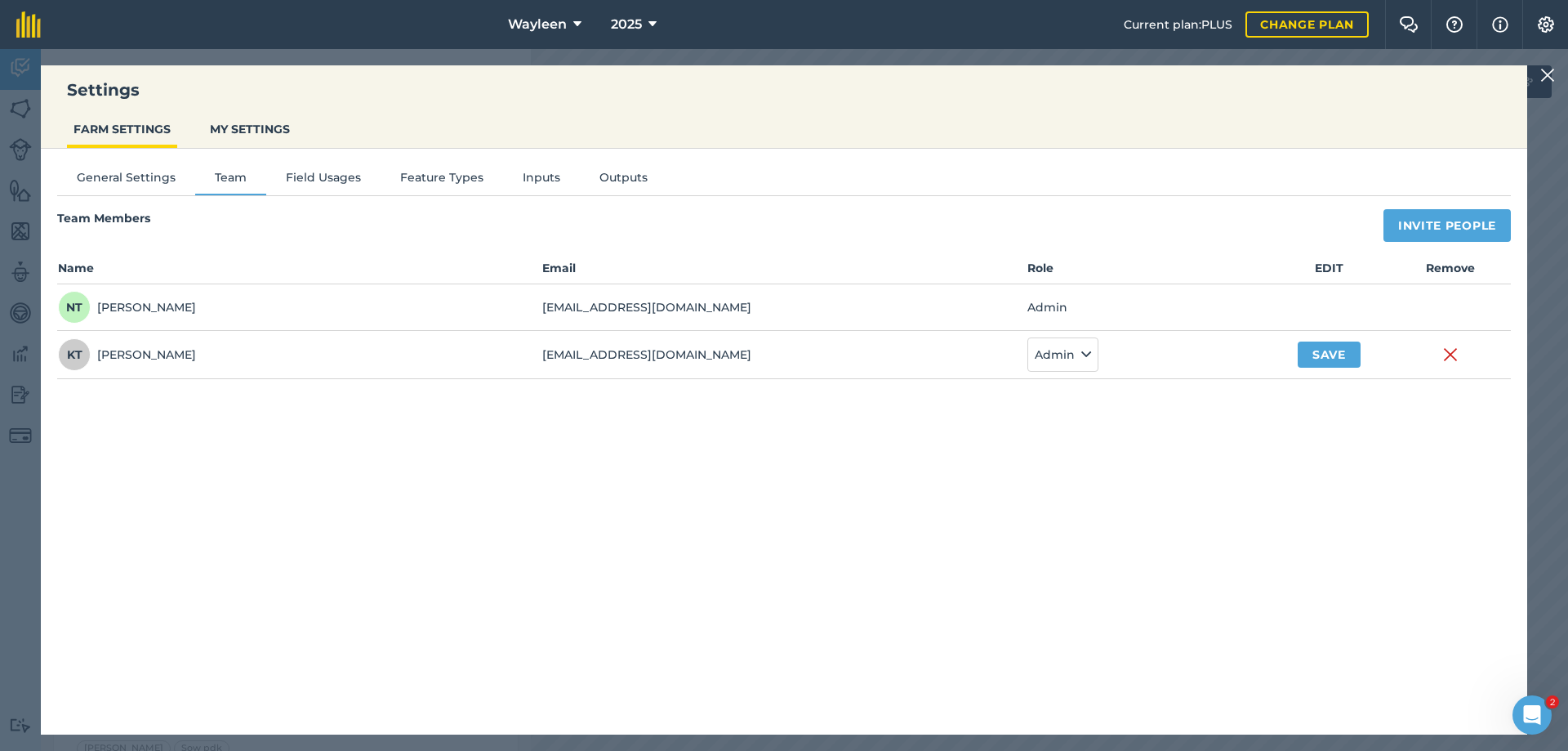 click on "KT [PERSON_NAME]" at bounding box center [127, 355] 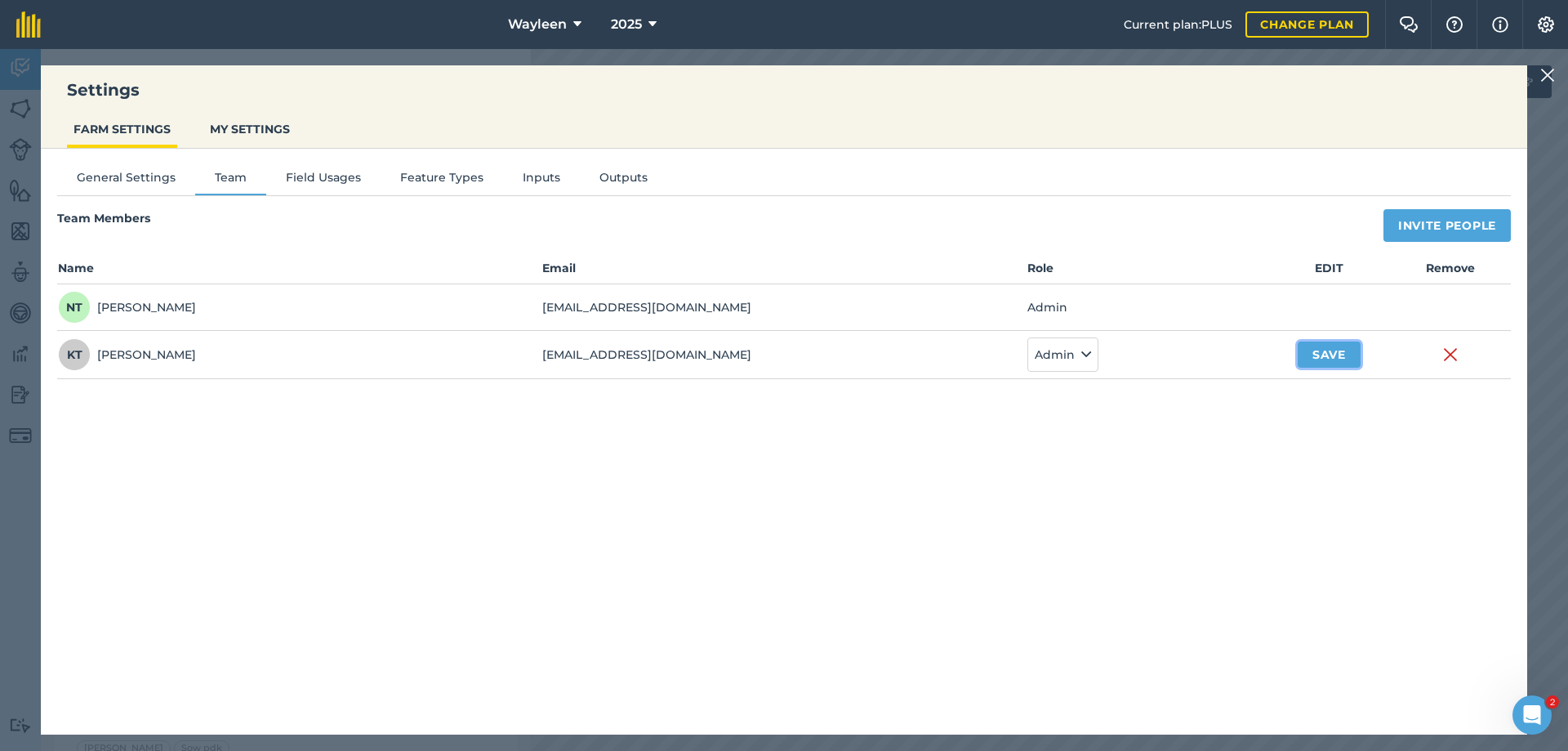 click on "Save" at bounding box center [1329, 355] 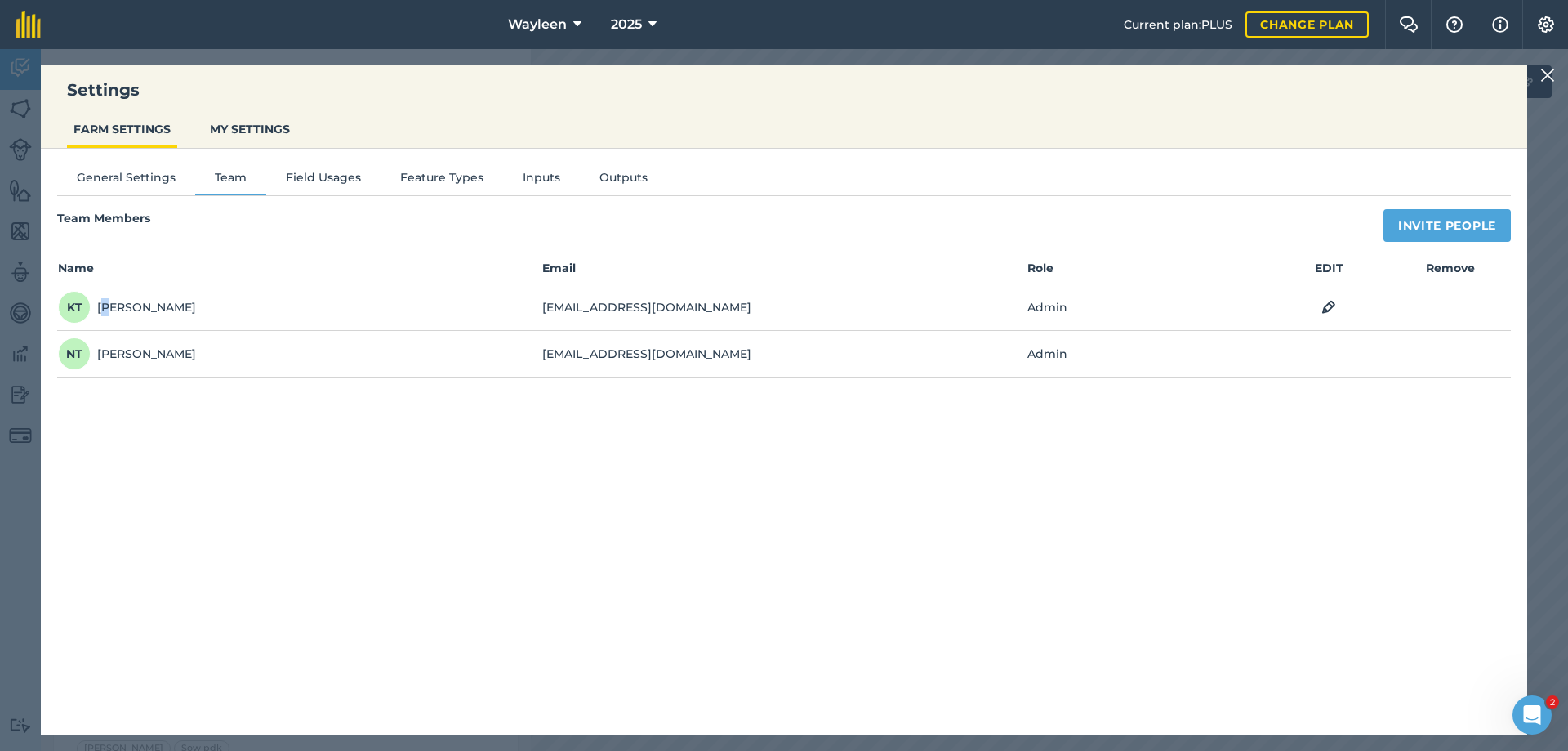 click on "KT [PERSON_NAME]" at bounding box center [127, 307] 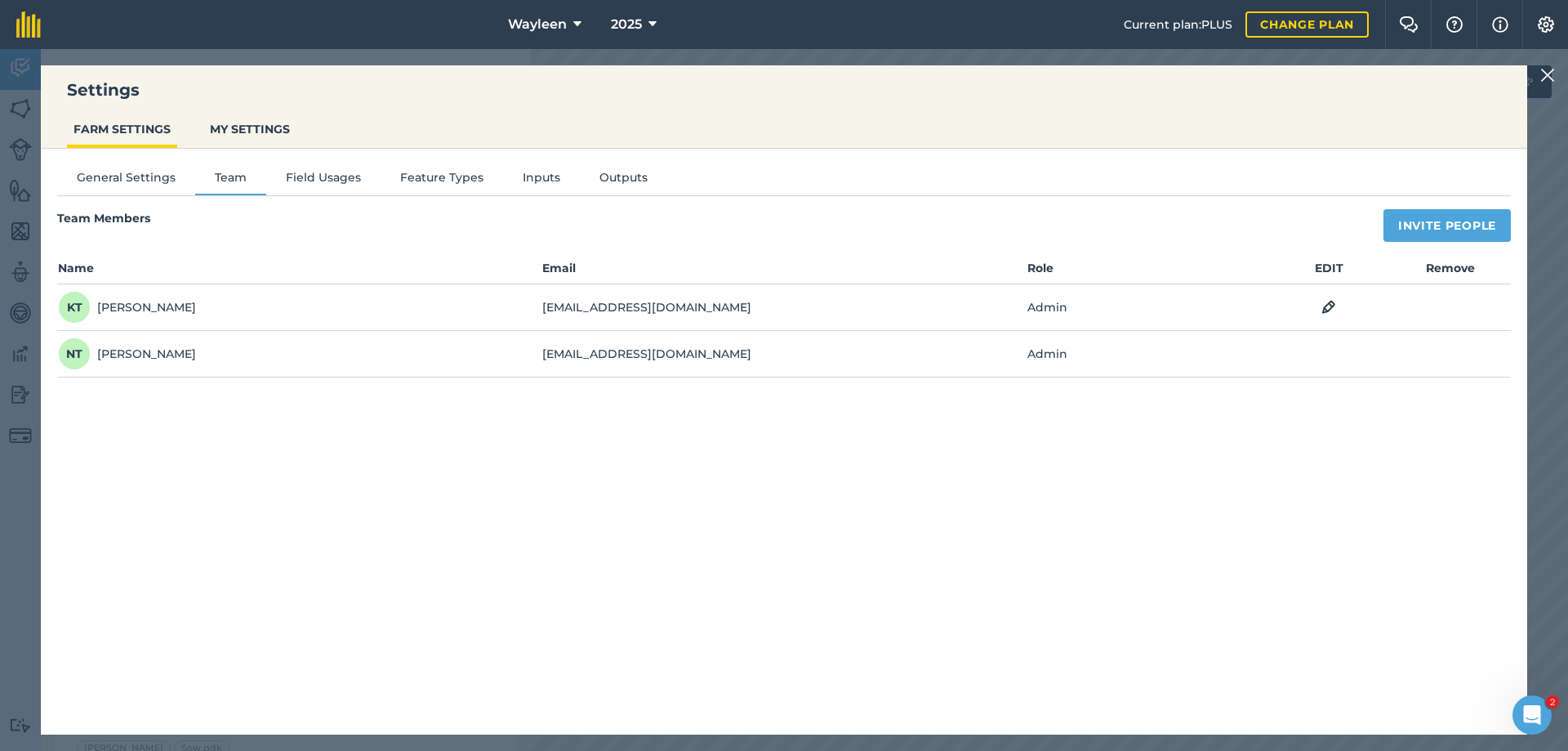 click on "KT" at bounding box center (74, 307) 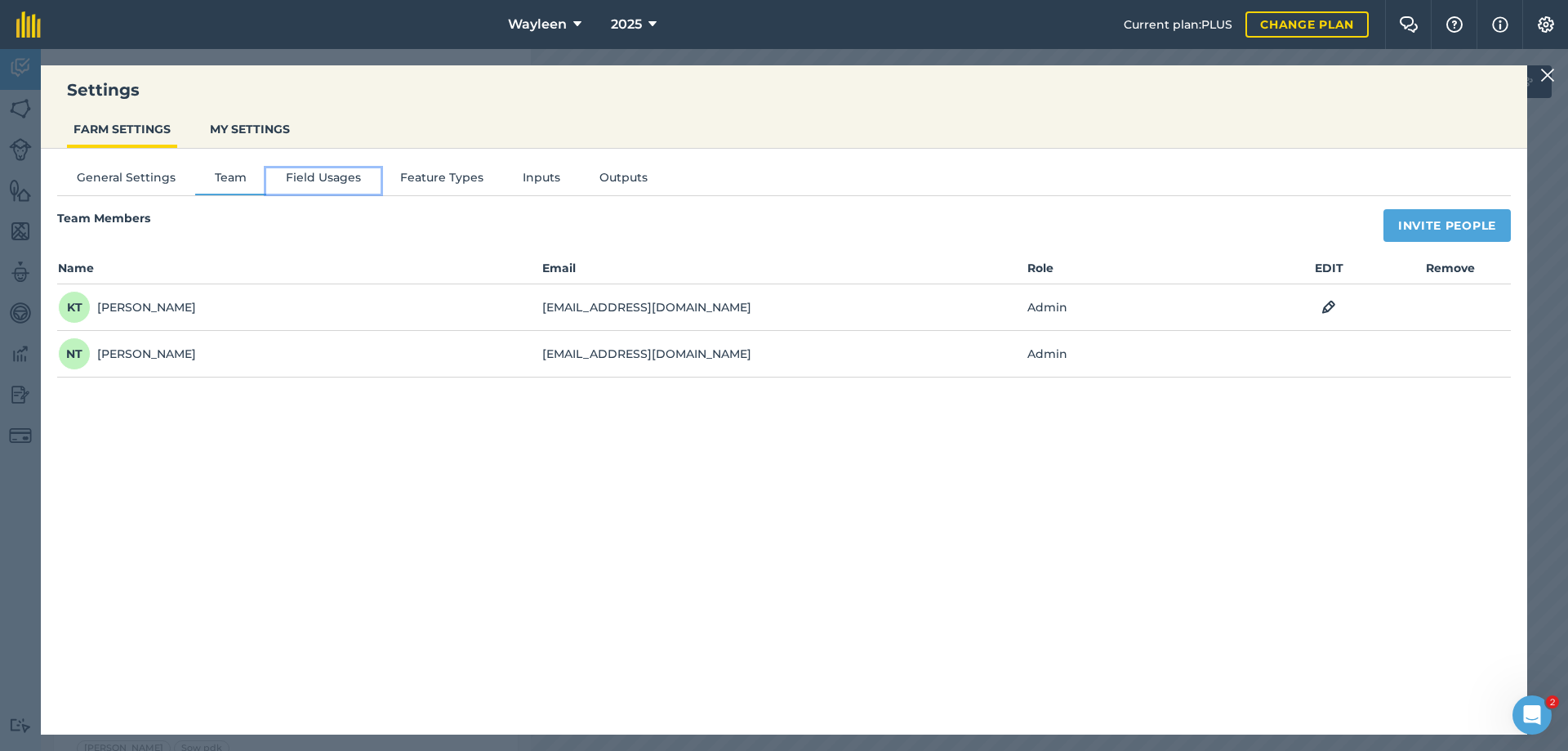 click on "Field Usages" at bounding box center [323, 181] 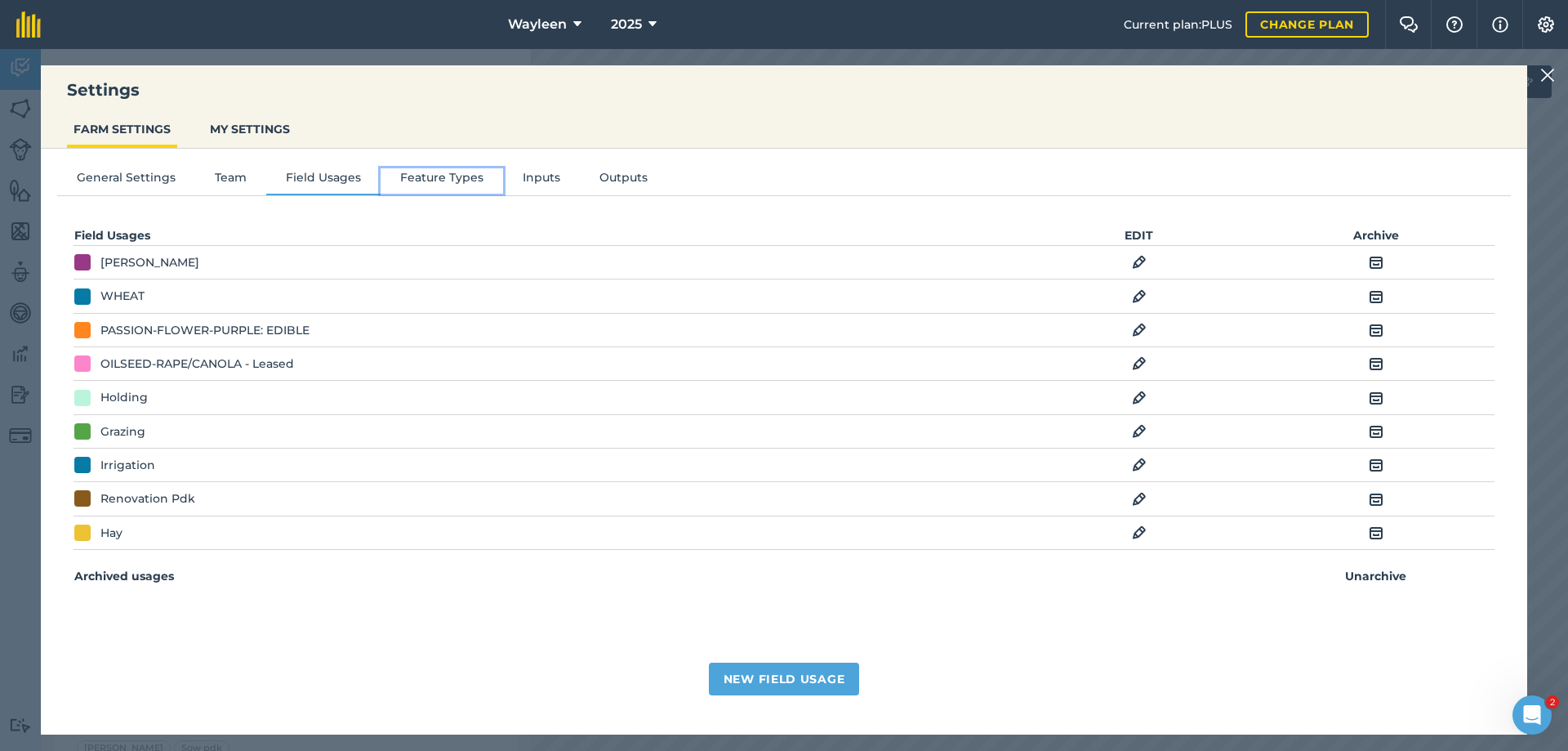 click on "Feature Types" at bounding box center (442, 181) 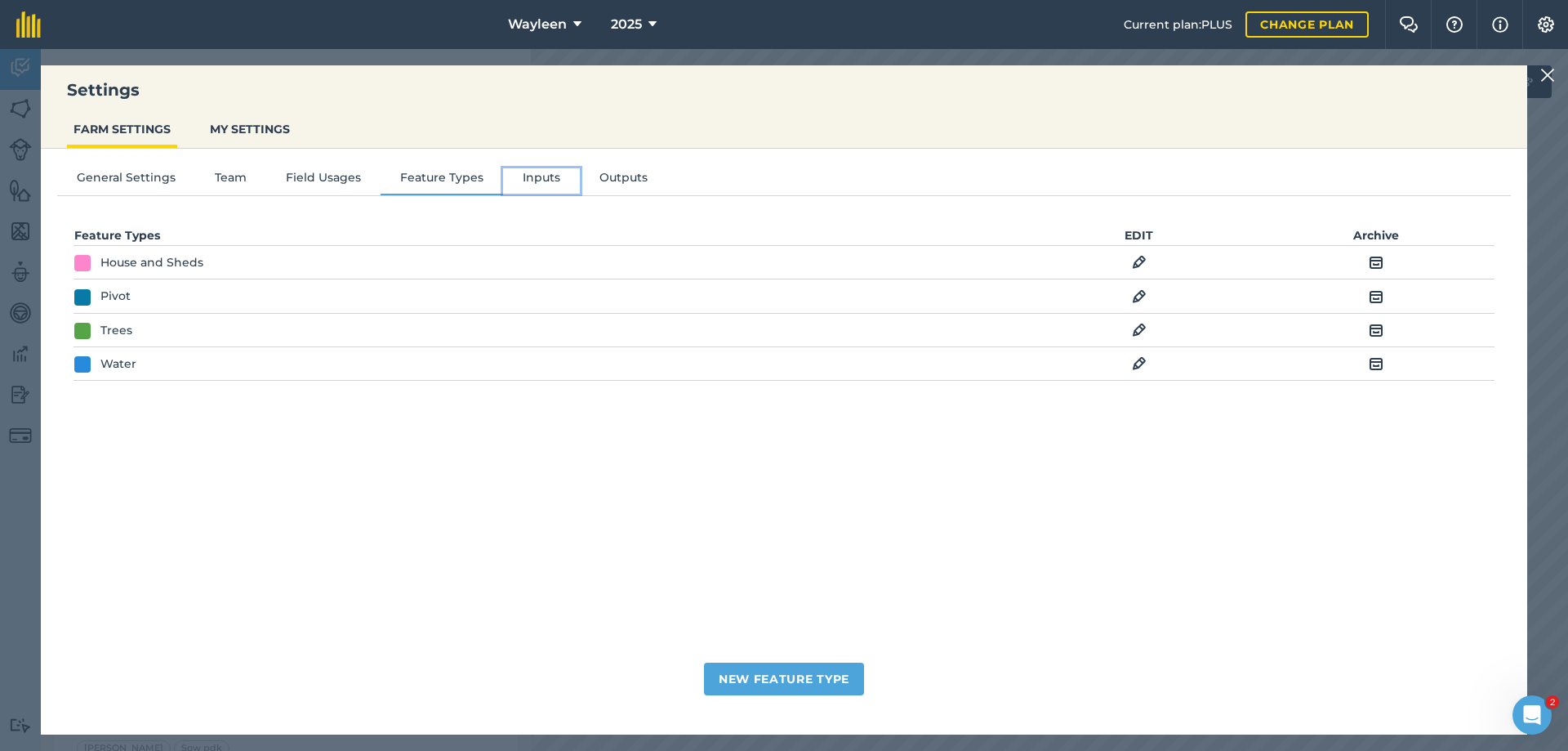 click on "Inputs" at bounding box center (541, 181) 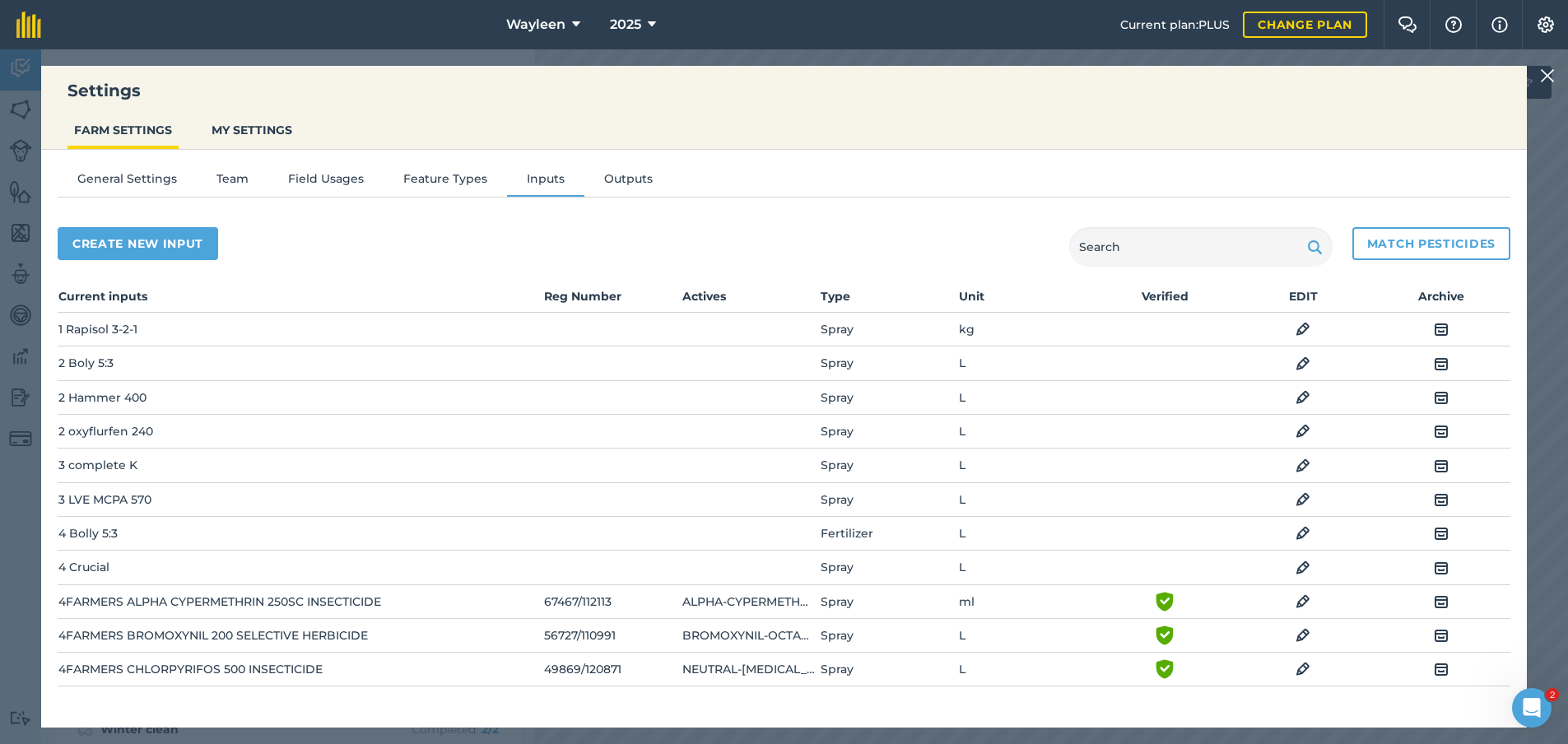 click on "General Settings Team Field Usages Feature Types Inputs Outputs Create new input Match pesticides Current inputs Reg Number Actives Type Unit Verified EDIT Archive 1 Rapisol 3-2-1     Spray kg   EDIT Archive 2 Boly 5:3     Spray L   EDIT Archive 2 Hammer 400     Spray L   EDIT Archive 2 oxyflurfen 240     Spray L   EDIT Archive 3 complete K     Spray L   EDIT Archive 3 LVE MCPA 570     Spray L   EDIT Archive 4 Bolly 5:3     Fertilizer L   EDIT Archive 4 Crucial      Spray L   EDIT Archive 4FARMERS ALPHA CYPERMETHRIN 250SC INSECTICIDE 67467/112113 ALPHA-CYPERMETHRIN Spray [PERSON_NAME] shield with white tick EDIT Archive 4FARMERS BROMOXYNIL 200 SELECTIVE HERBICIDE 56727/110991 BROMOXYNIL-OCTANOATE Spray L Green shield with white tick EDIT Archive 4FARMERS CHLORPYRIFOS 500 INSECTICIDE 49869/120871 NEUTRAL-[MEDICAL_DATA], CHLORPYRIFOS Spray L Green shield with white tick EDIT Archive 4FARMERS DICAMBA 500 SELECTIVE HERBICIDE 69406/60688 DICAMBA-DIMETHYLAMINE-SALT Spray L EDIT Archive 48552/0704 L" at bounding box center (784, 430) 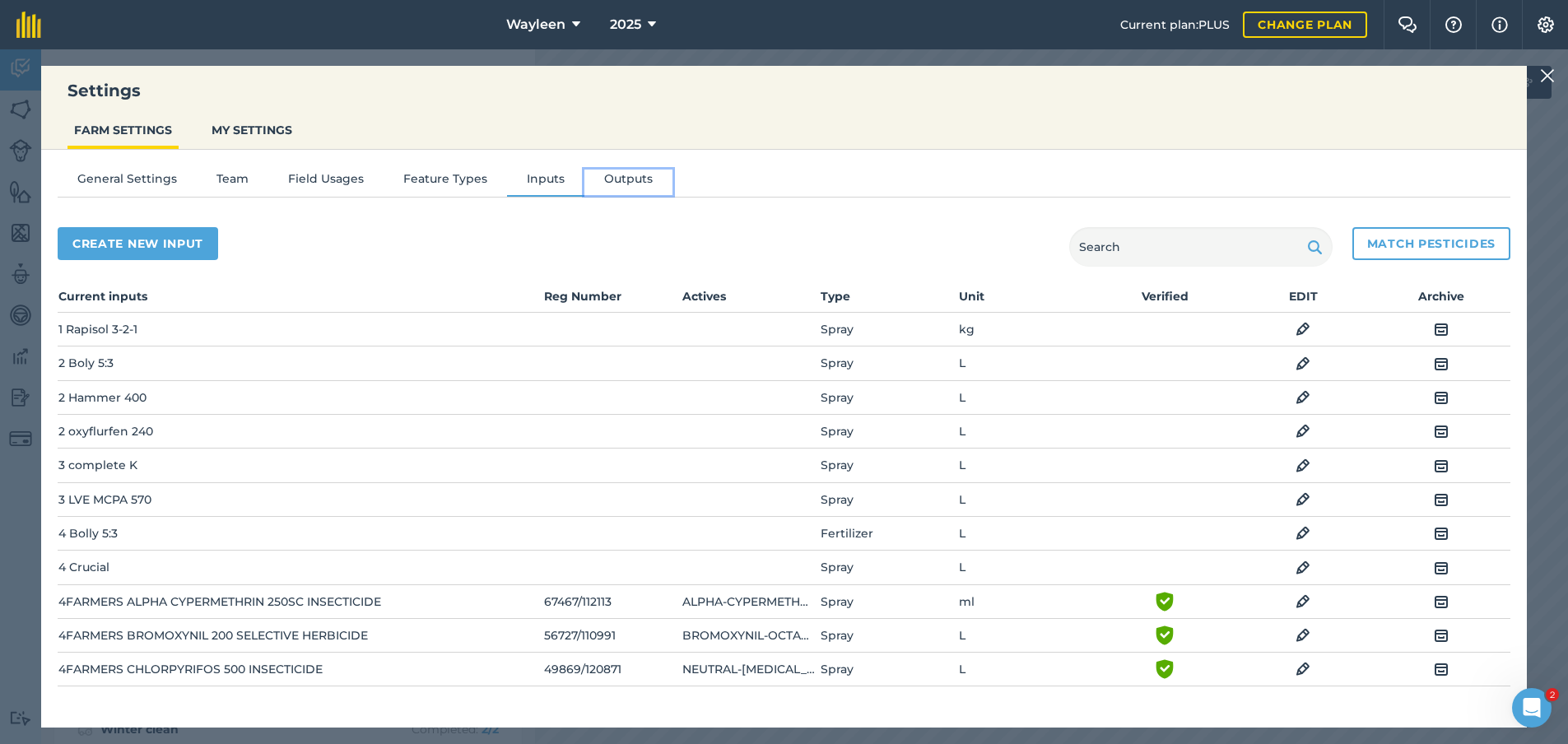 click on "Outputs" at bounding box center (628, 182) 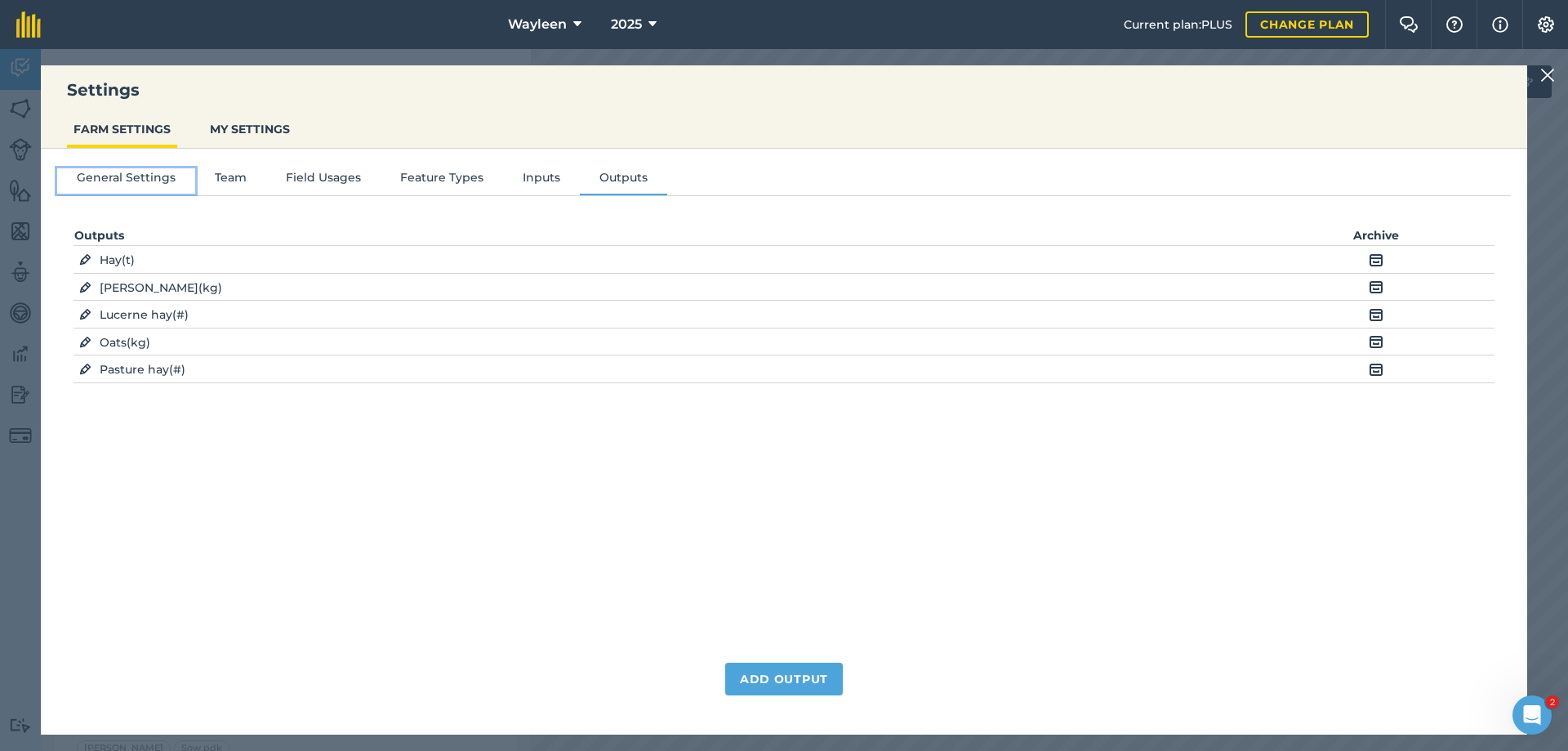 click on "General Settings" at bounding box center (126, 181) 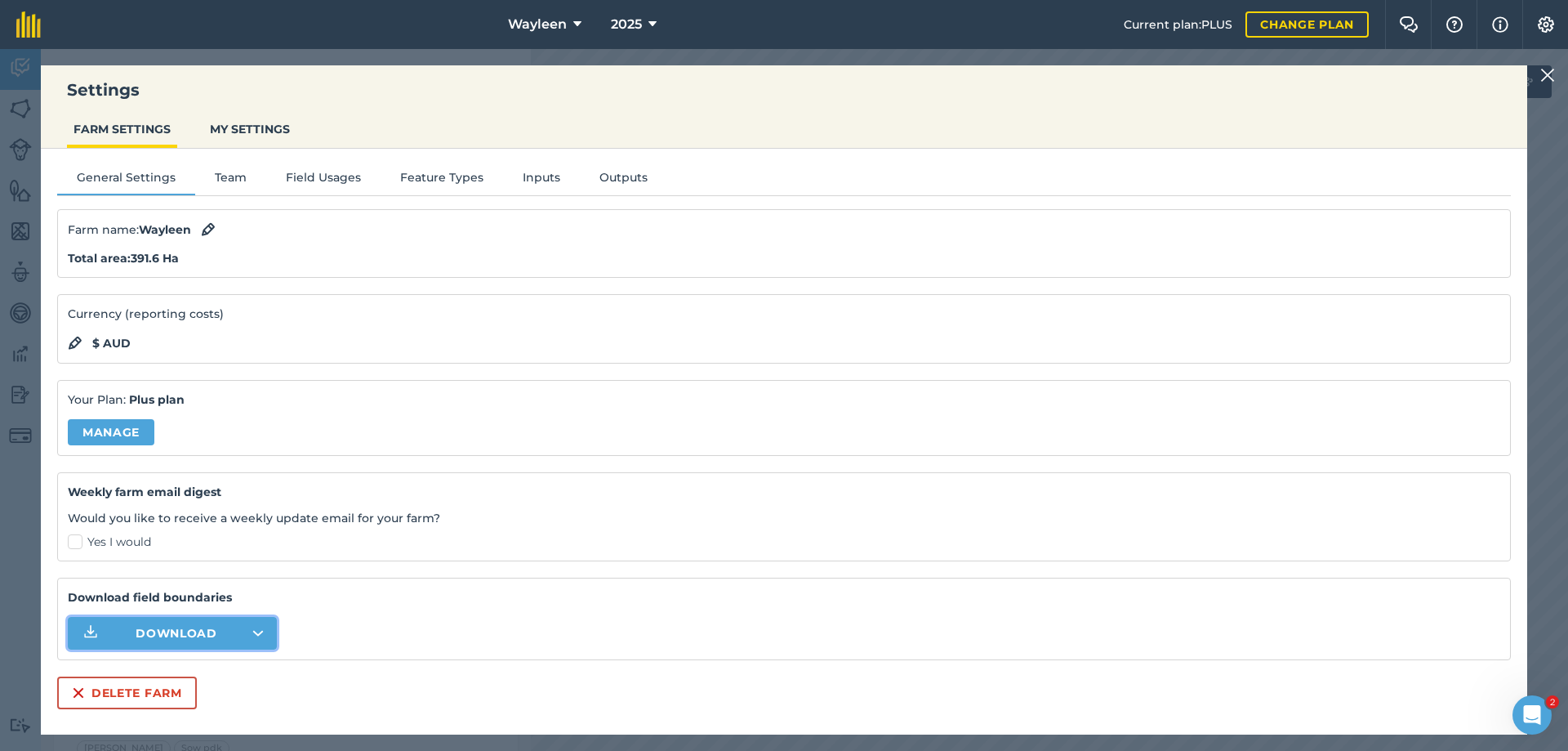 click on "Download" at bounding box center (172, 633) 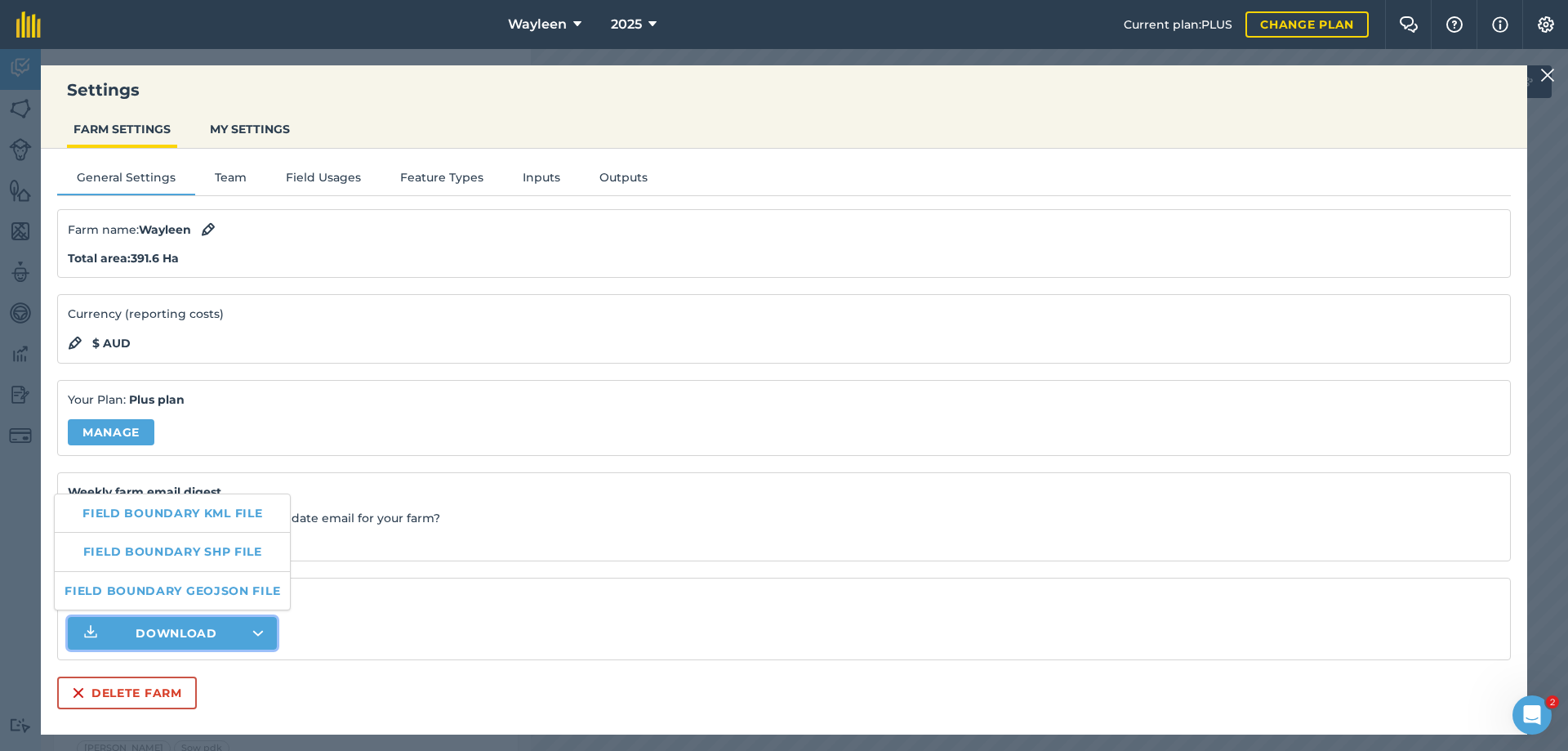 click on "Download field boundaries Download" at bounding box center (784, 619) 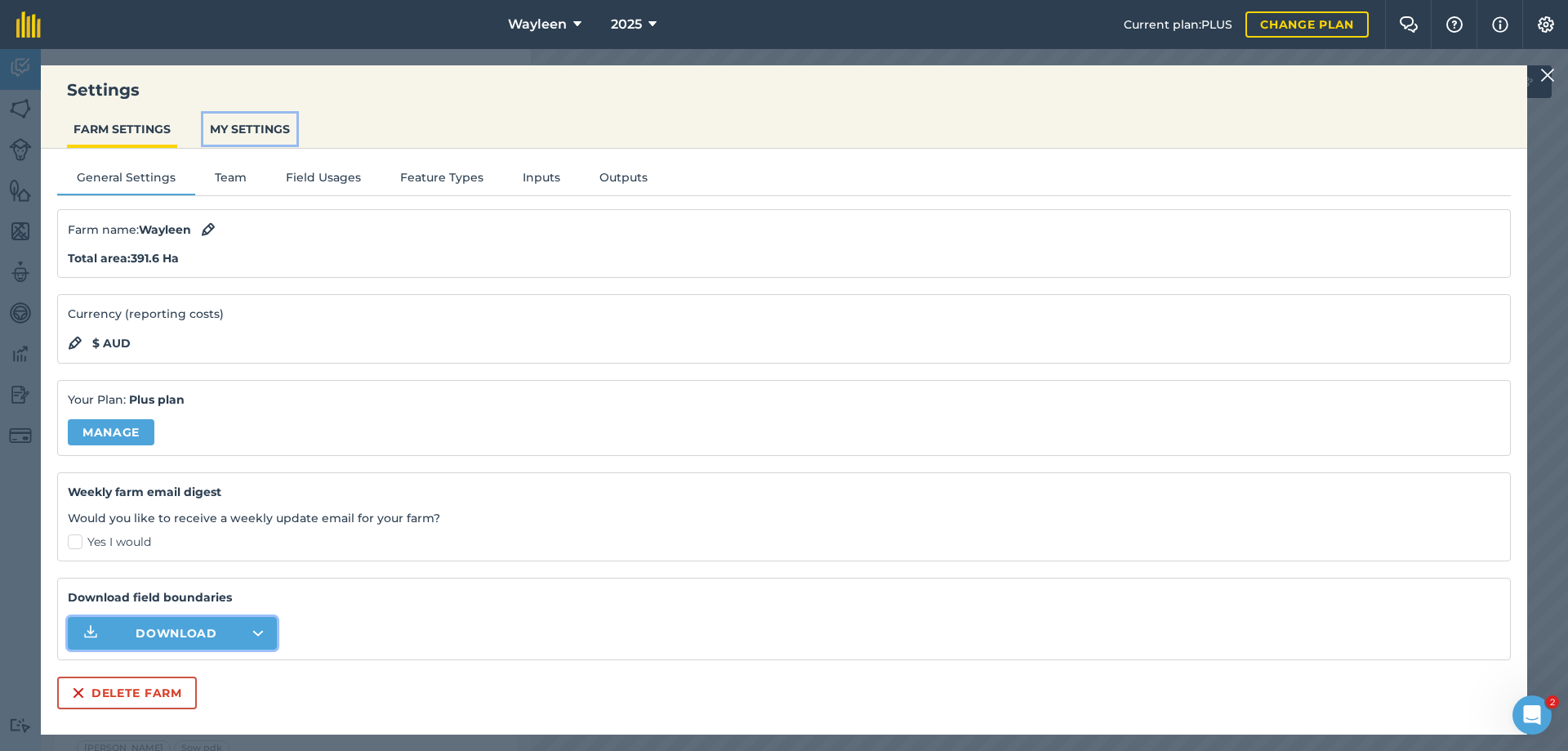 click on "MY SETTINGS" at bounding box center (250, 129) 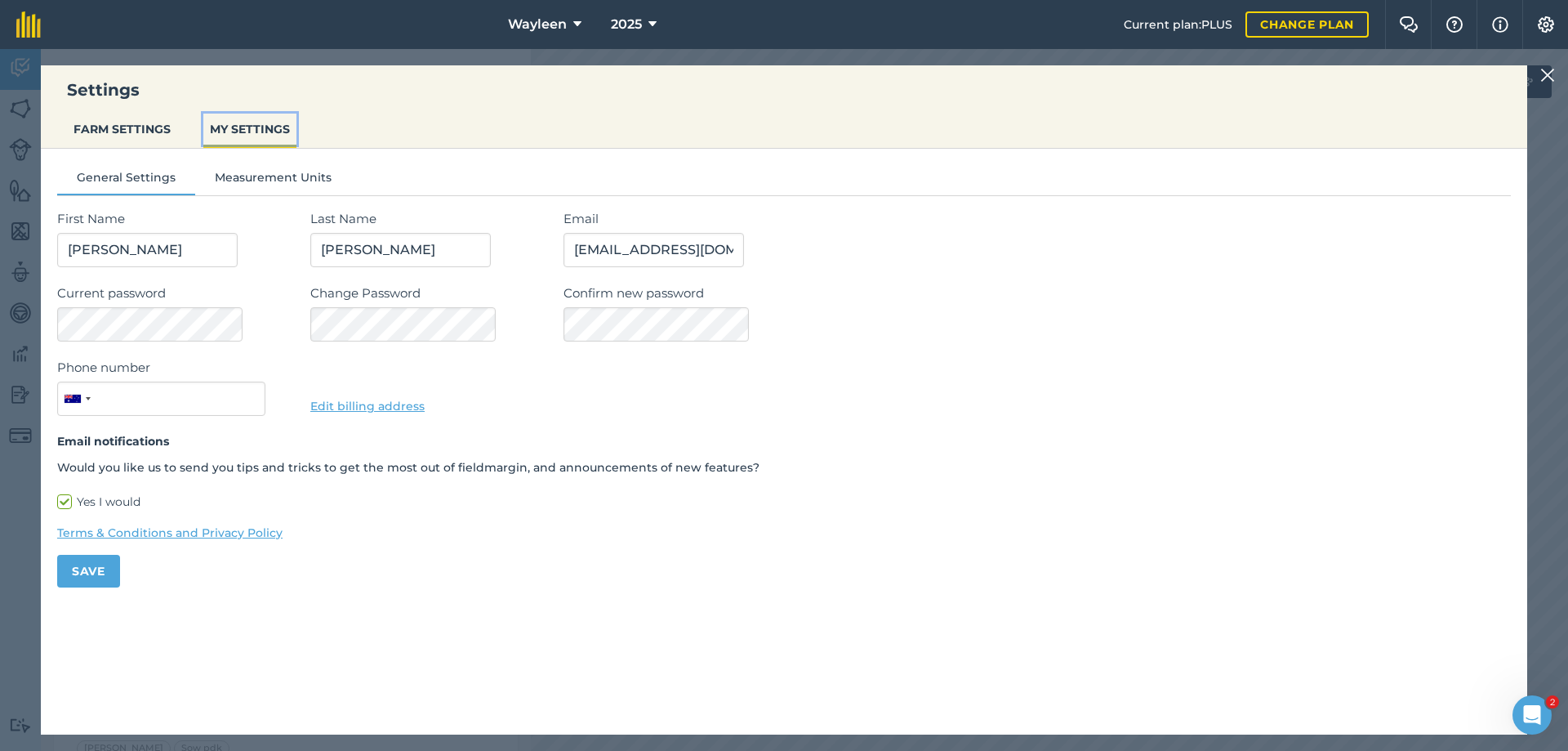 type 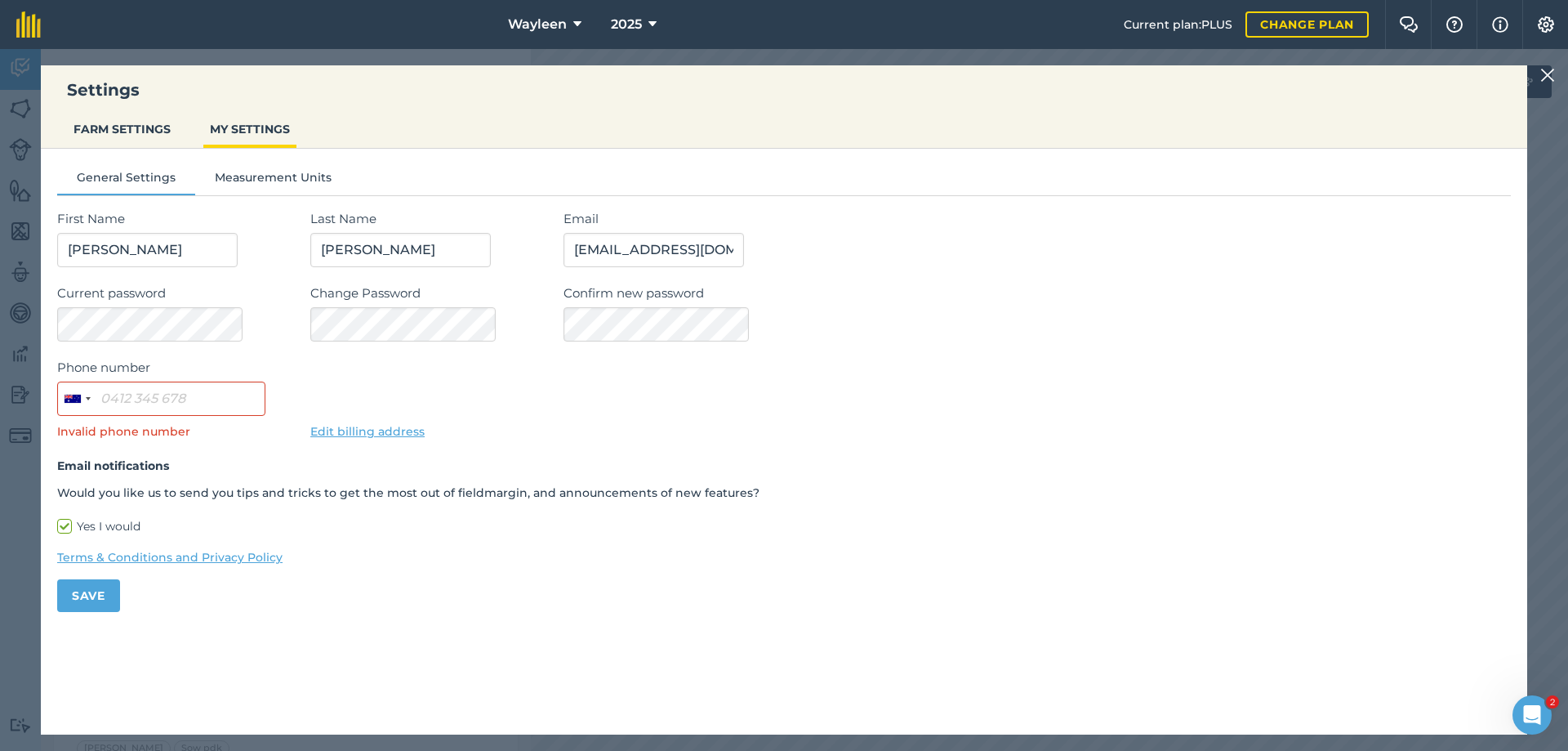 click at bounding box center [1548, 75] 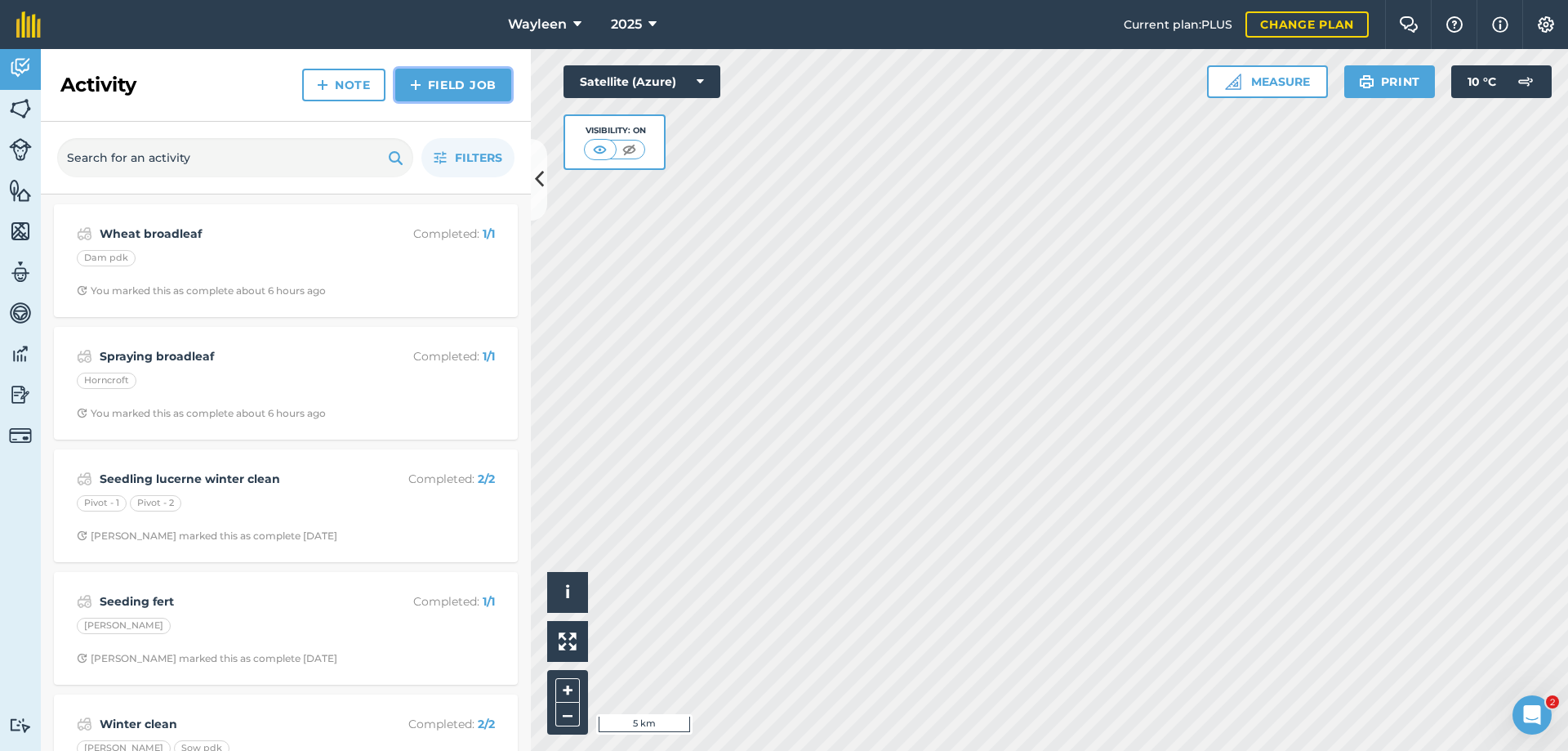 click on "Field Job" at bounding box center [453, 85] 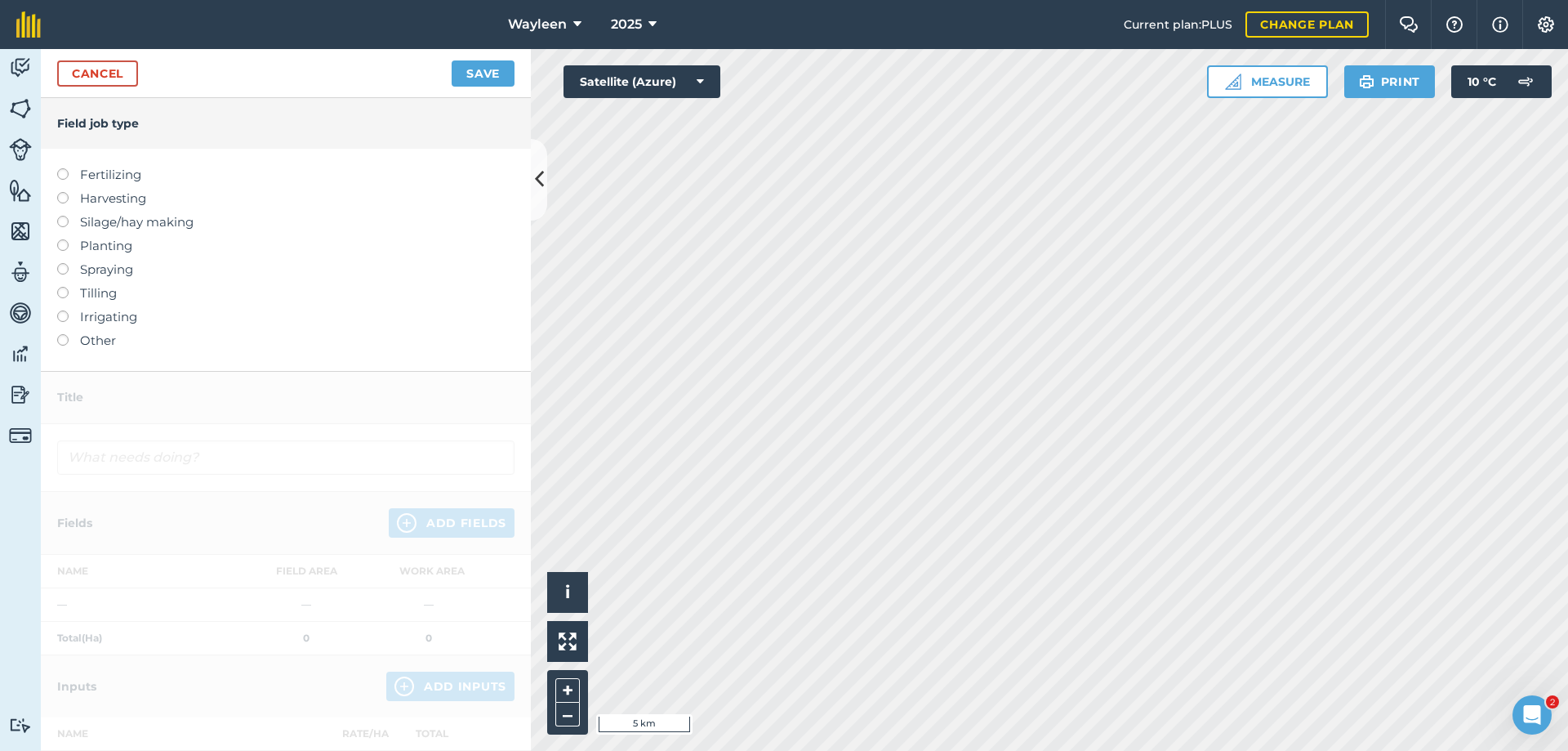 click at bounding box center [69, 263] 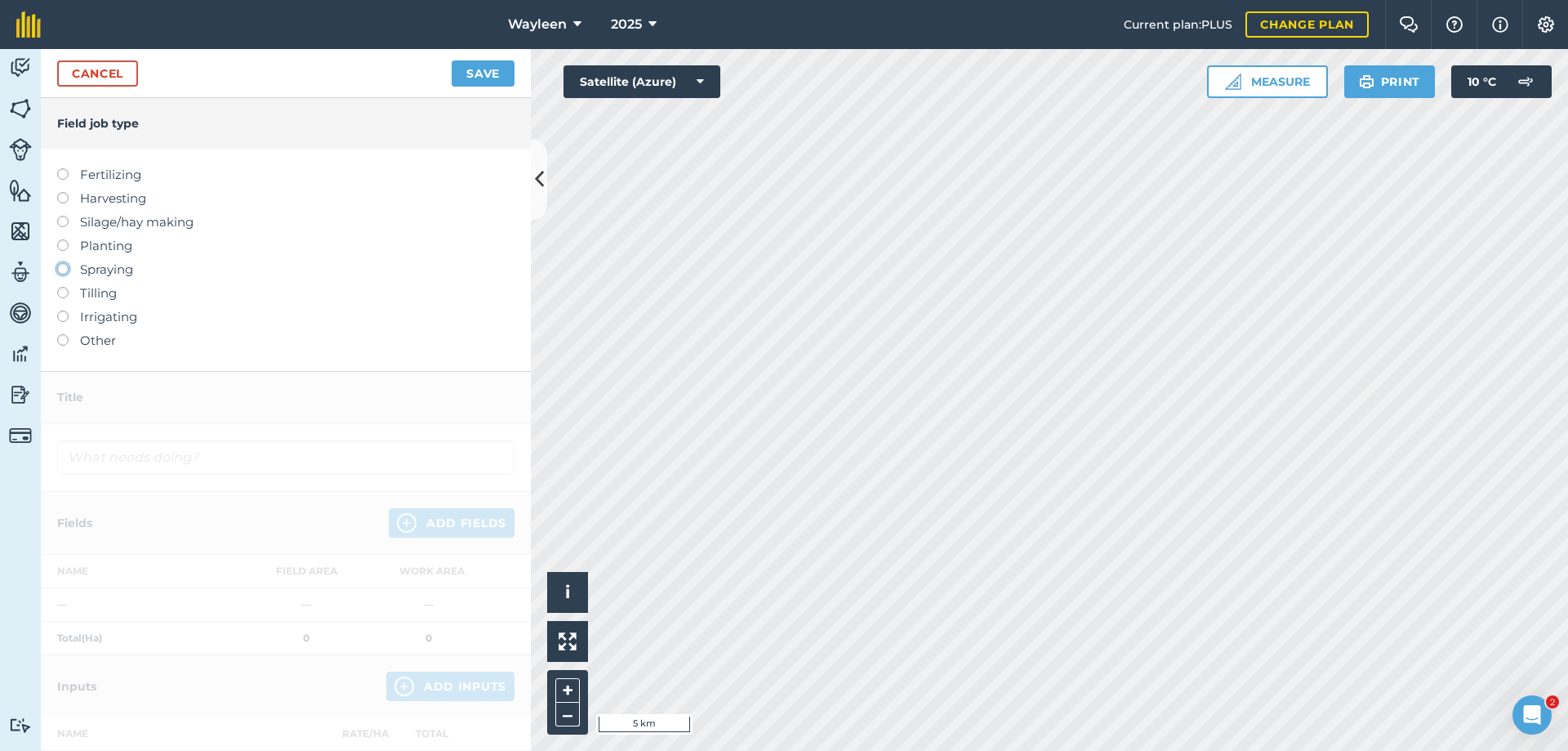 click on "Spraying" at bounding box center (-8120, 268) 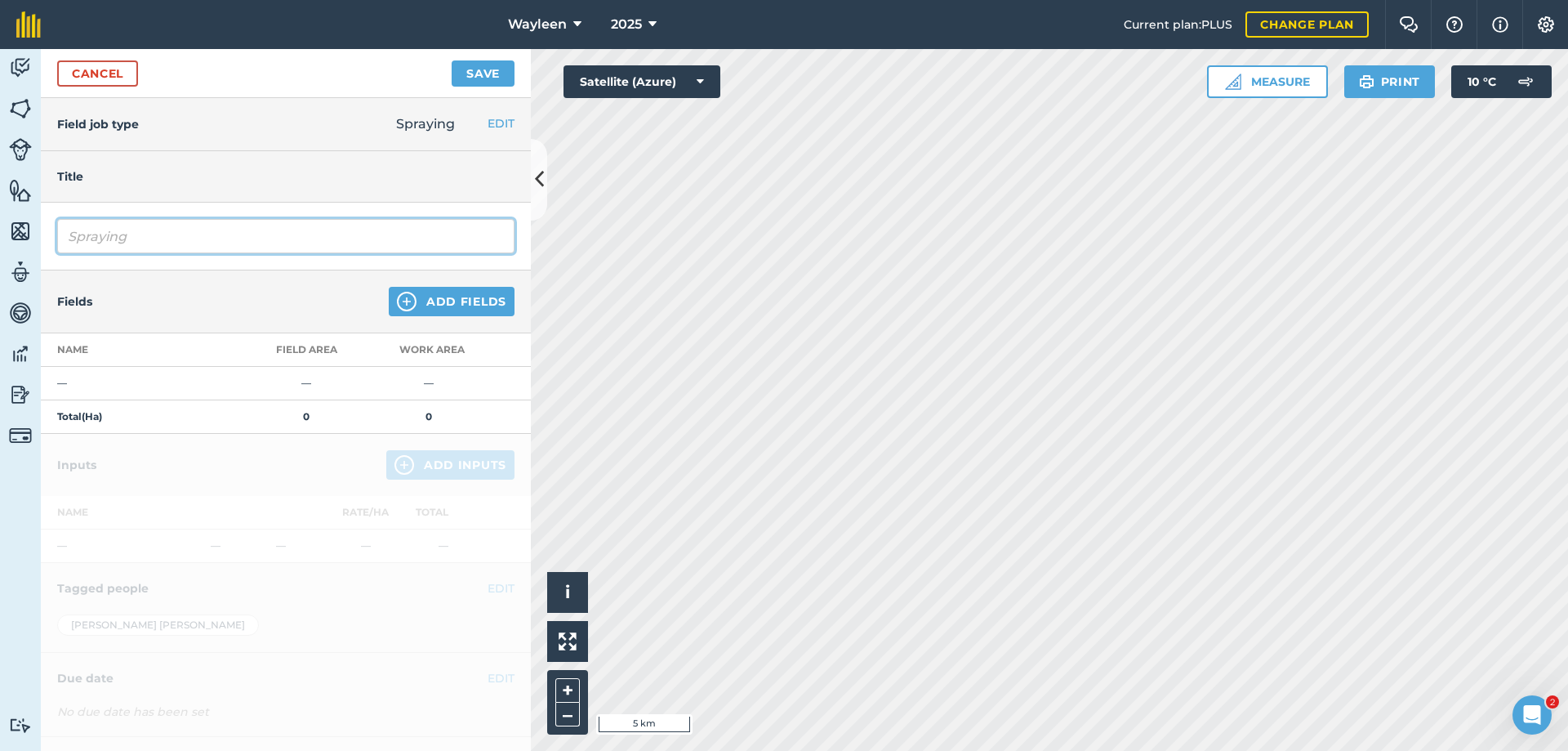 drag, startPoint x: 166, startPoint y: 226, endPoint x: -74, endPoint y: 258, distance: 242.12394 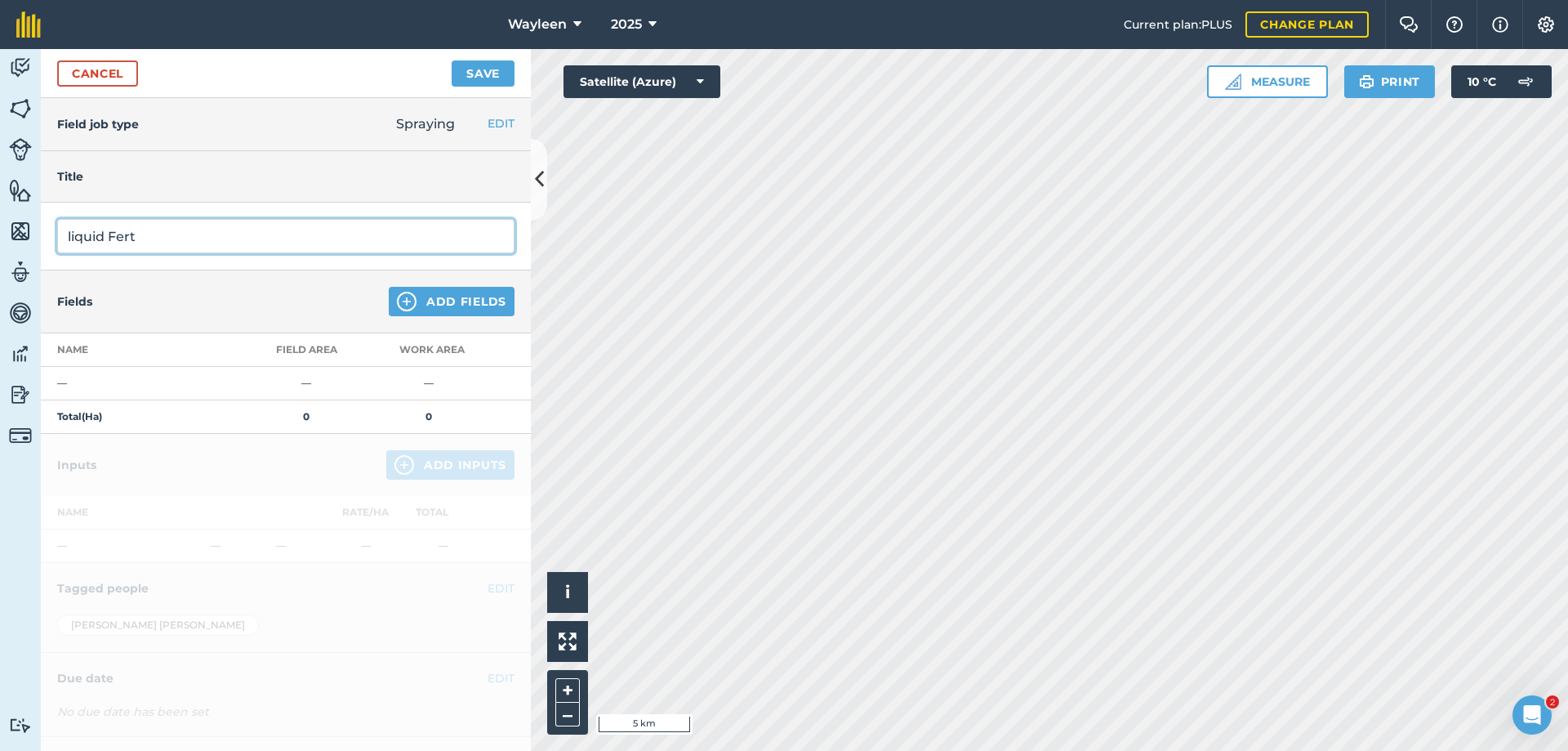 type on "liquid Fert" 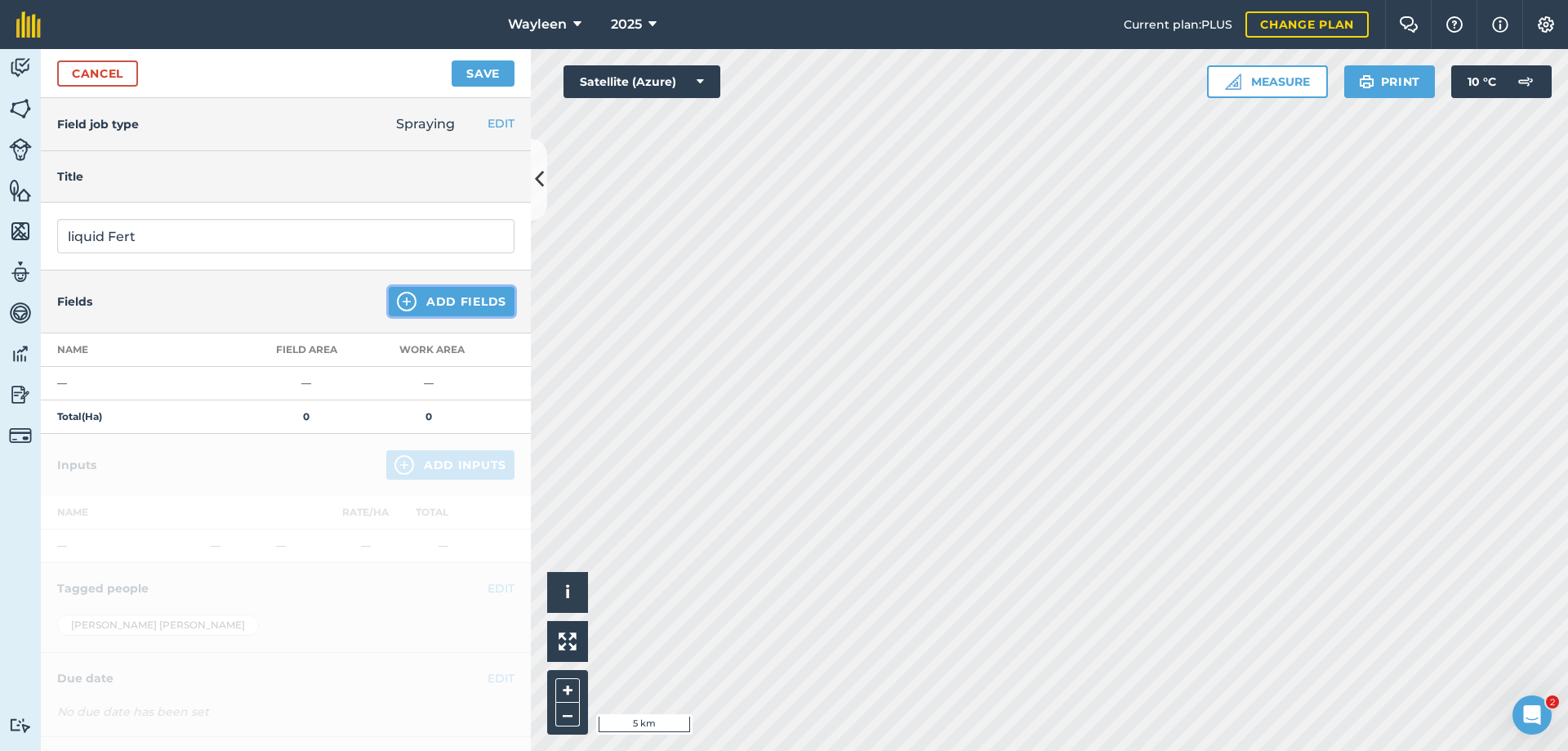 click on "Add Fields" at bounding box center [452, 302] 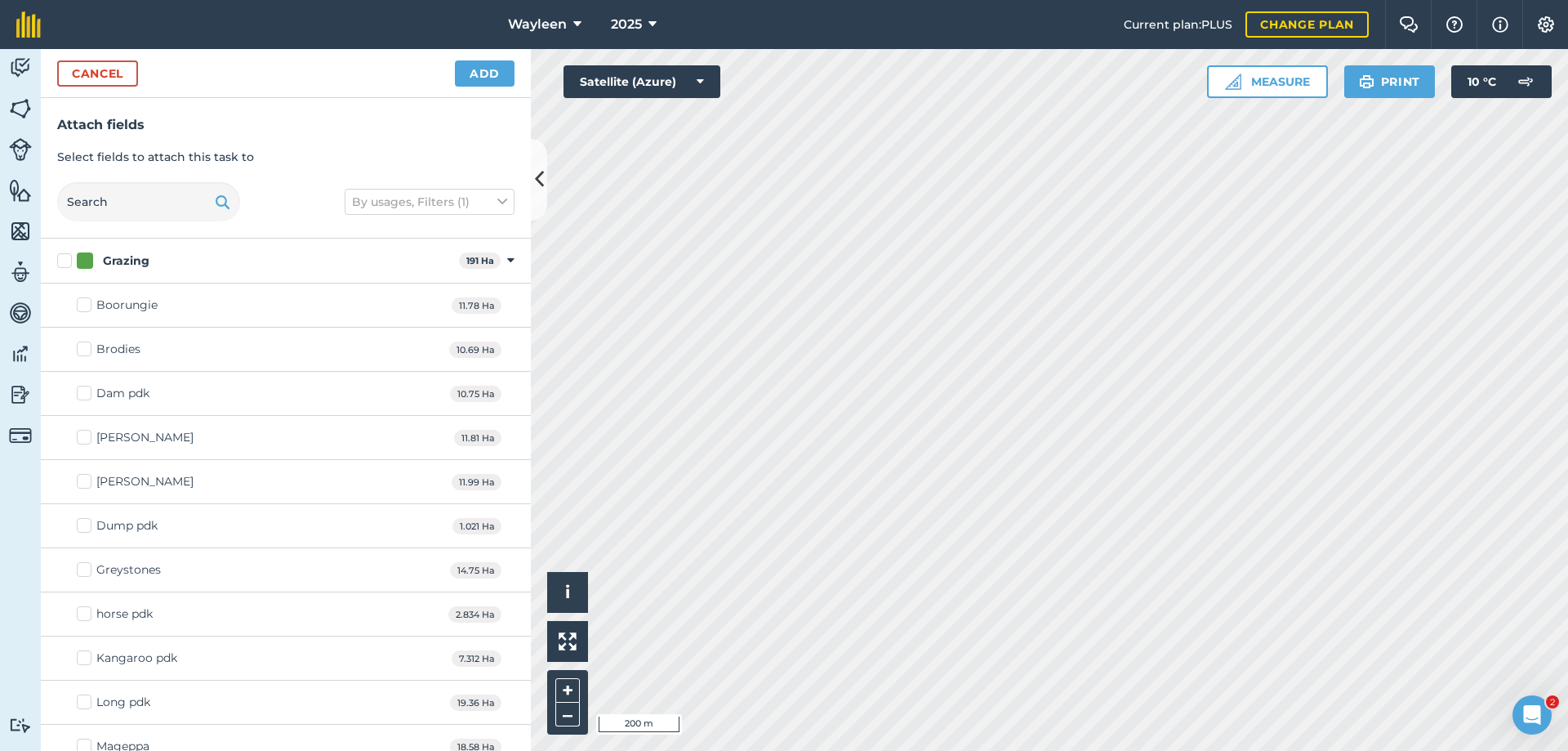 checkbox on "true" 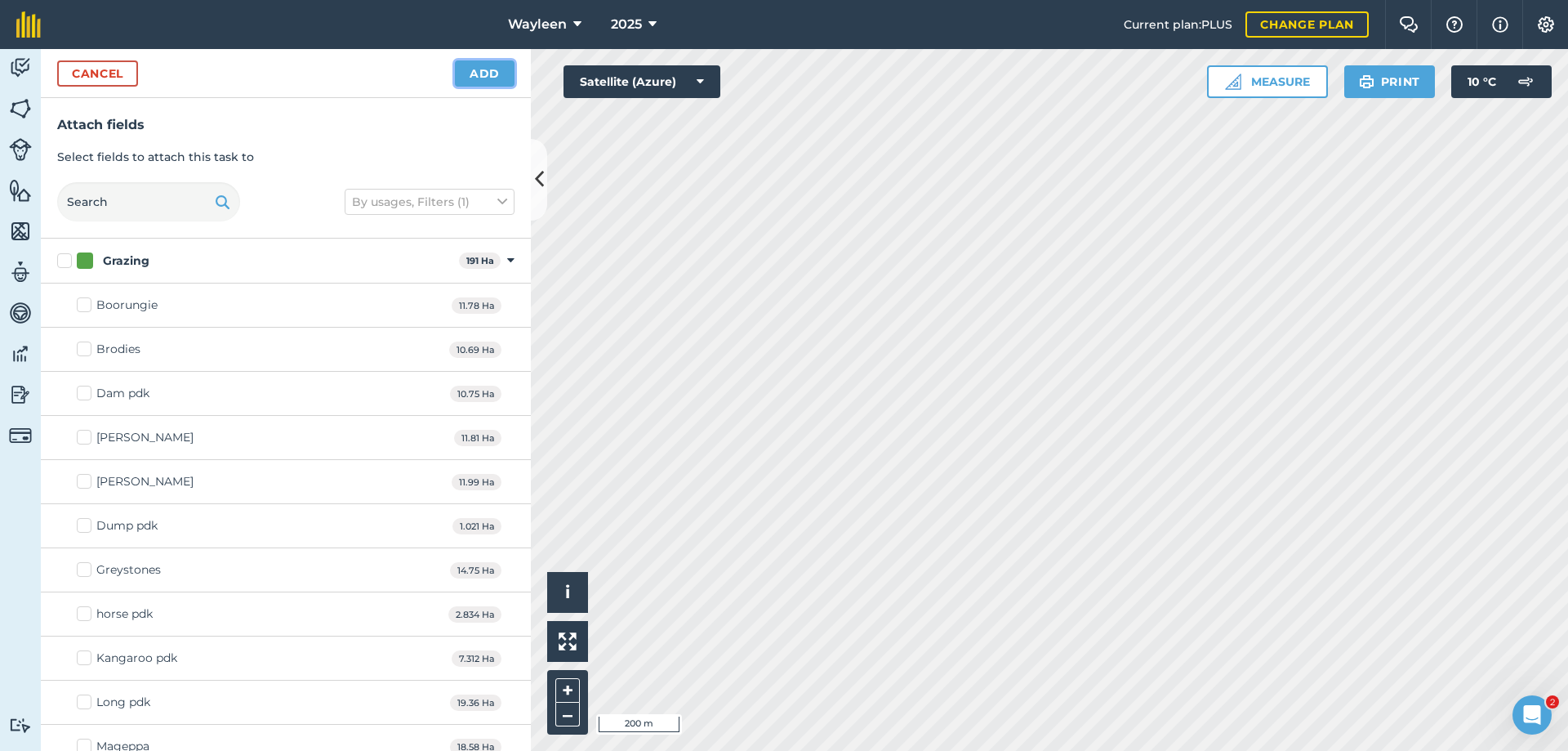 click on "Add" at bounding box center [484, 74] 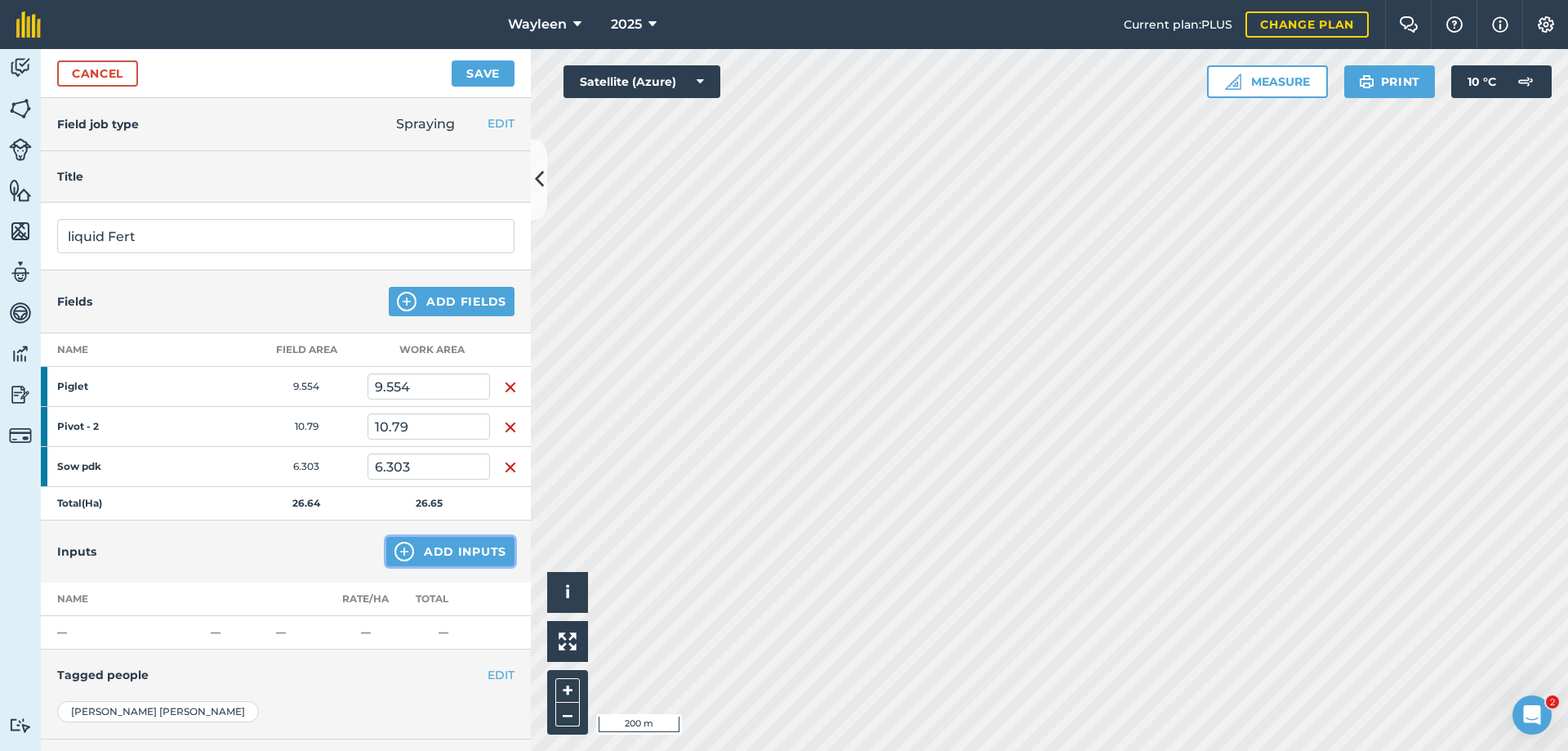 click on "Add Inputs" at bounding box center [450, 552] 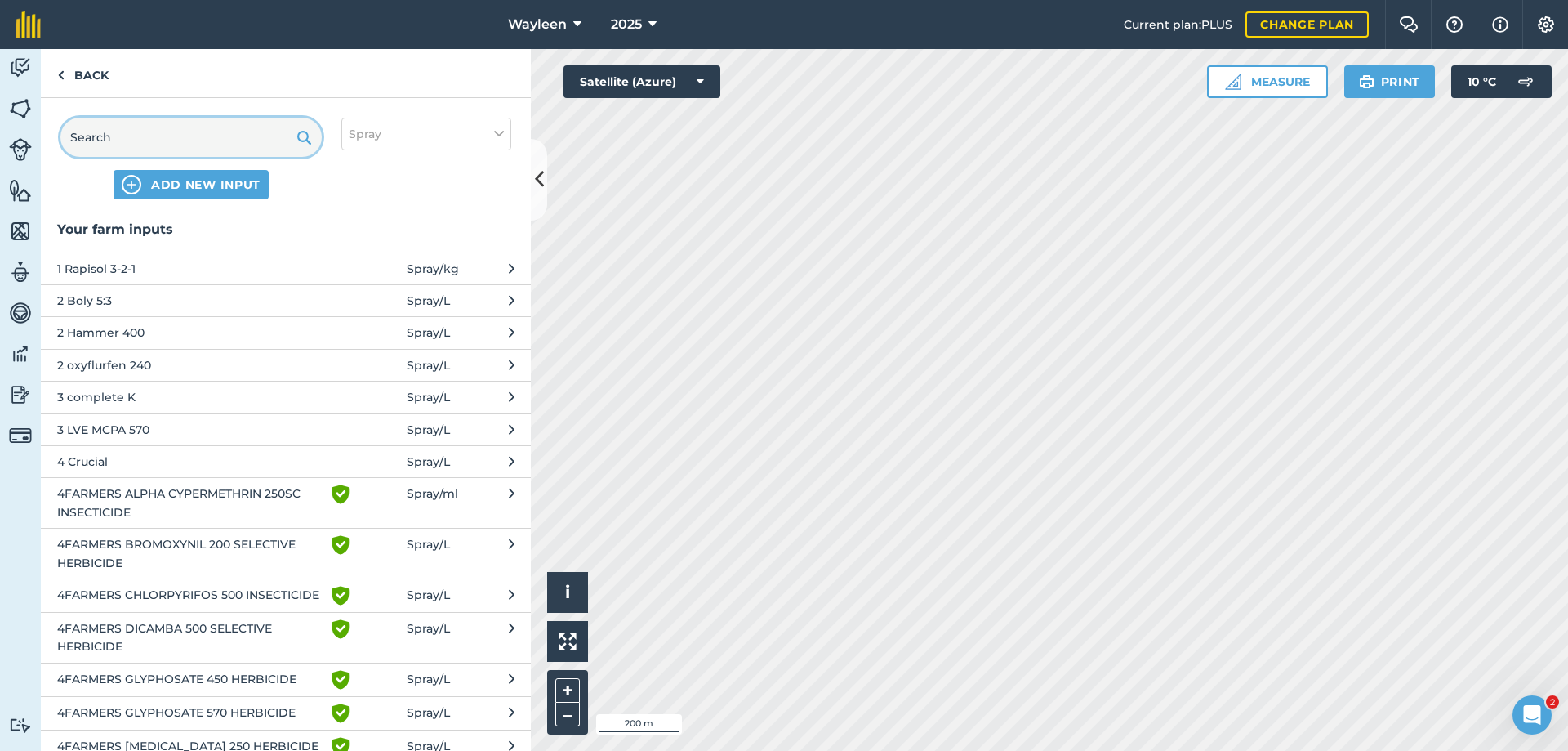 click at bounding box center (191, 137) 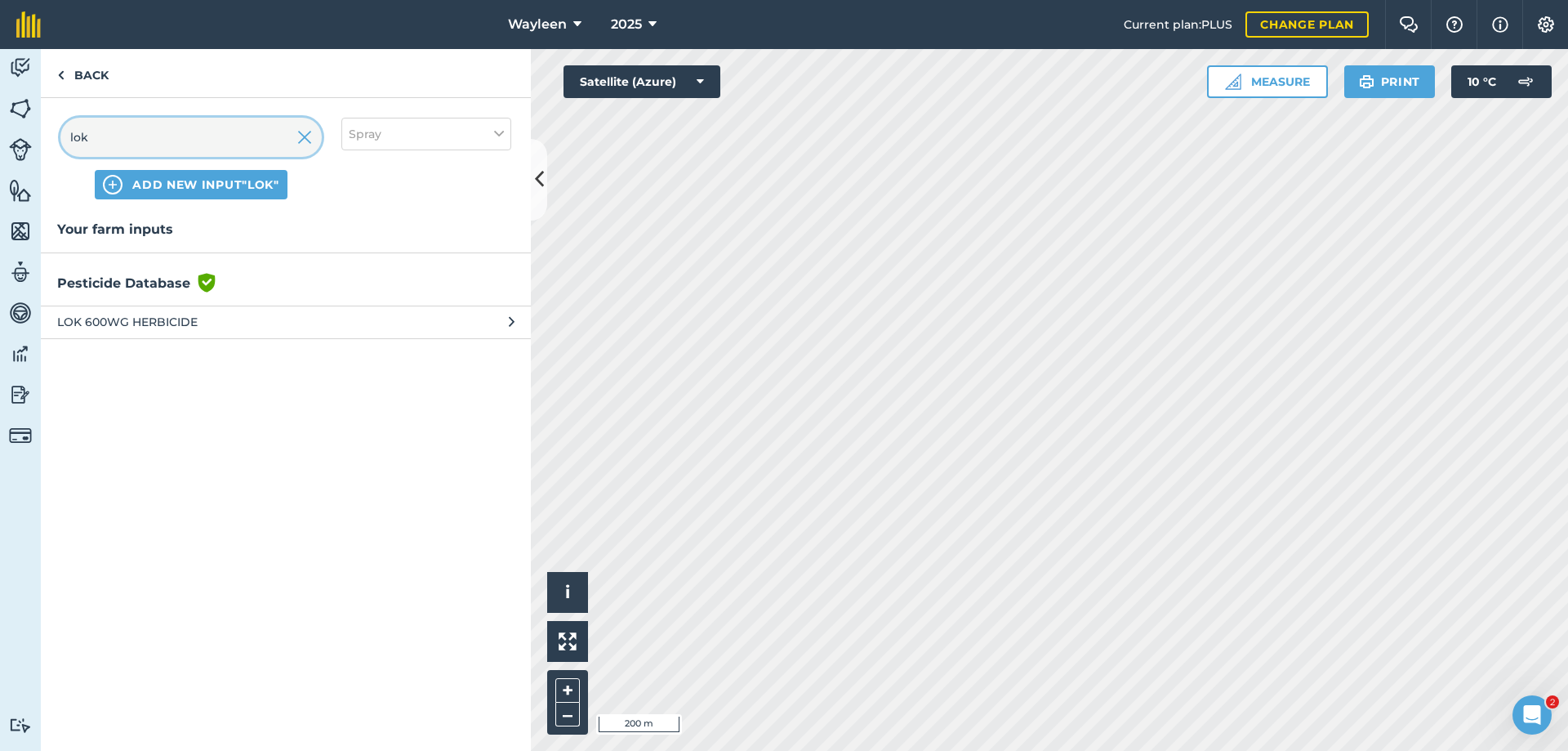 type on "lok" 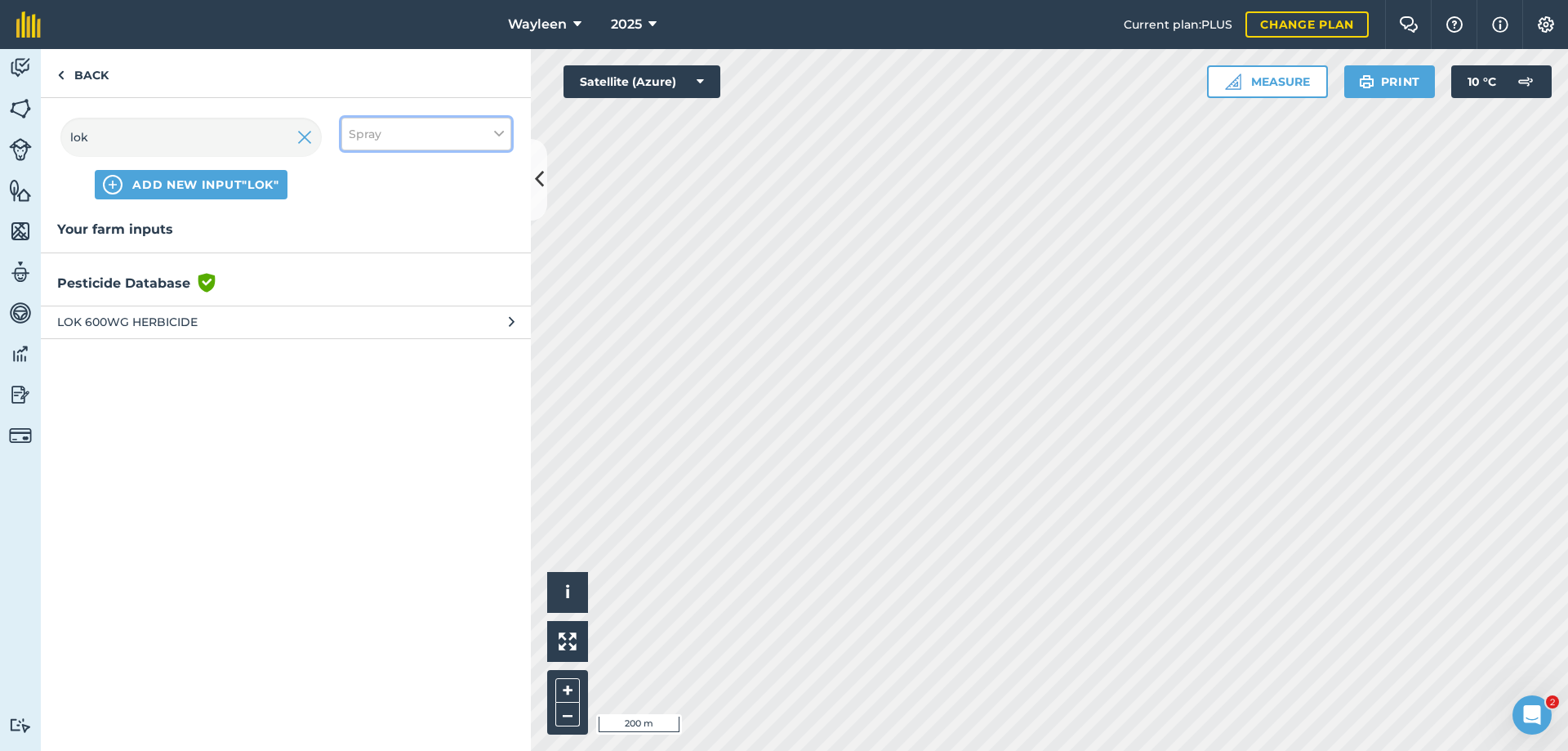 click on "Spray" at bounding box center [365, 134] 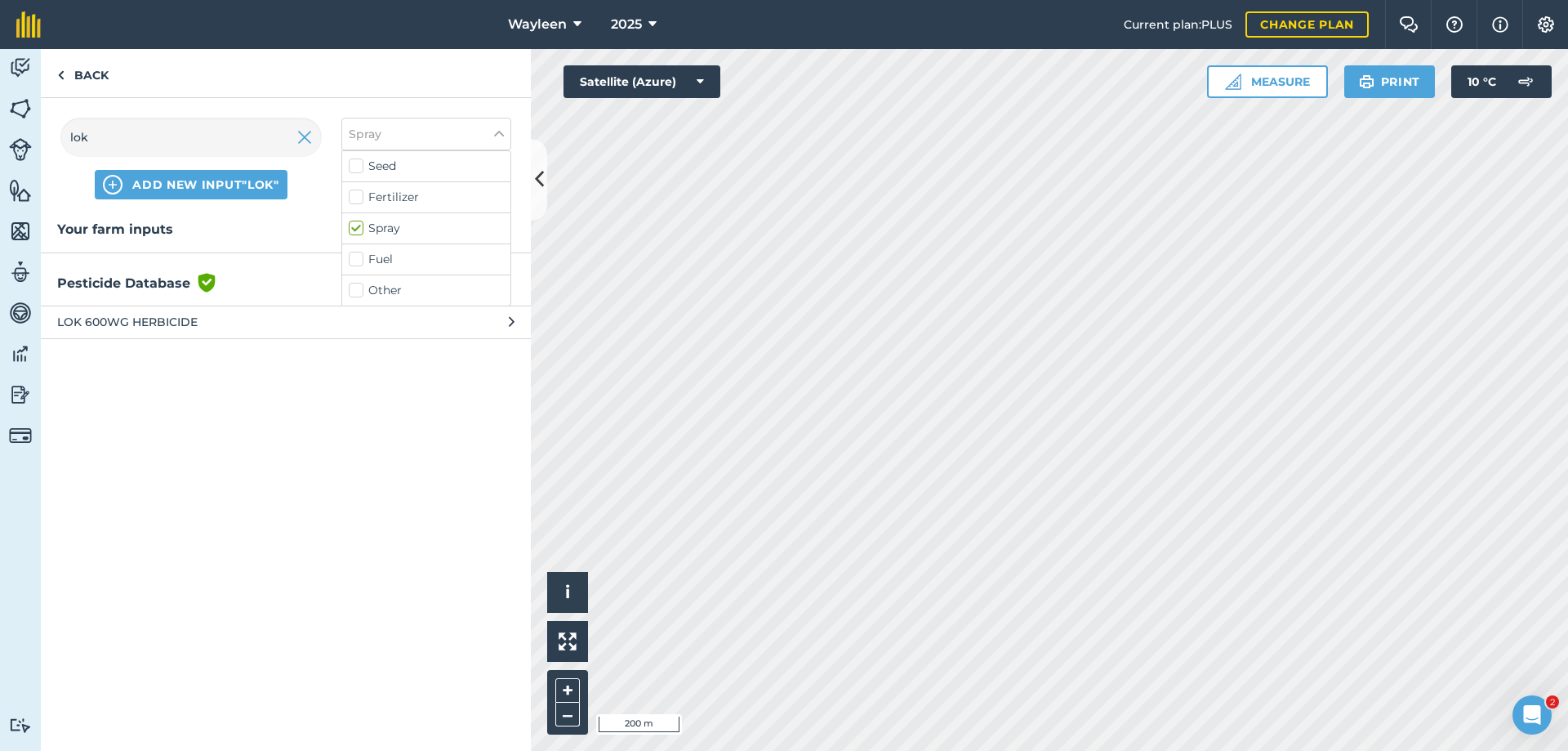 click on "Fertilizer" at bounding box center [426, 197] 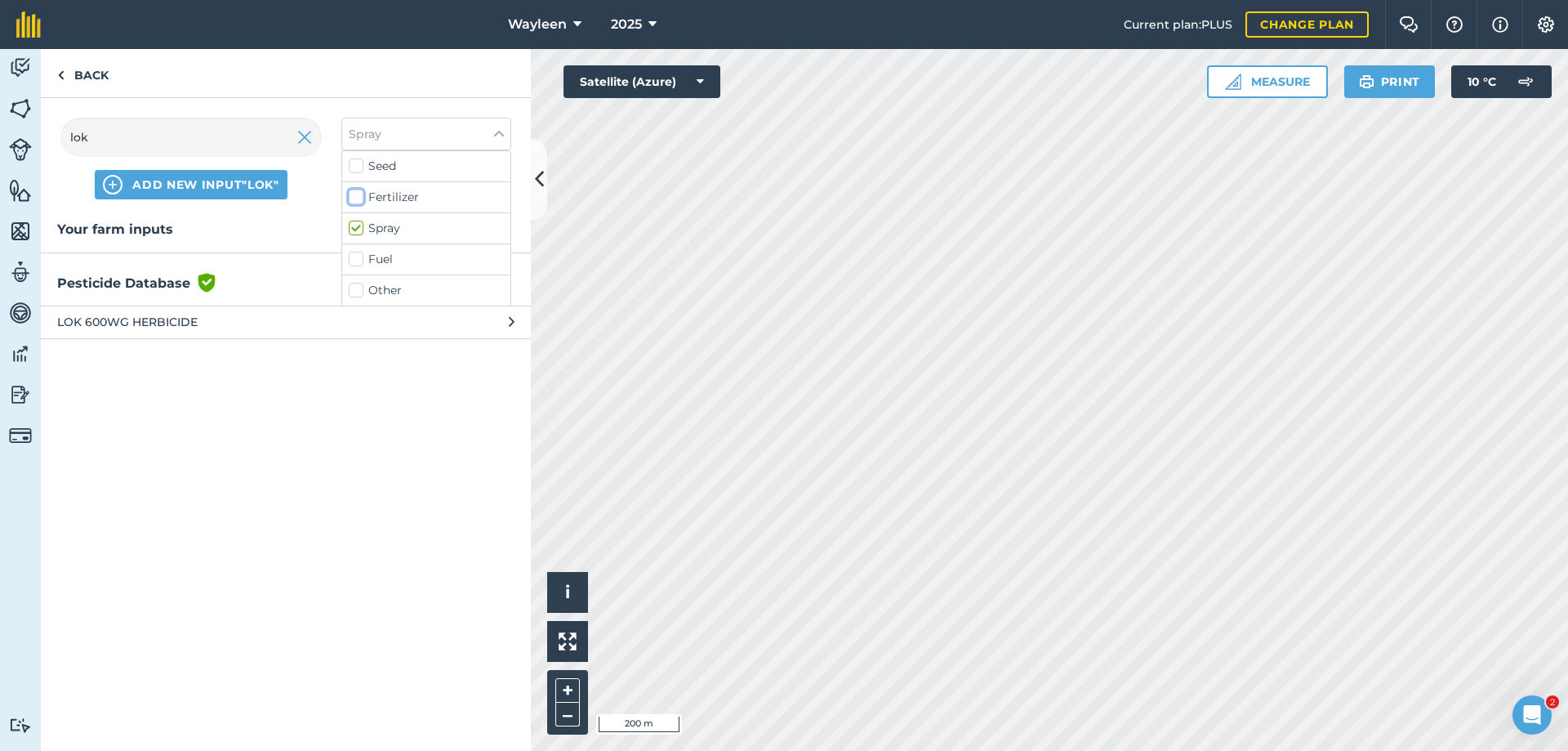 click on "Fertilizer" at bounding box center [354, 194] 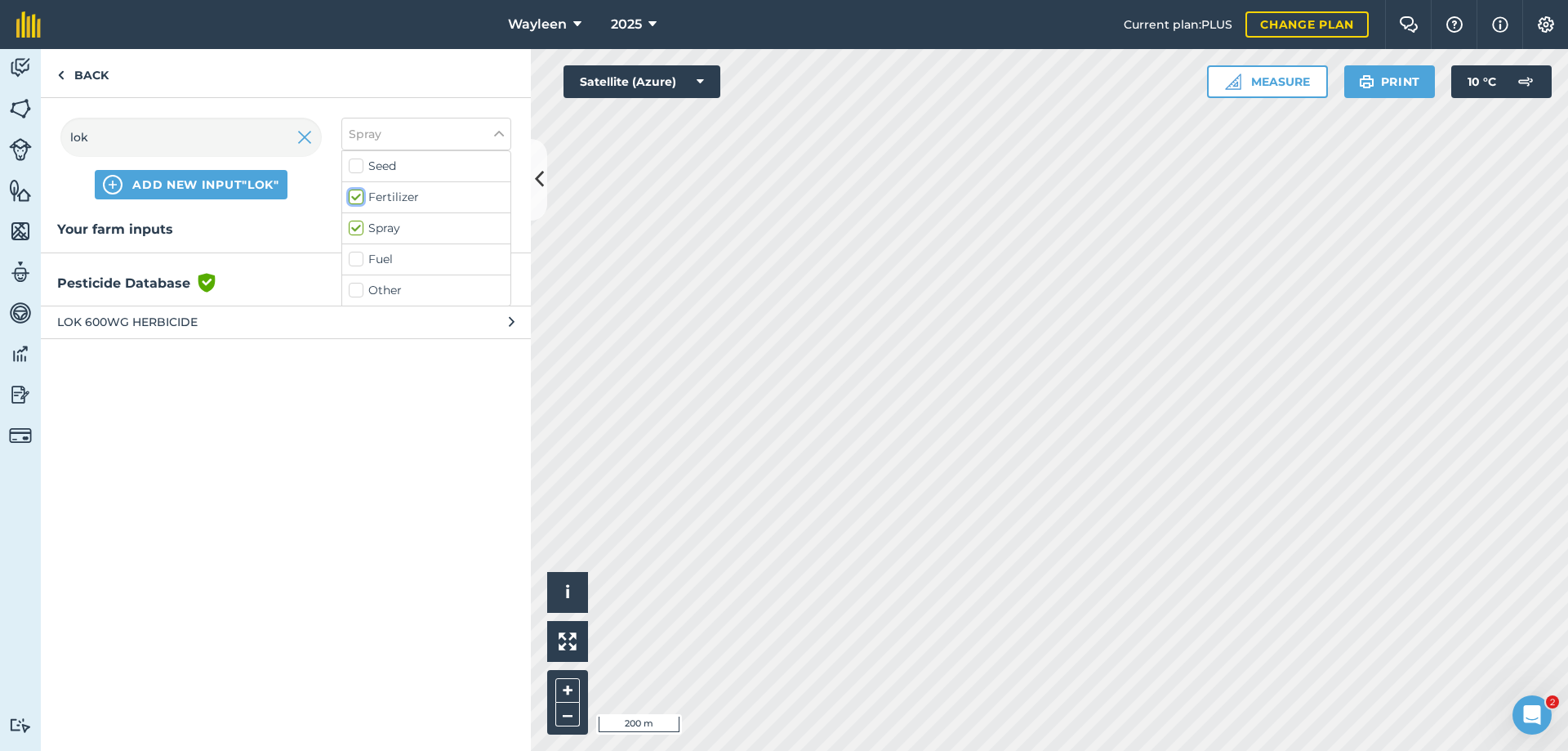 checkbox on "true" 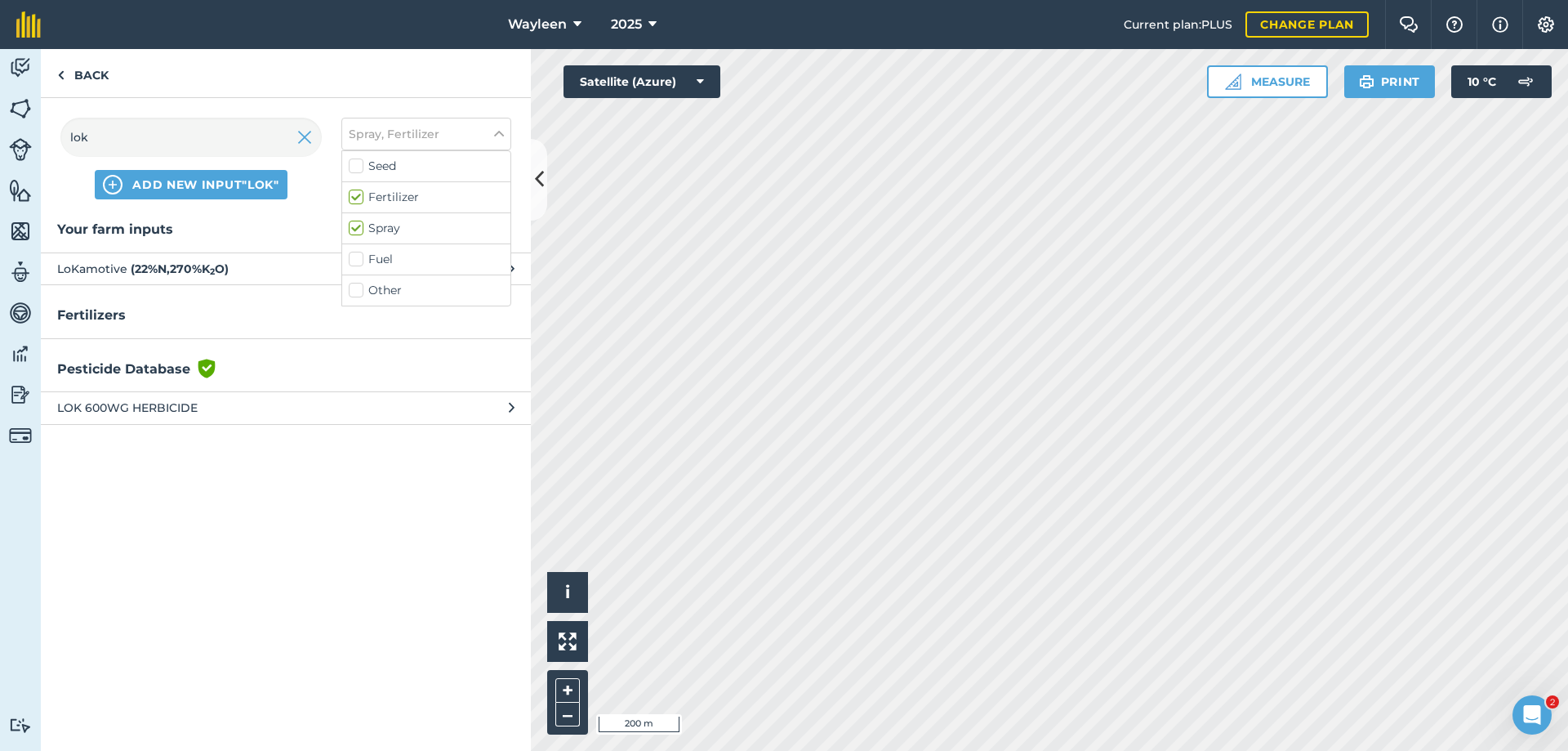 click on "LoKamotive   ( 22 %  N ,  270 %  K 2 O )" at bounding box center [190, 269] 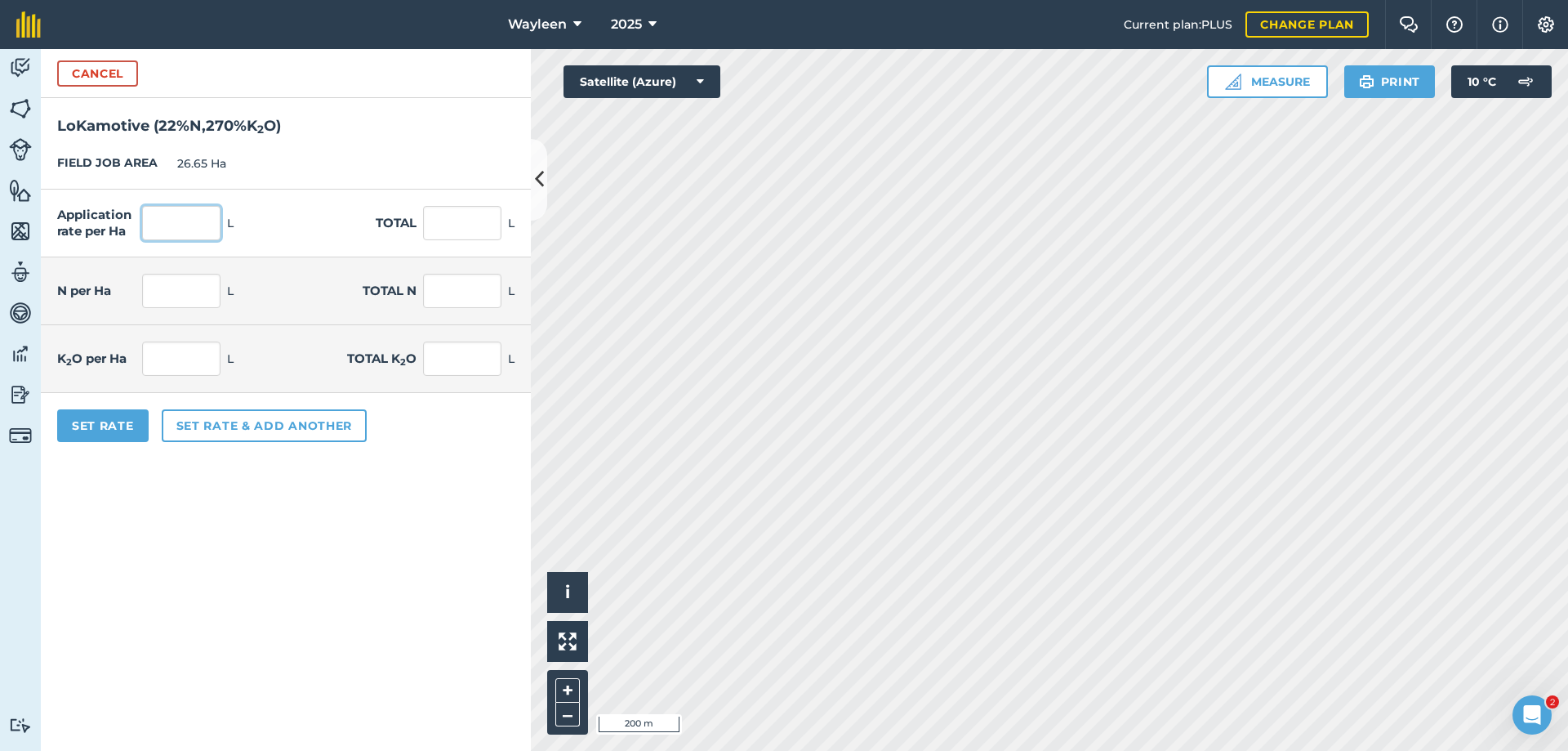 click at bounding box center [181, 223] 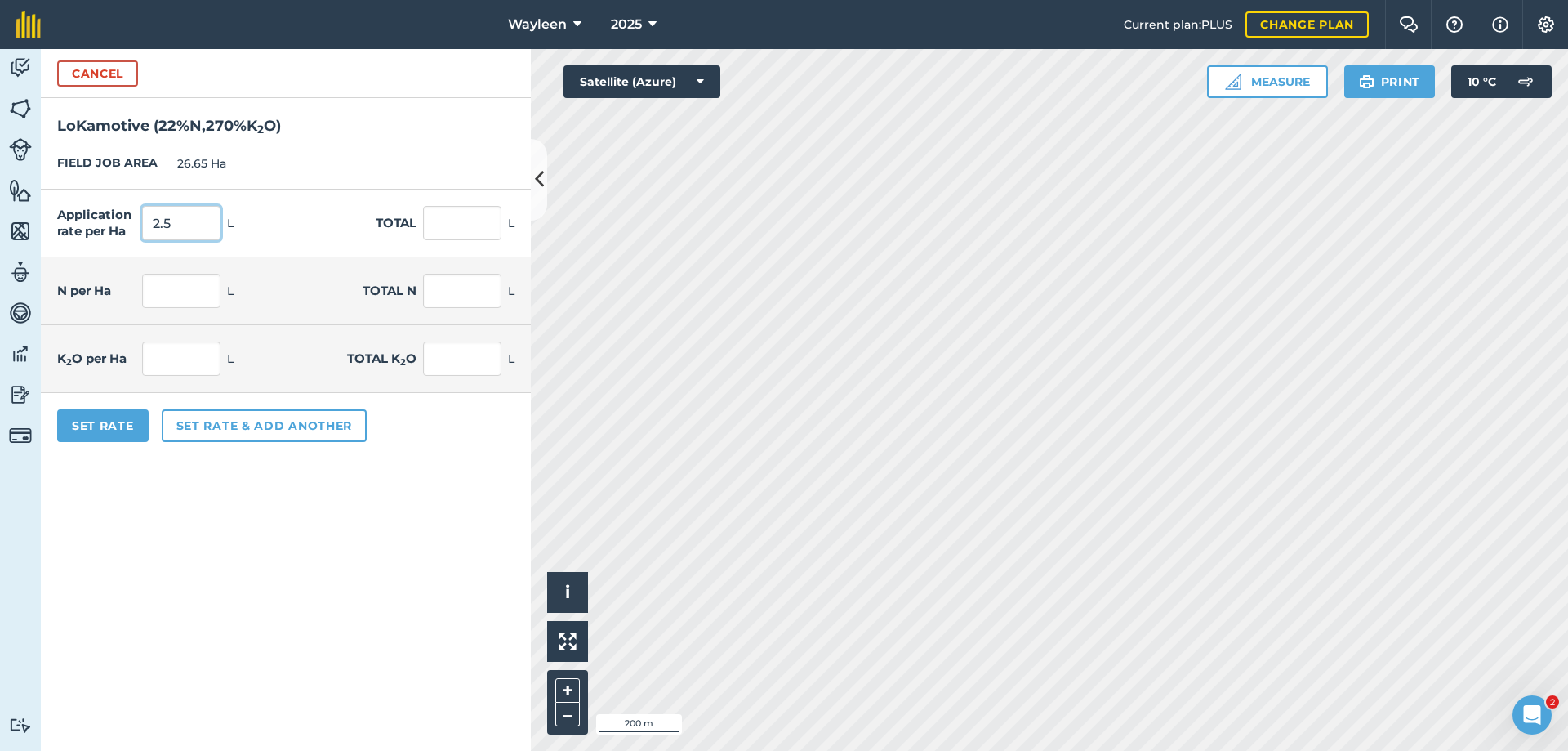 type on "2.5" 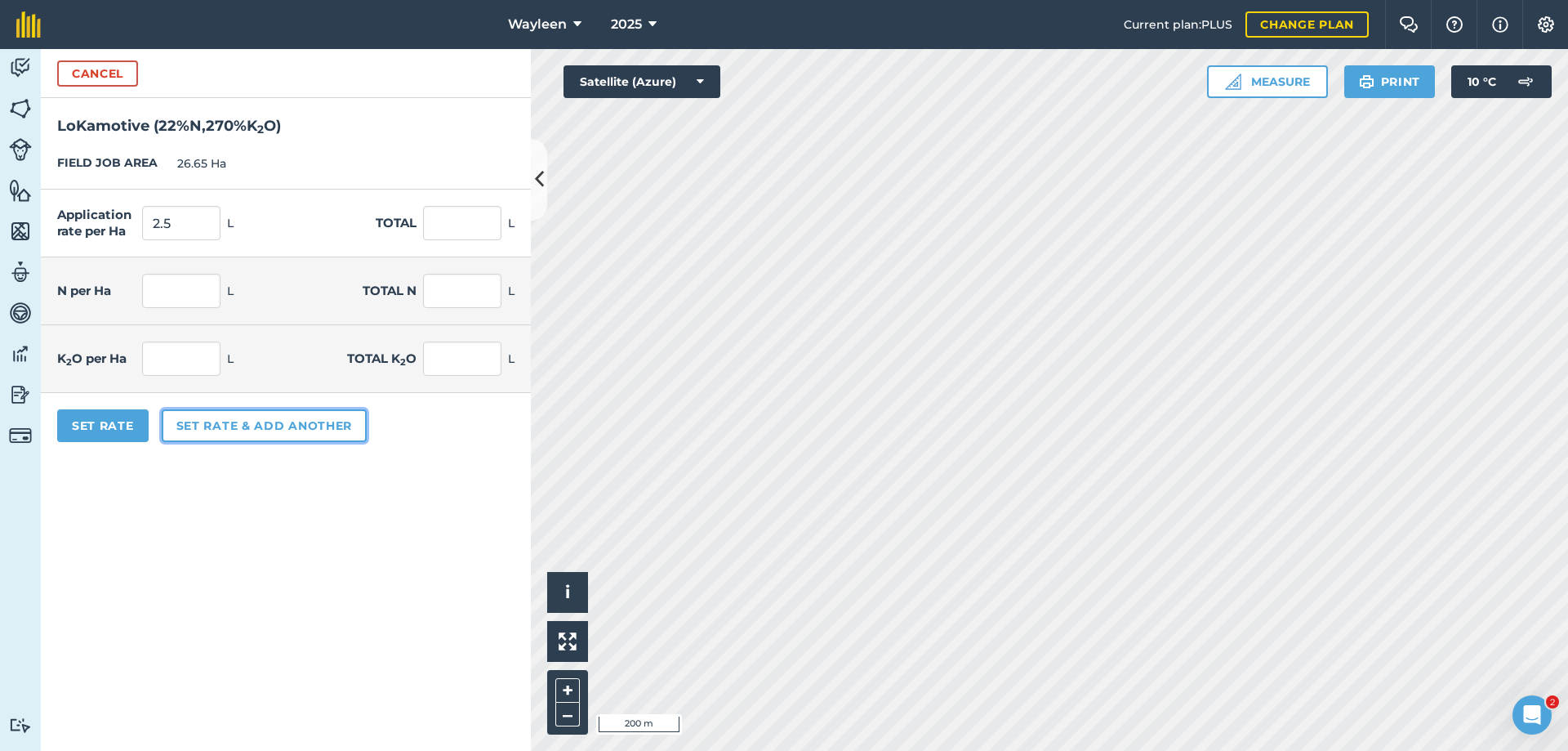 type on "66.625" 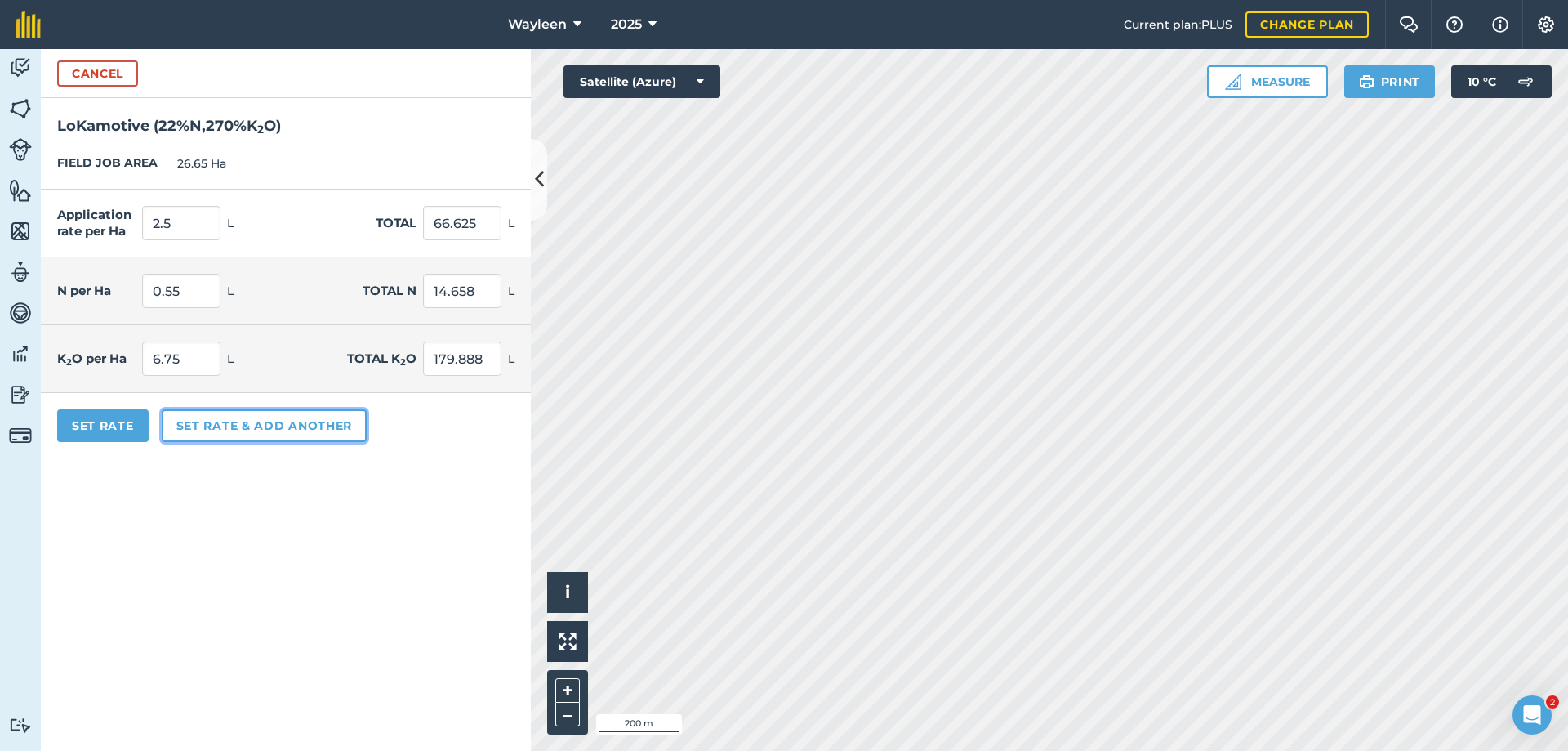 click on "Set rate & add another" at bounding box center [264, 426] 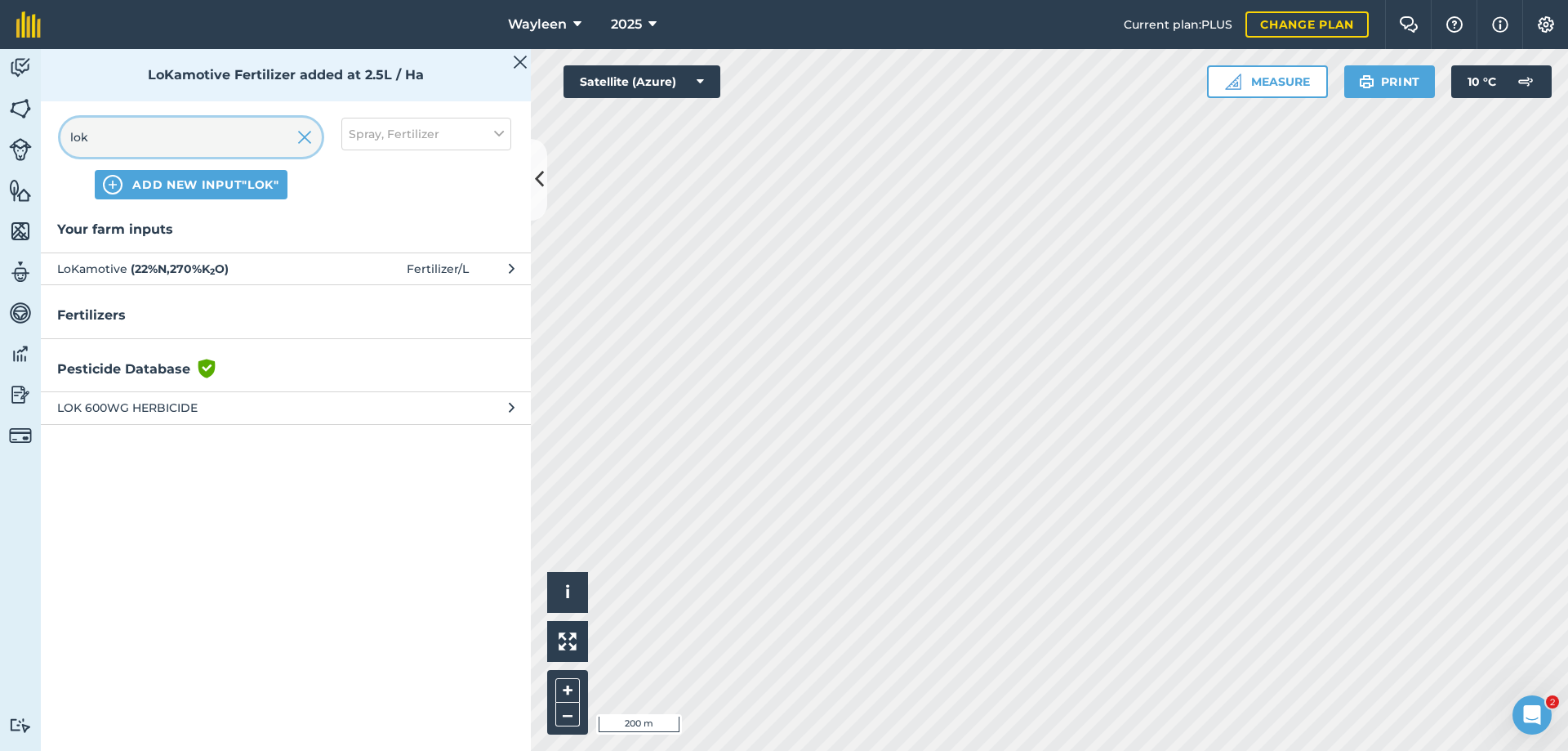 drag, startPoint x: 172, startPoint y: 139, endPoint x: 105, endPoint y: 144, distance: 67.186308 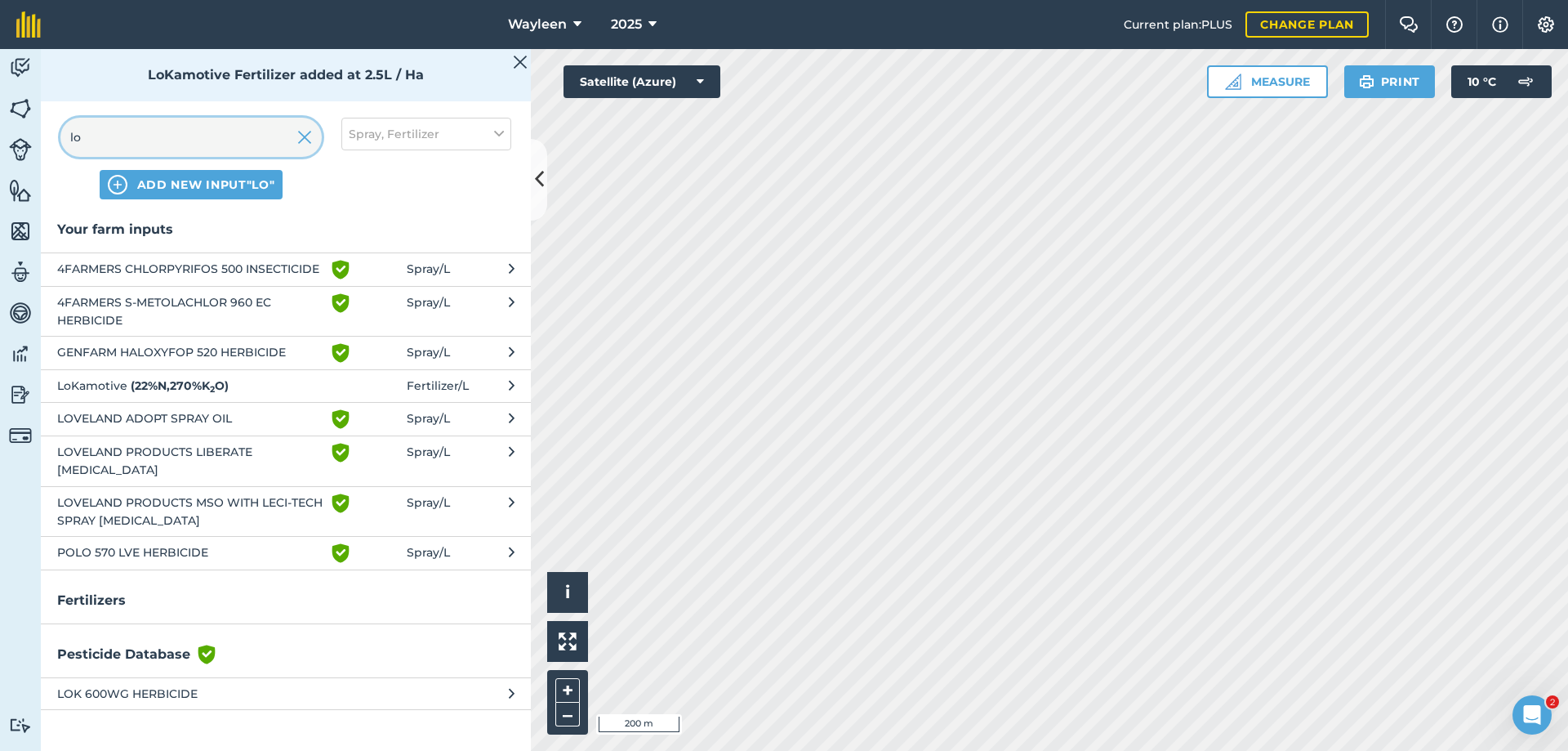 type on "l" 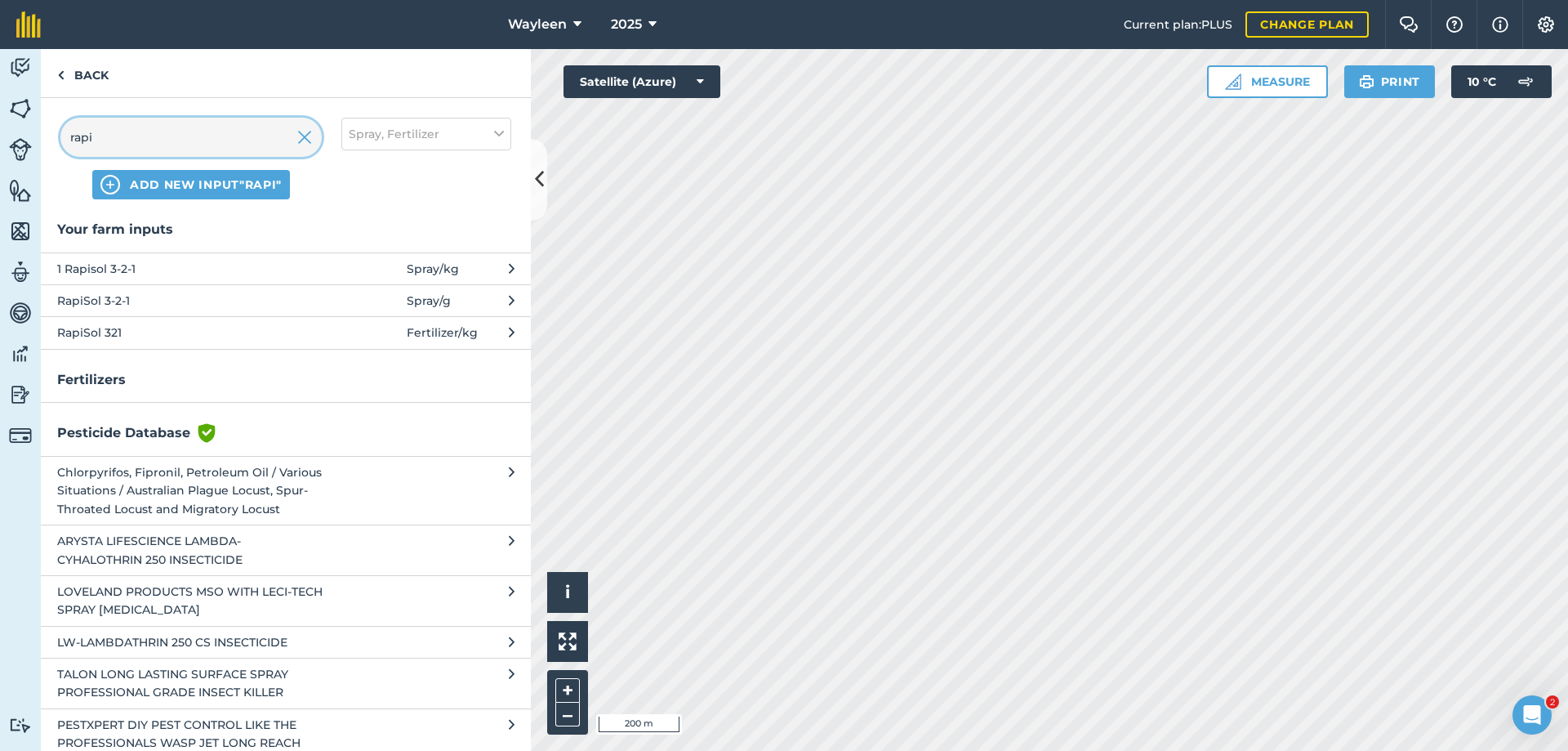 type on "rapi" 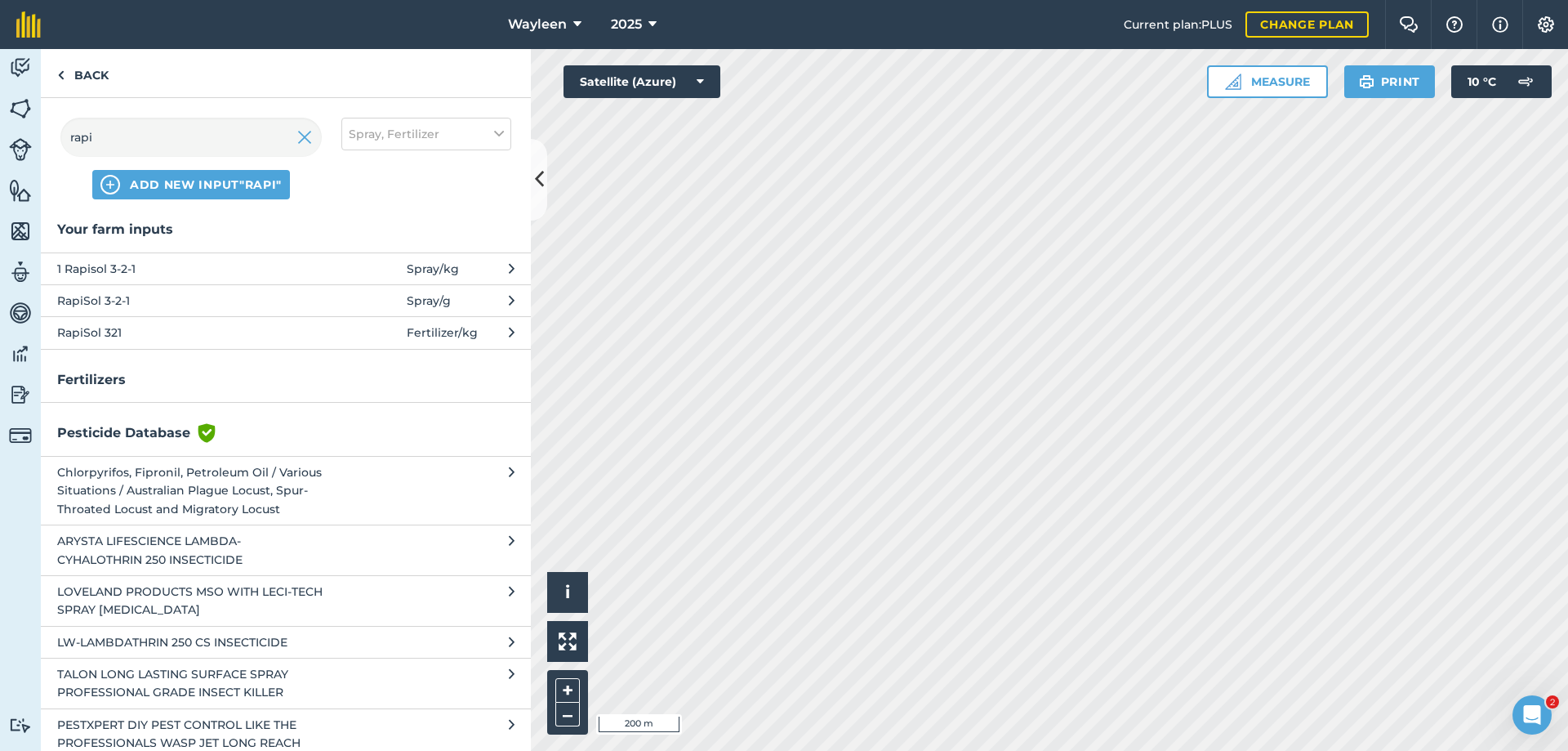 click on "RapiSol 321" at bounding box center (190, 333) 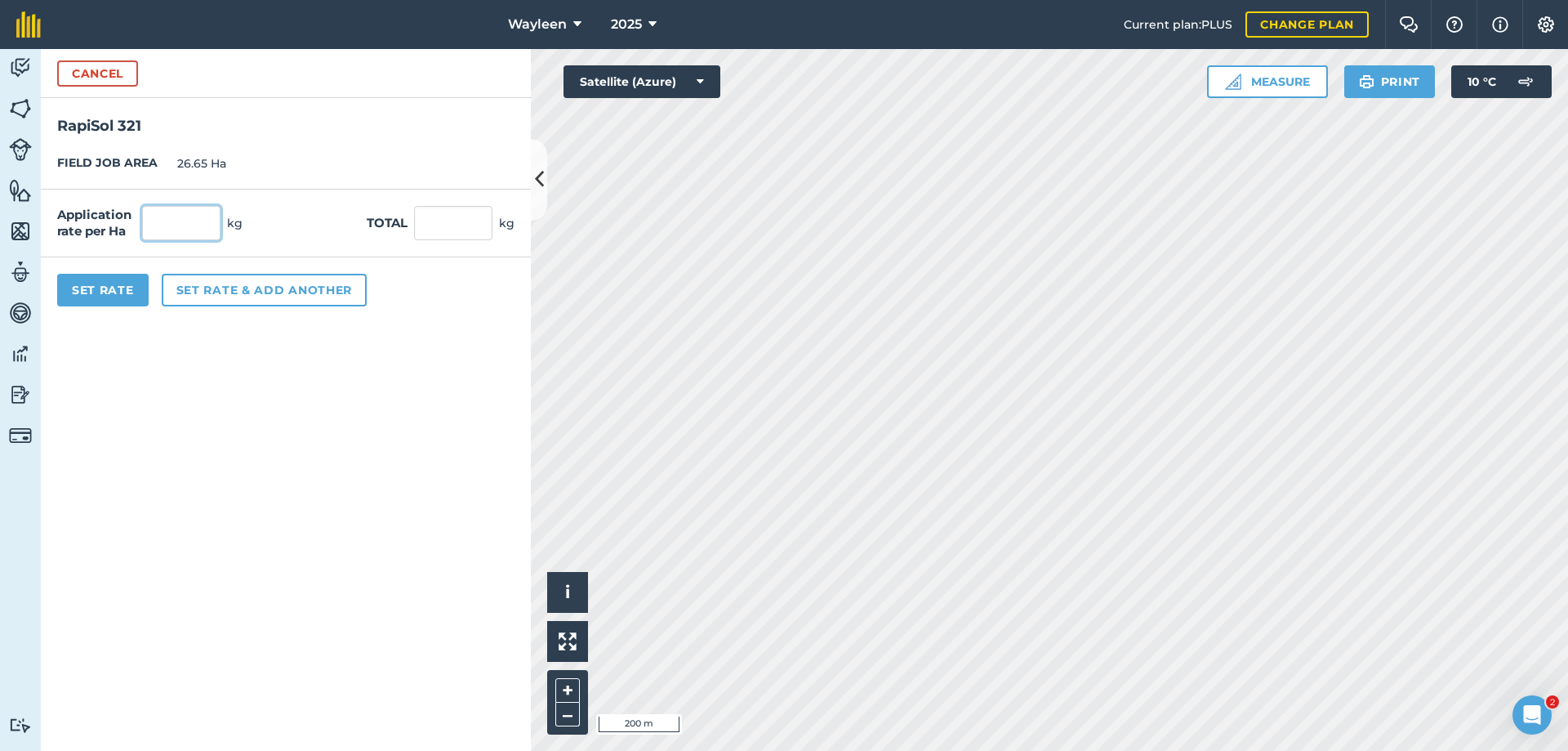 click at bounding box center [181, 223] 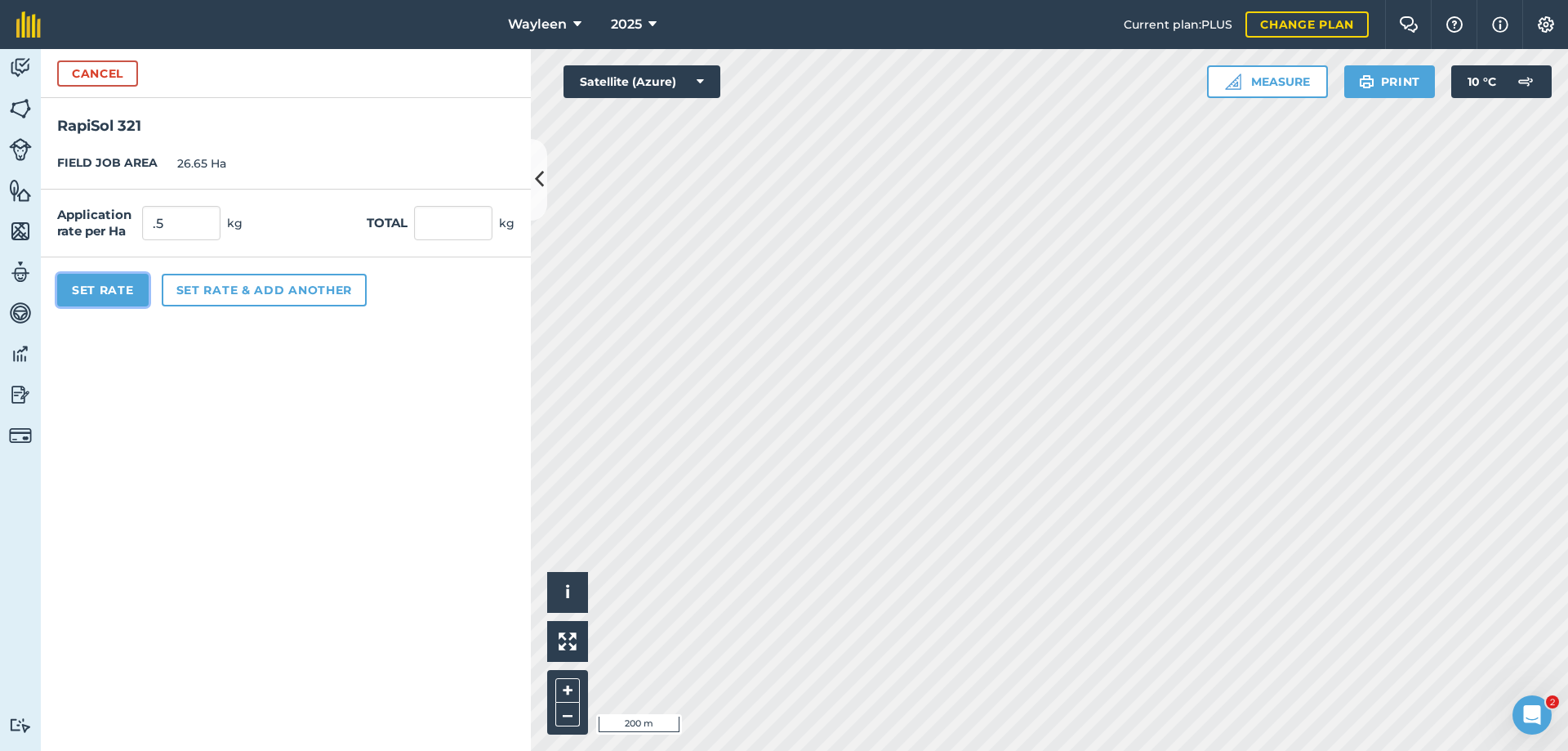 type on "0.5" 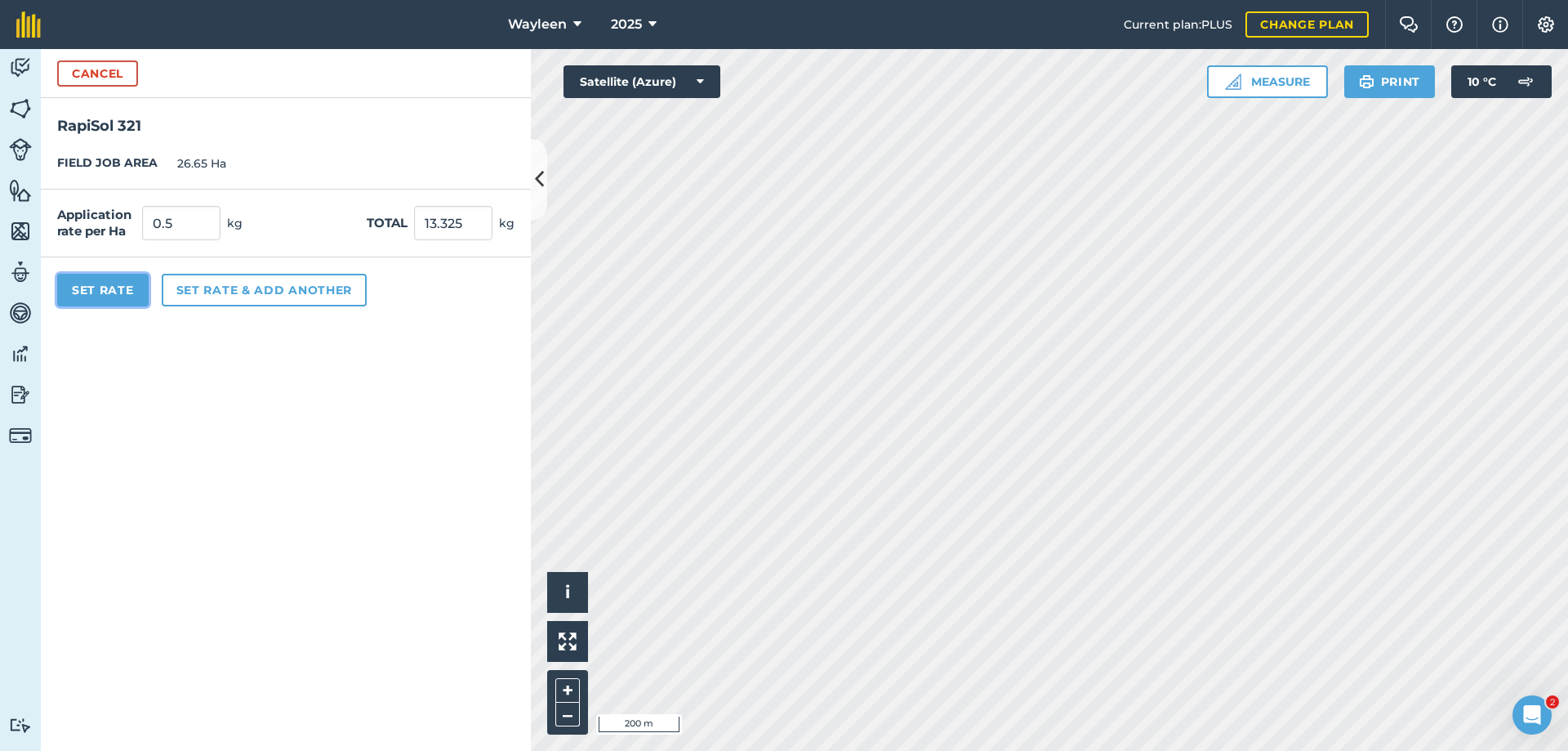 click on "Set Rate" at bounding box center (103, 290) 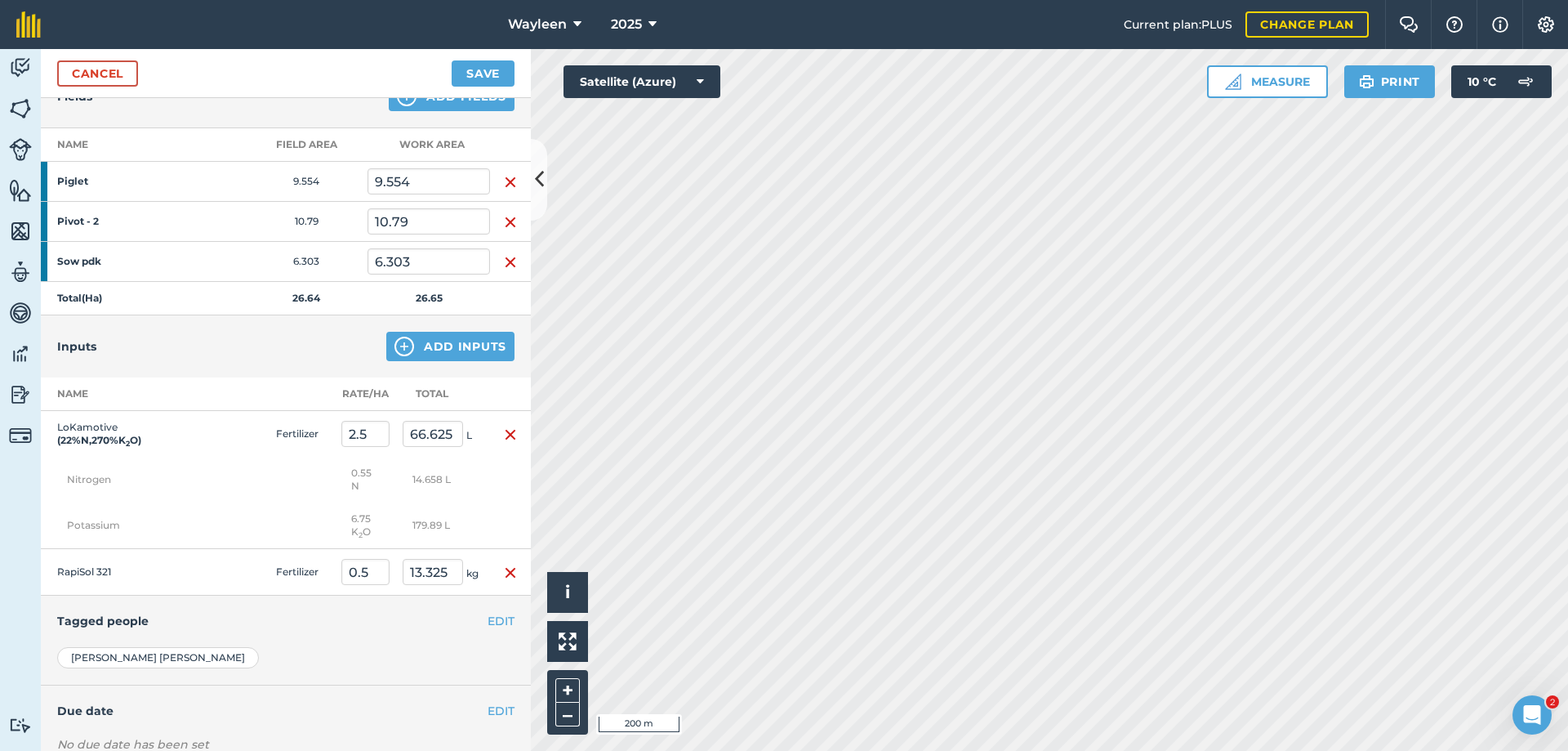 scroll, scrollTop: 245, scrollLeft: 0, axis: vertical 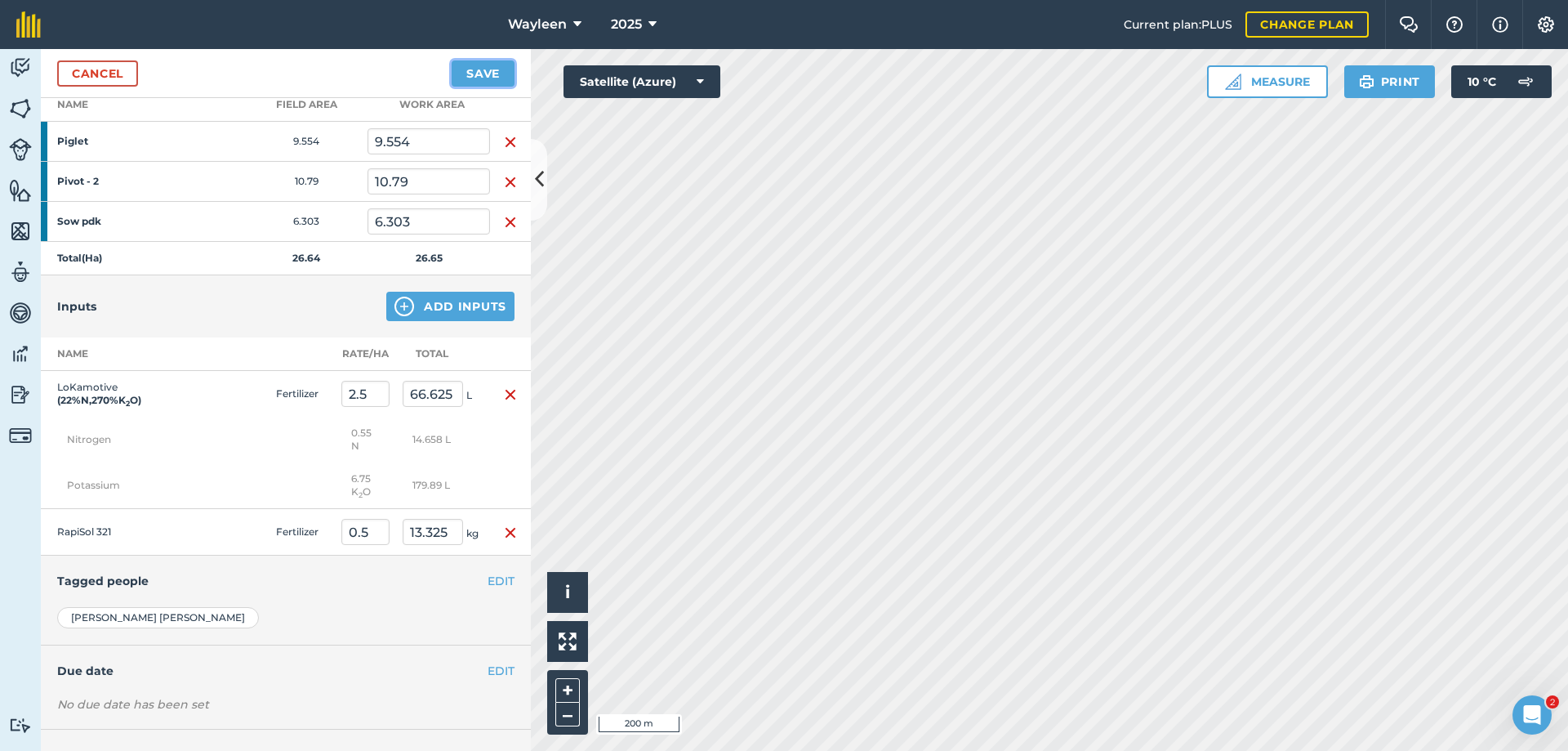 click on "Save" at bounding box center (483, 74) 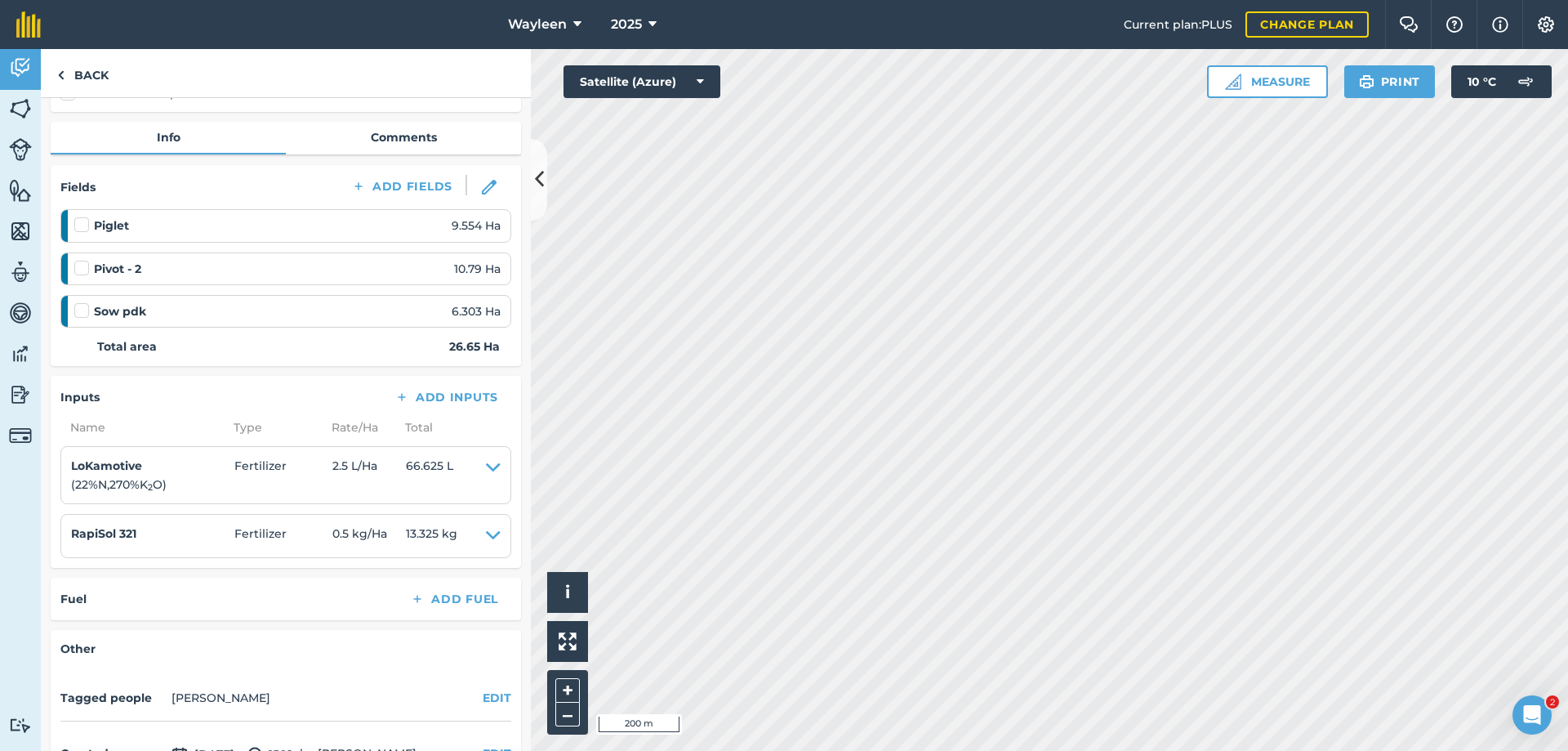 scroll, scrollTop: 163, scrollLeft: 0, axis: vertical 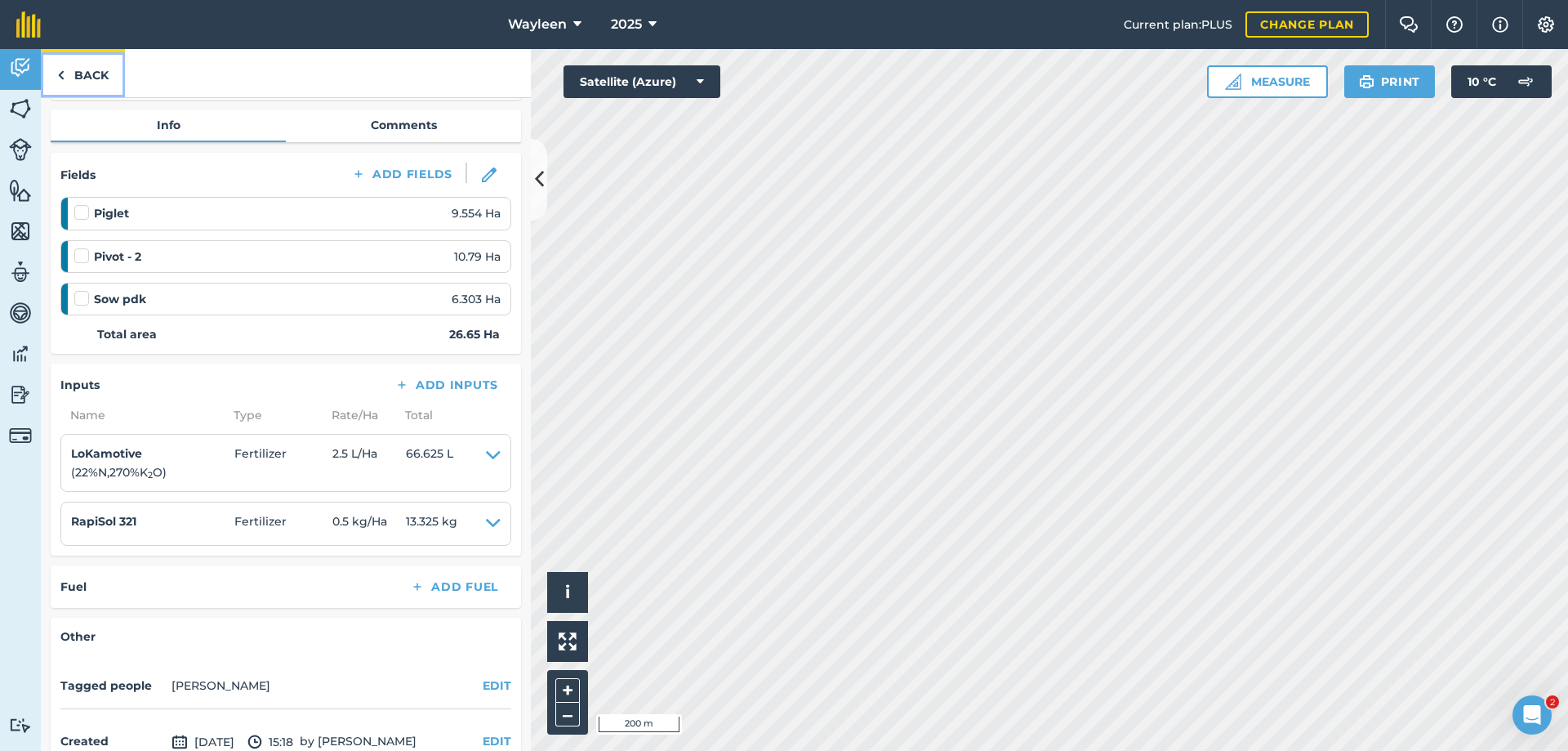 click on "Back" at bounding box center [82, 73] 